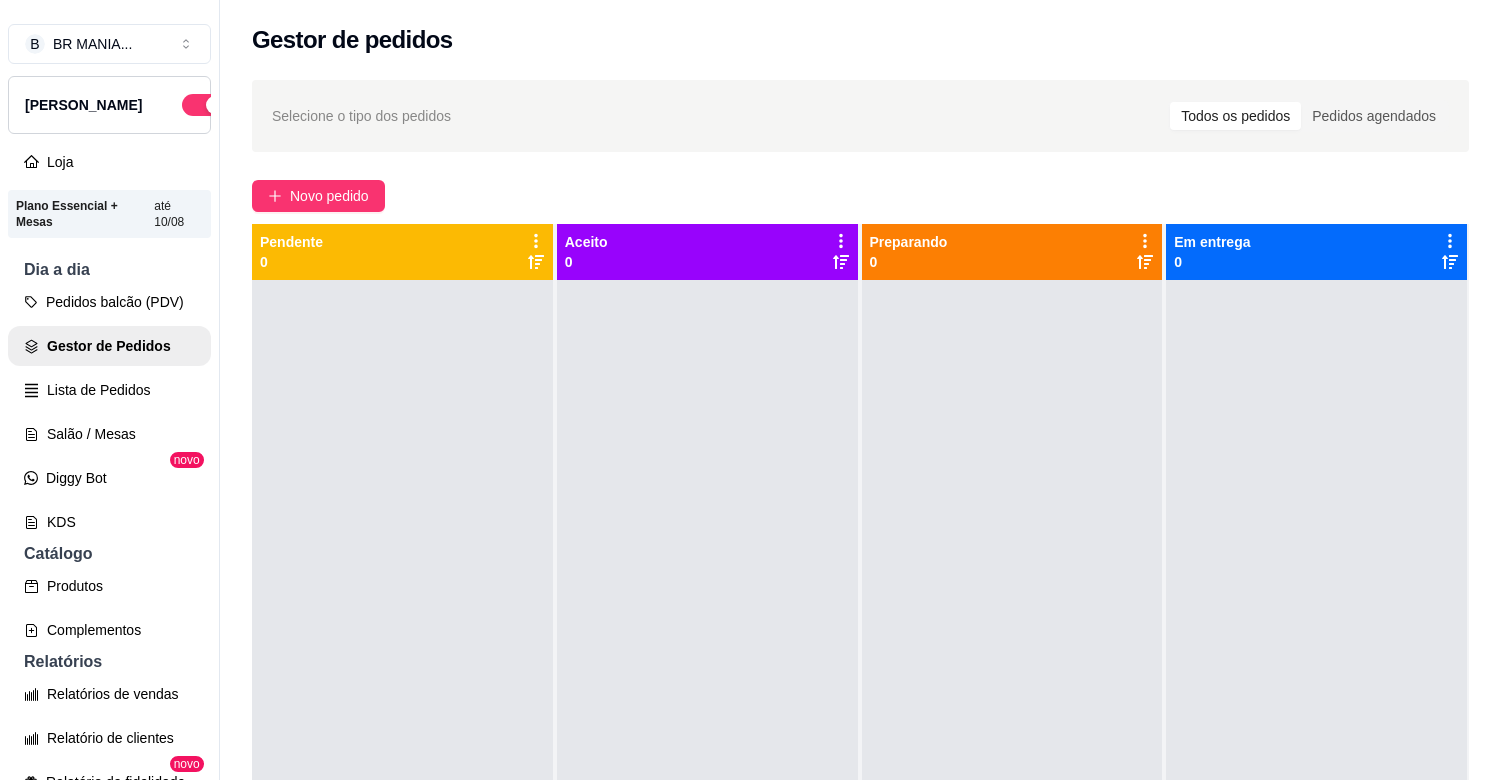 scroll, scrollTop: 0, scrollLeft: 0, axis: both 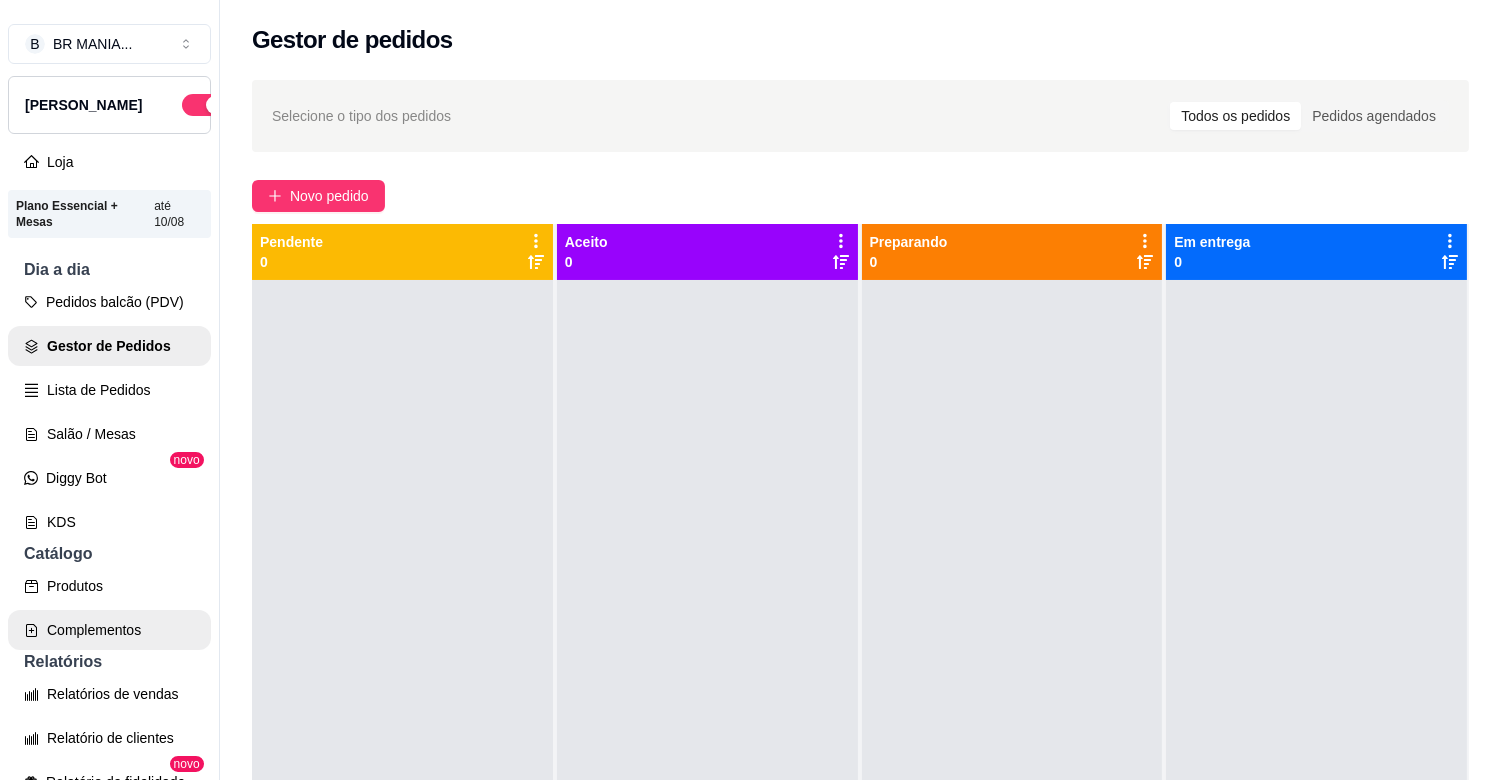 click on "Complementos" at bounding box center [109, 630] 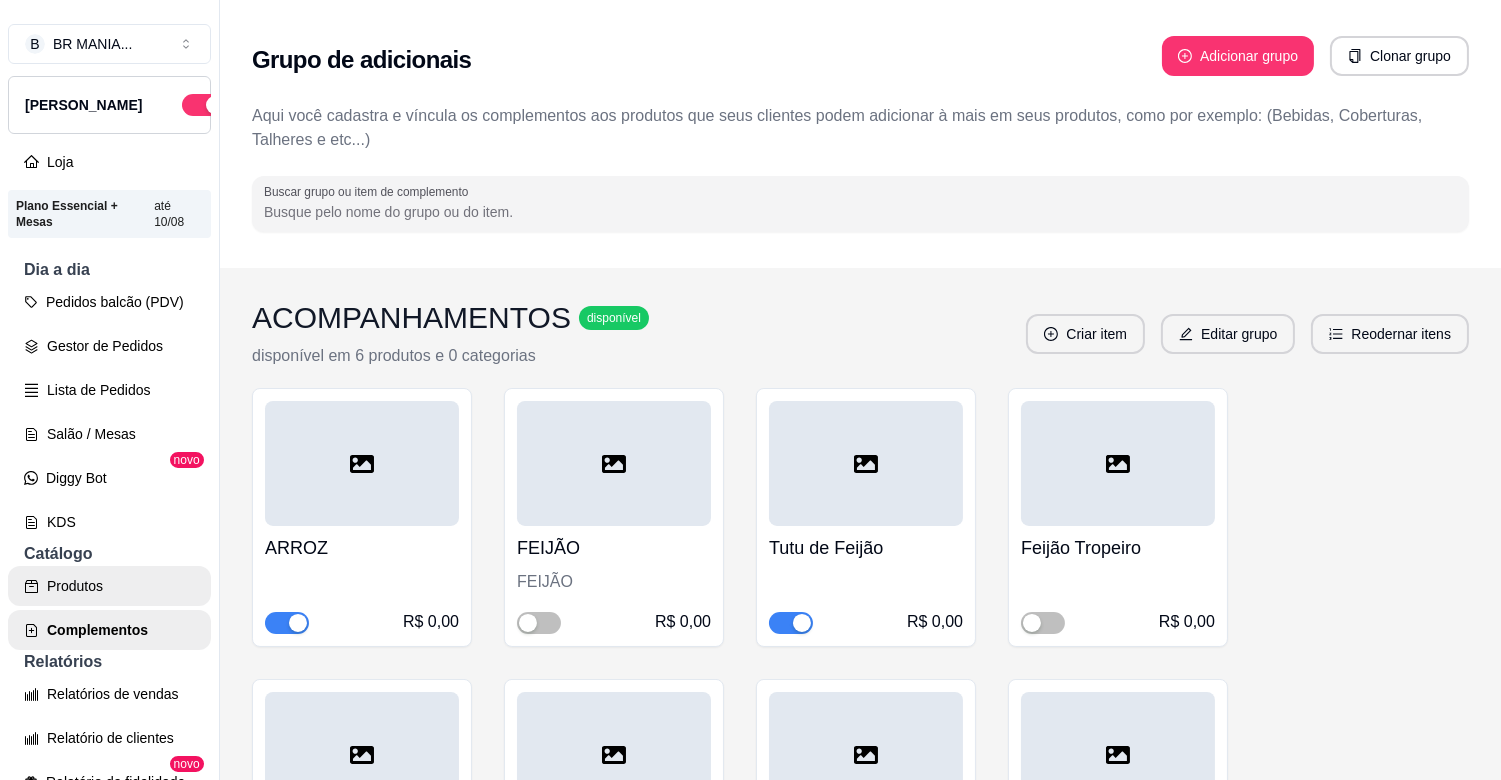 click on "Produtos" at bounding box center (109, 586) 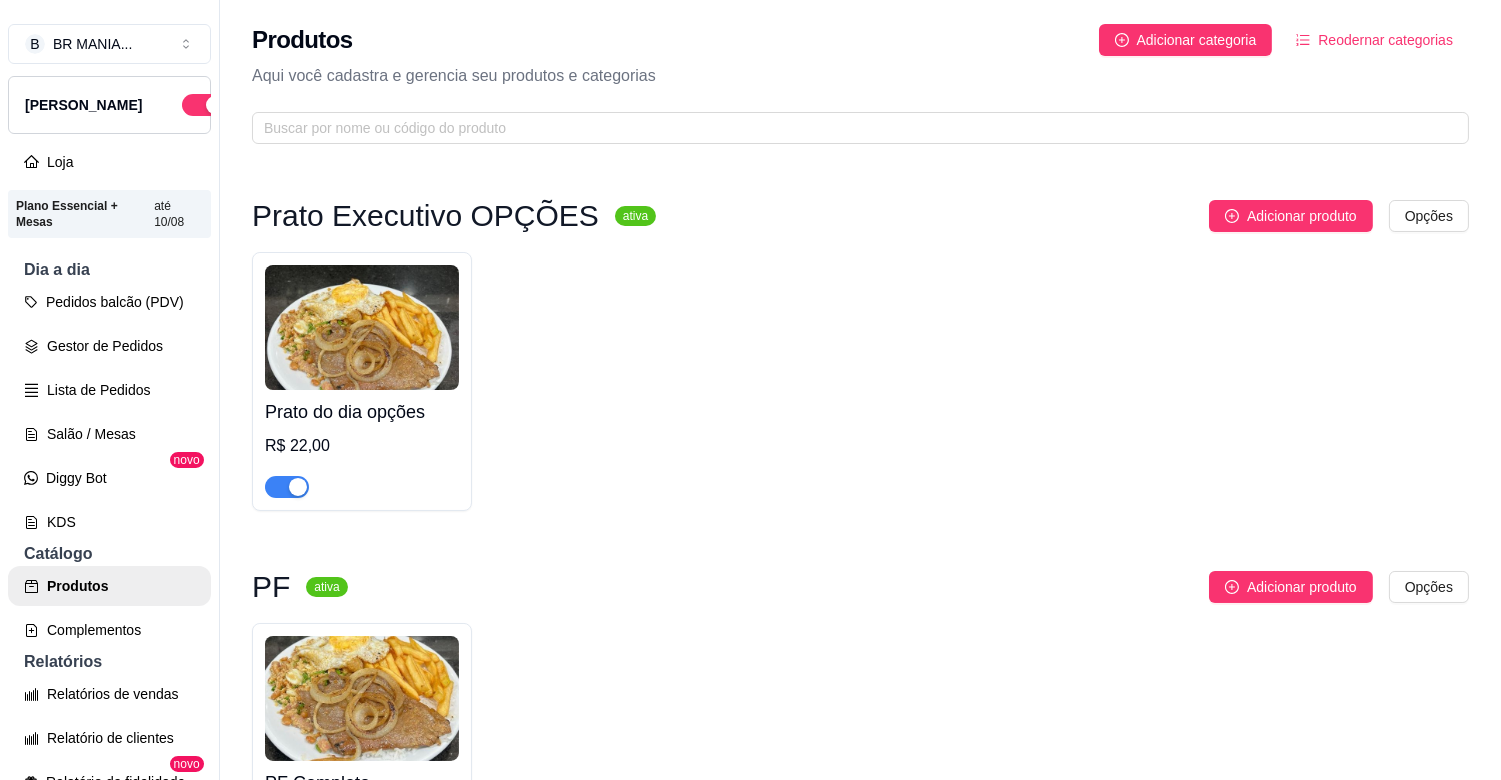click at bounding box center (287, 487) 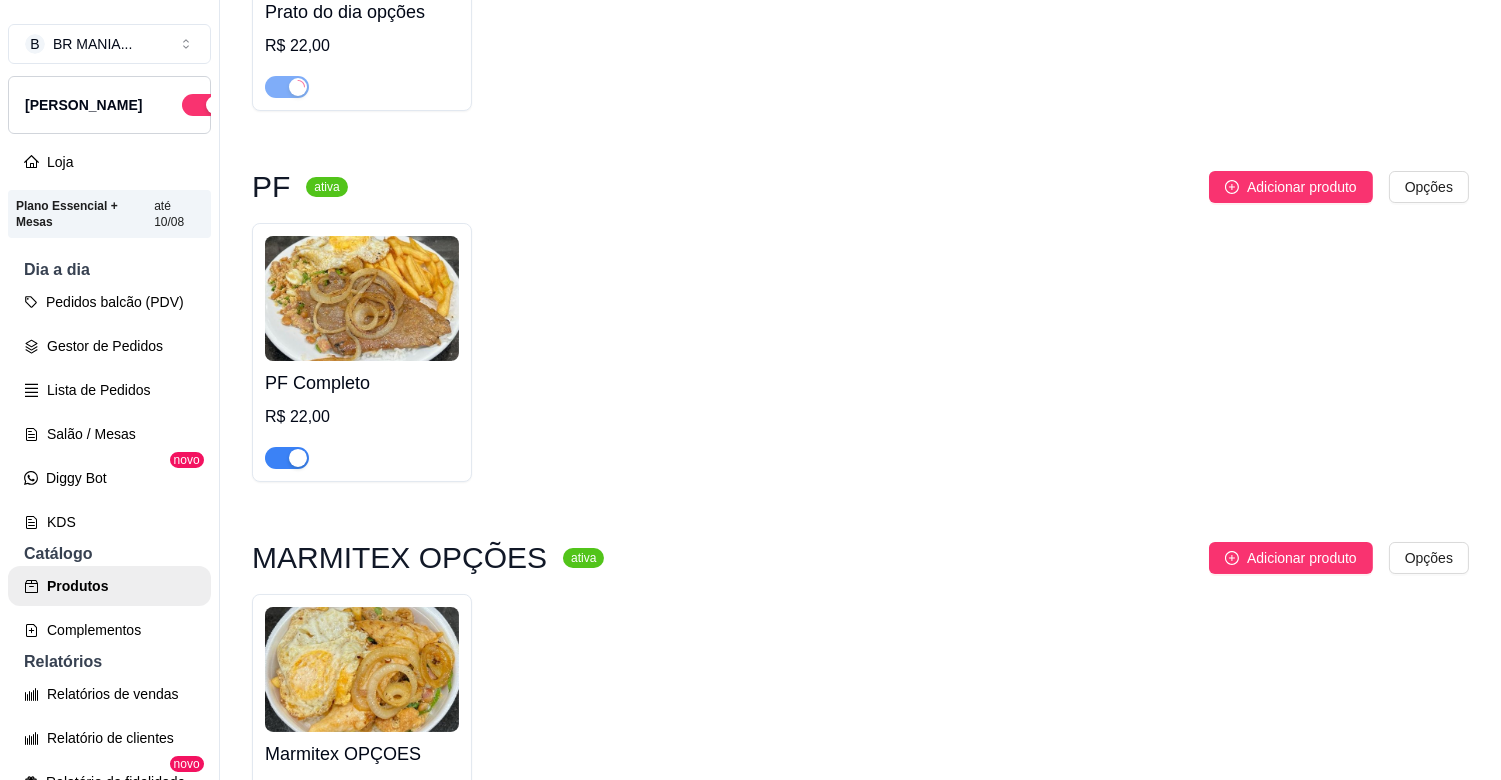 click at bounding box center [298, 458] 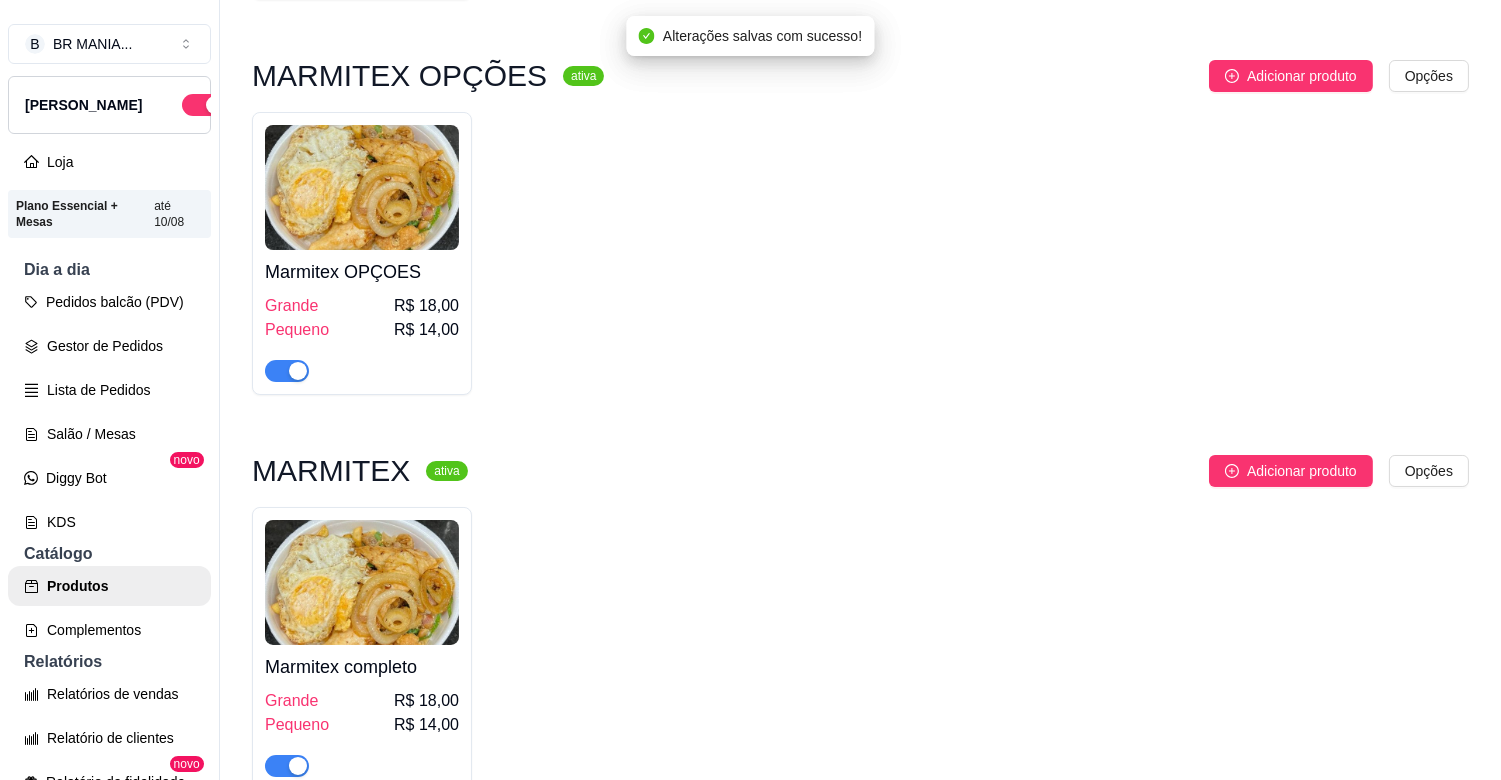 scroll, scrollTop: 933, scrollLeft: 0, axis: vertical 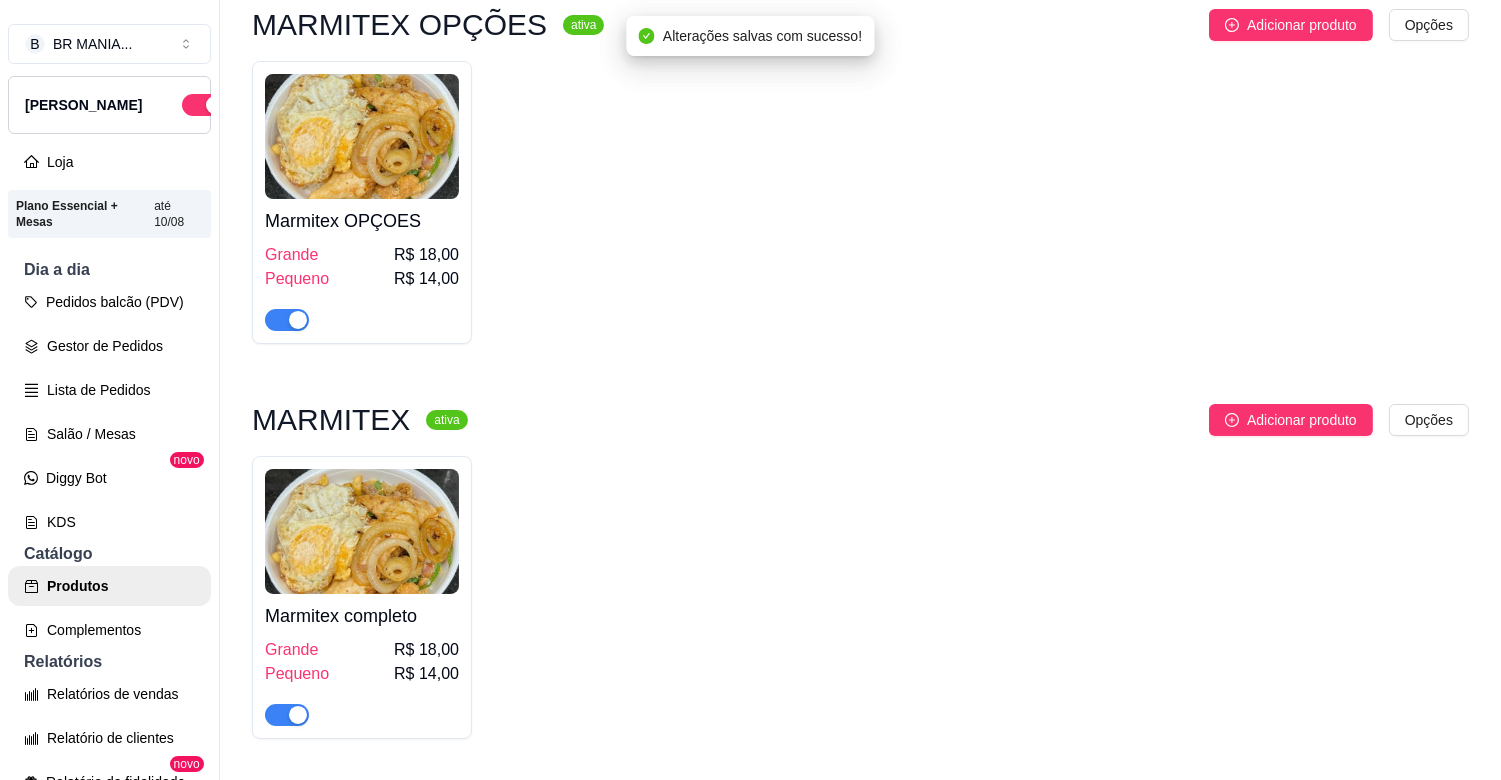 click at bounding box center [298, 320] 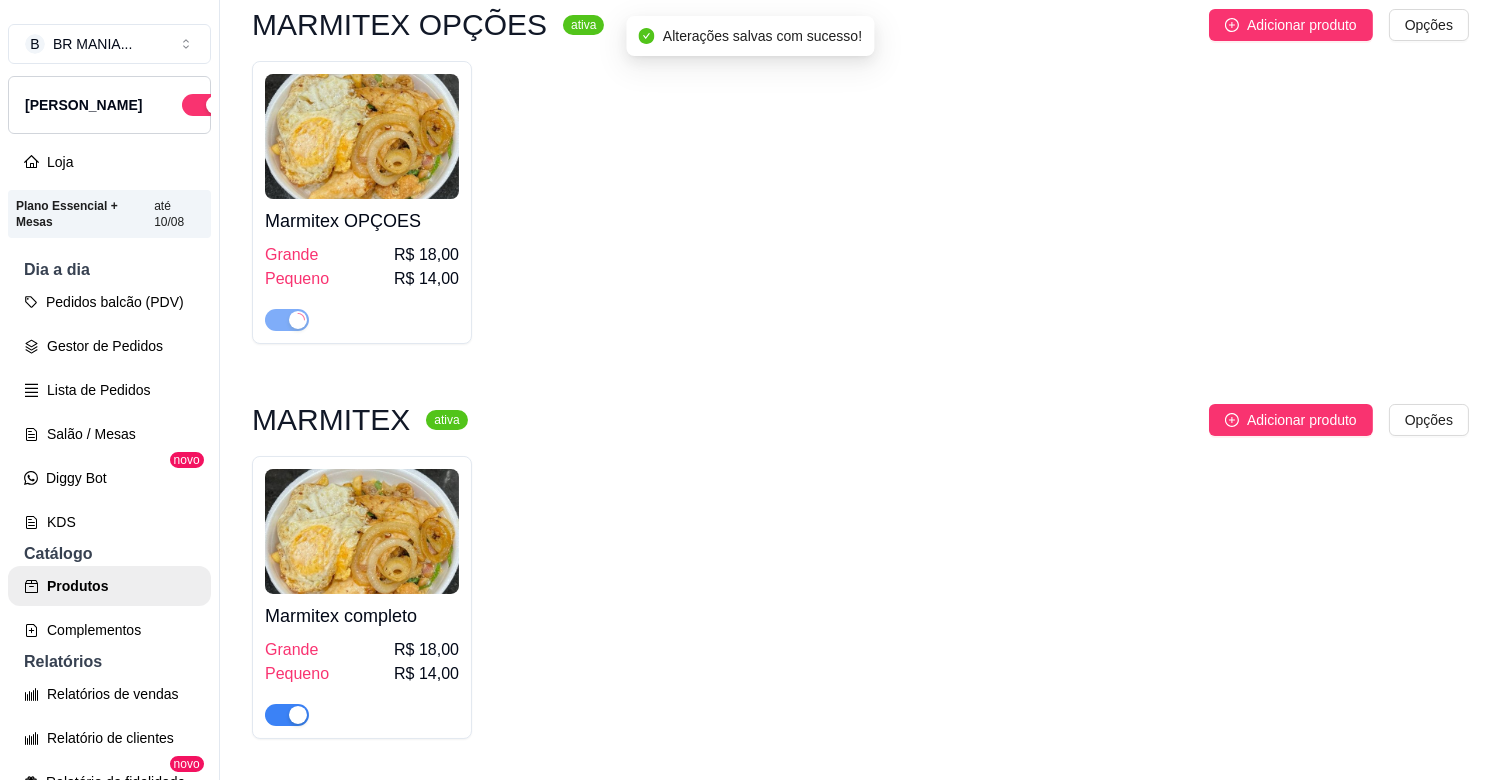 click at bounding box center (298, 715) 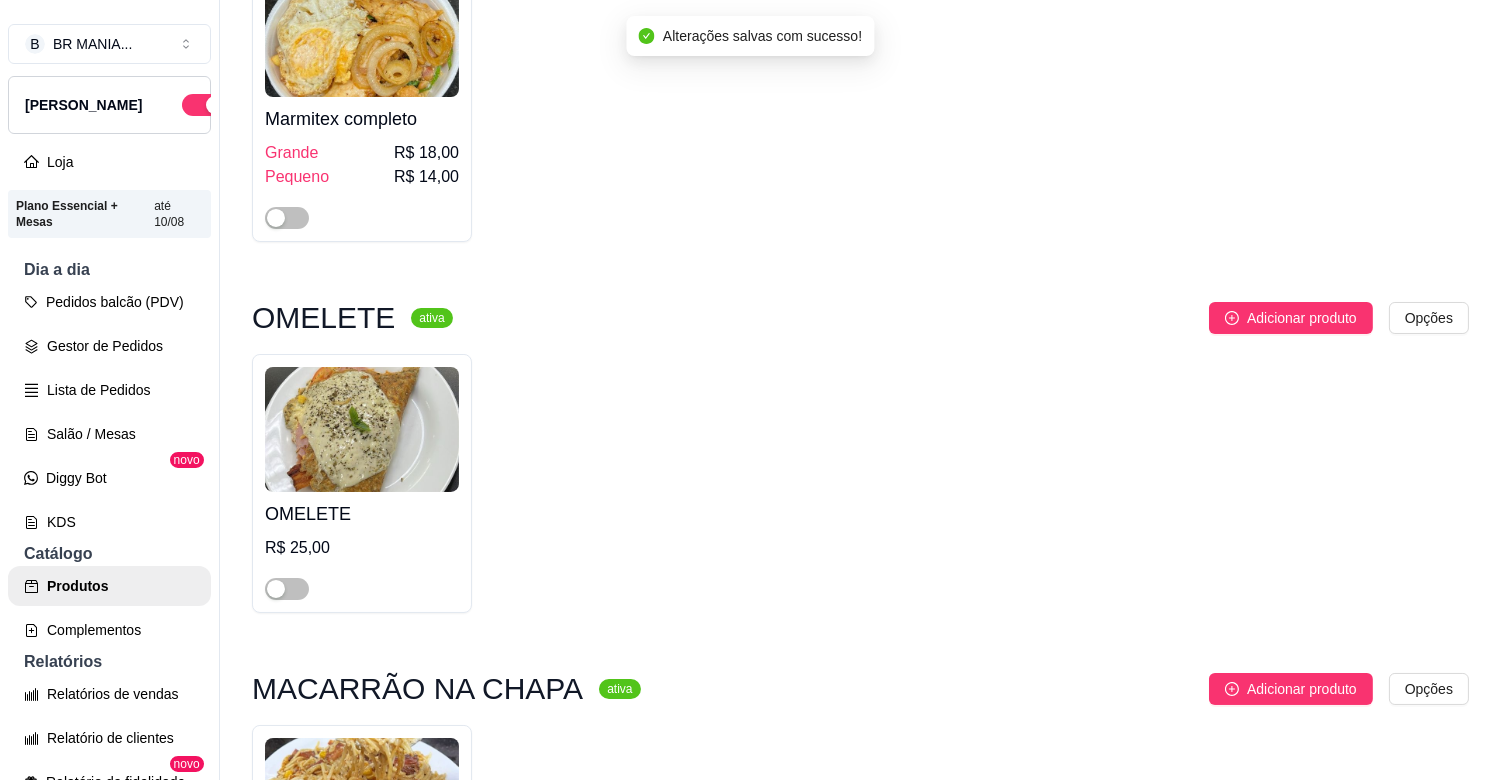 scroll, scrollTop: 1511, scrollLeft: 0, axis: vertical 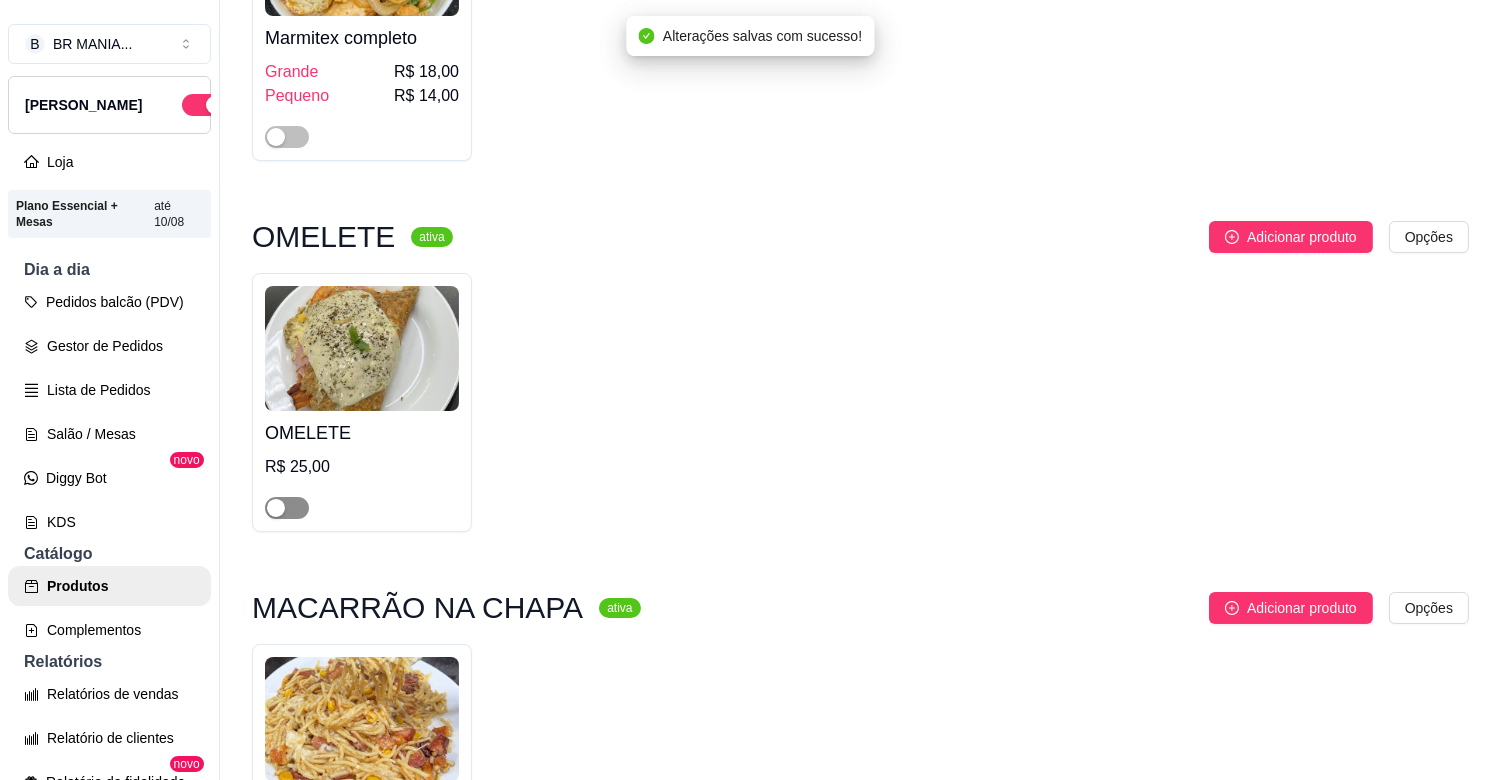 click at bounding box center (287, 508) 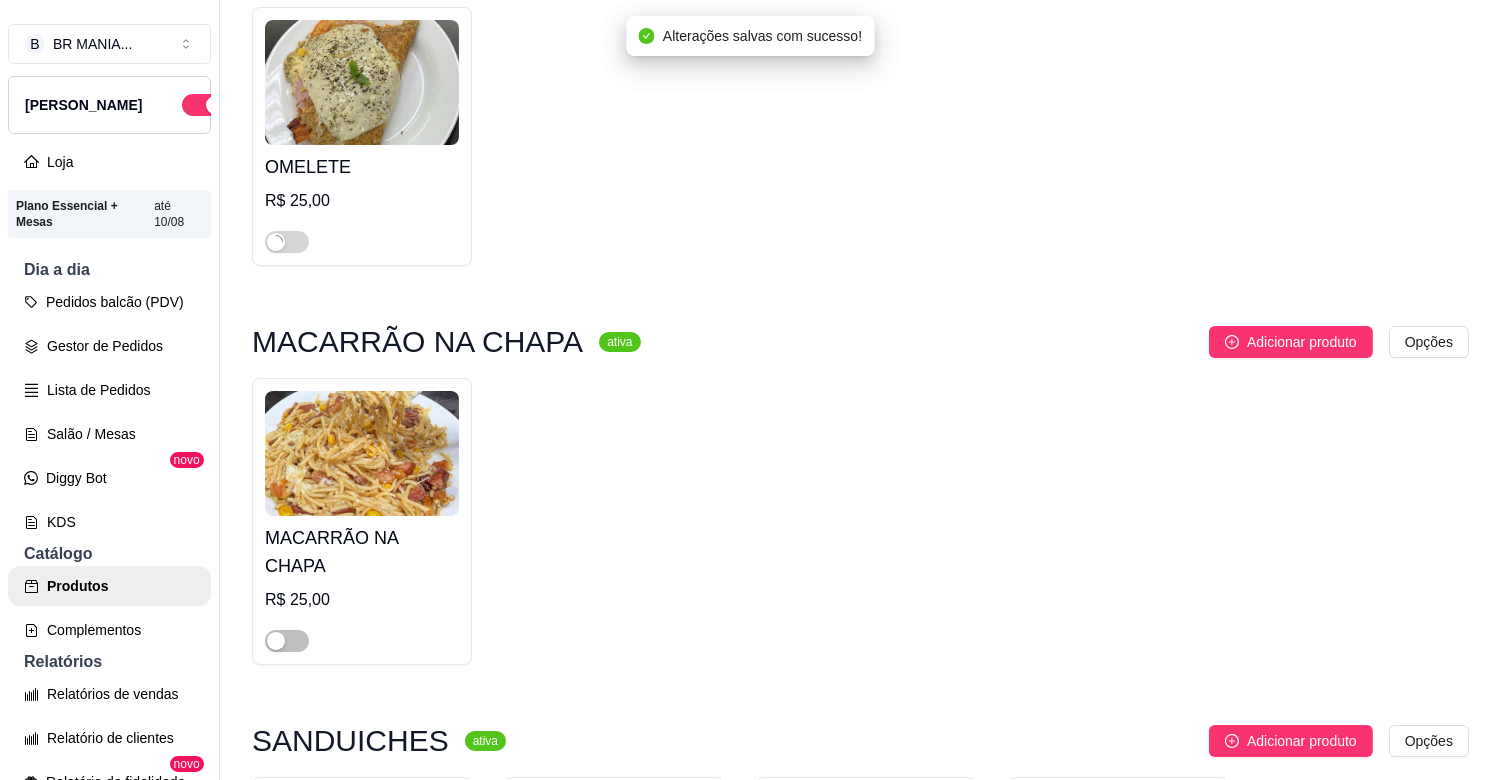 scroll, scrollTop: 1955, scrollLeft: 0, axis: vertical 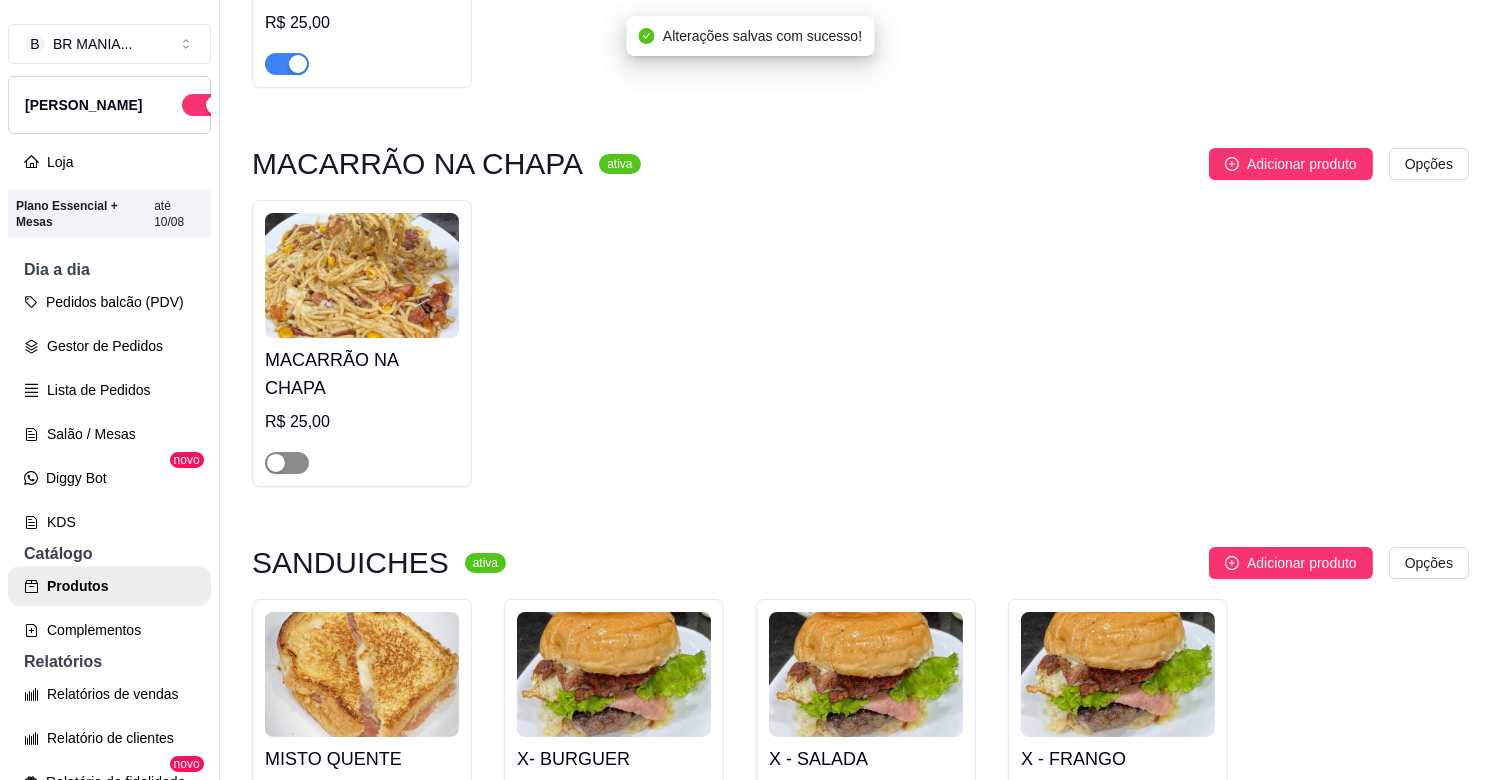 click at bounding box center (287, 463) 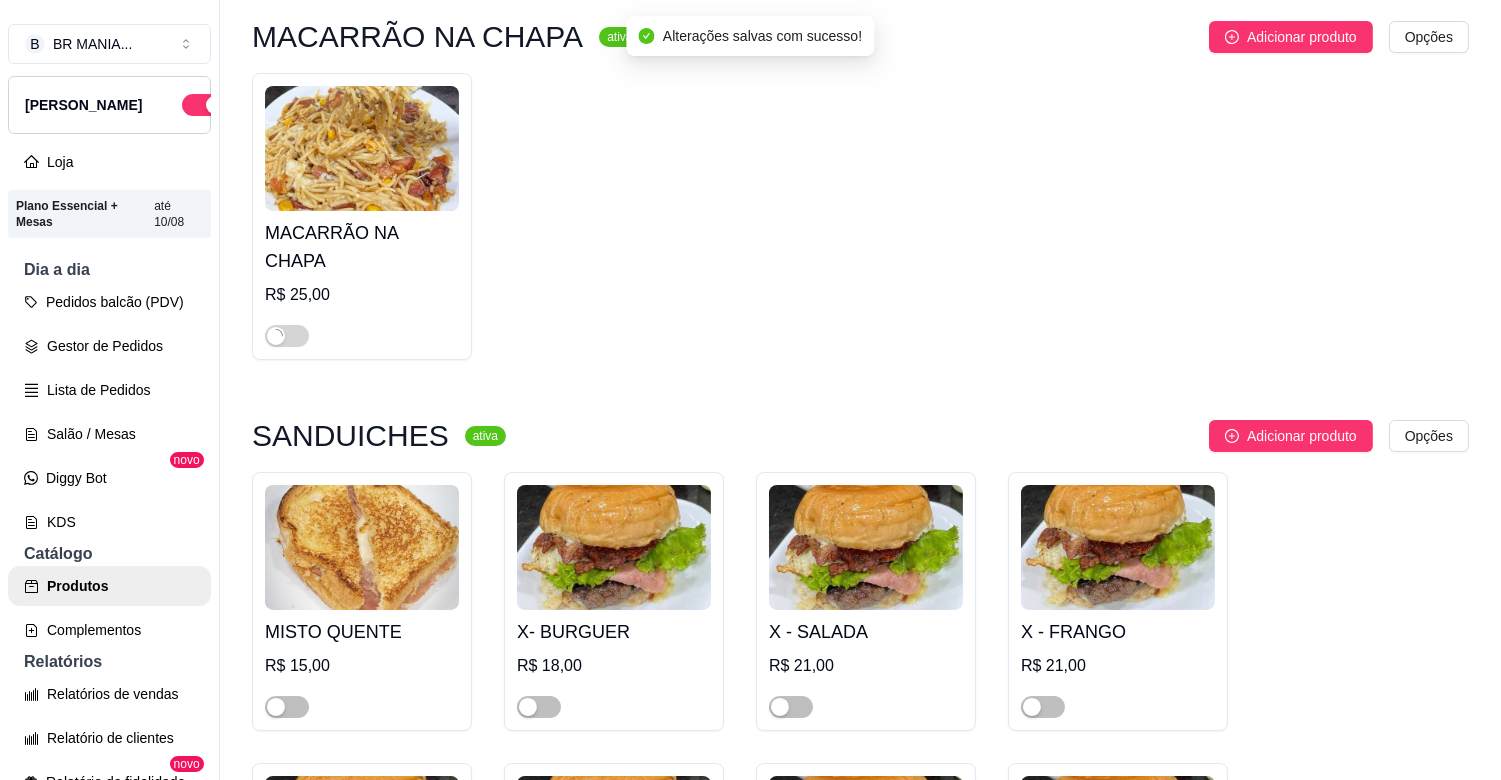 scroll, scrollTop: 2177, scrollLeft: 0, axis: vertical 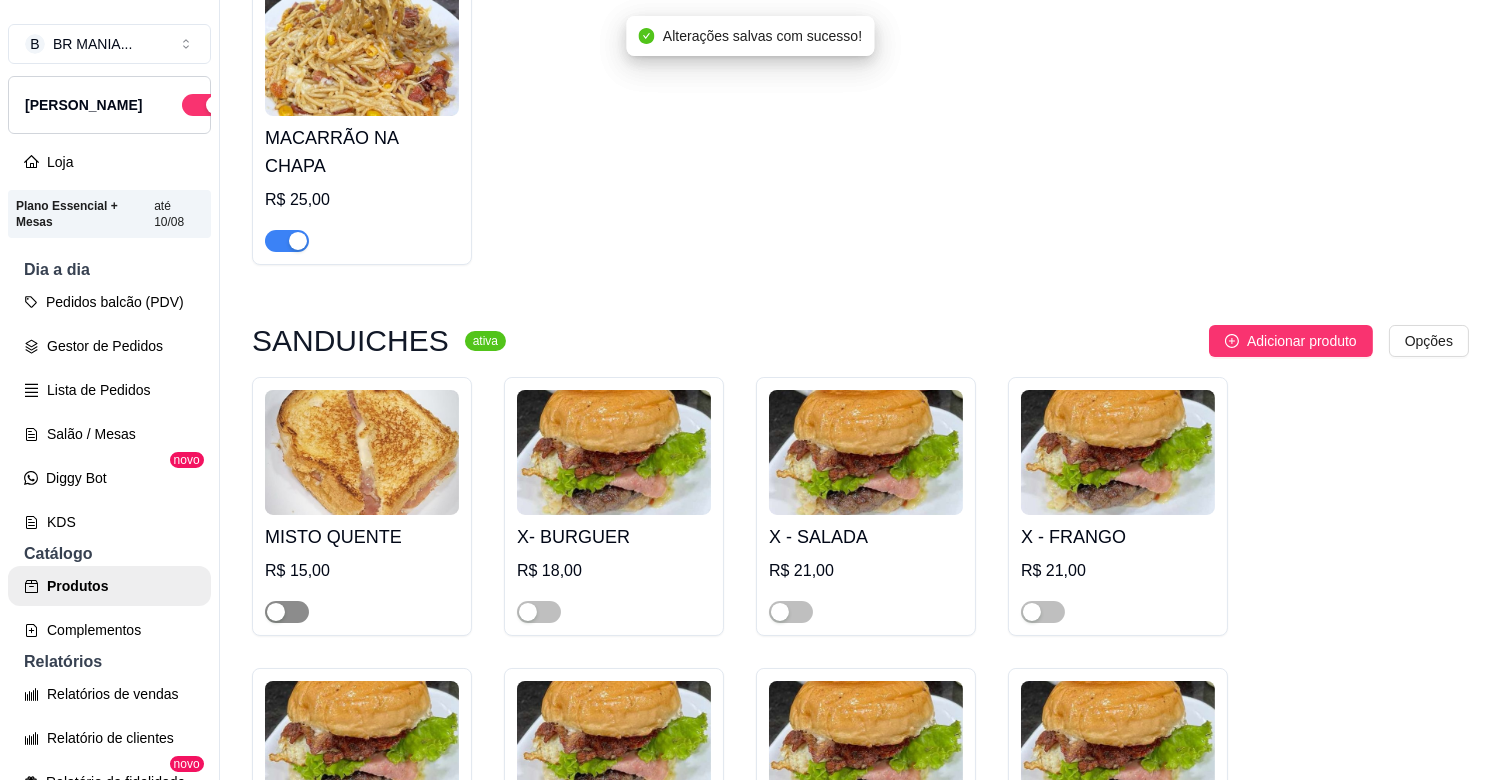 click at bounding box center (276, 612) 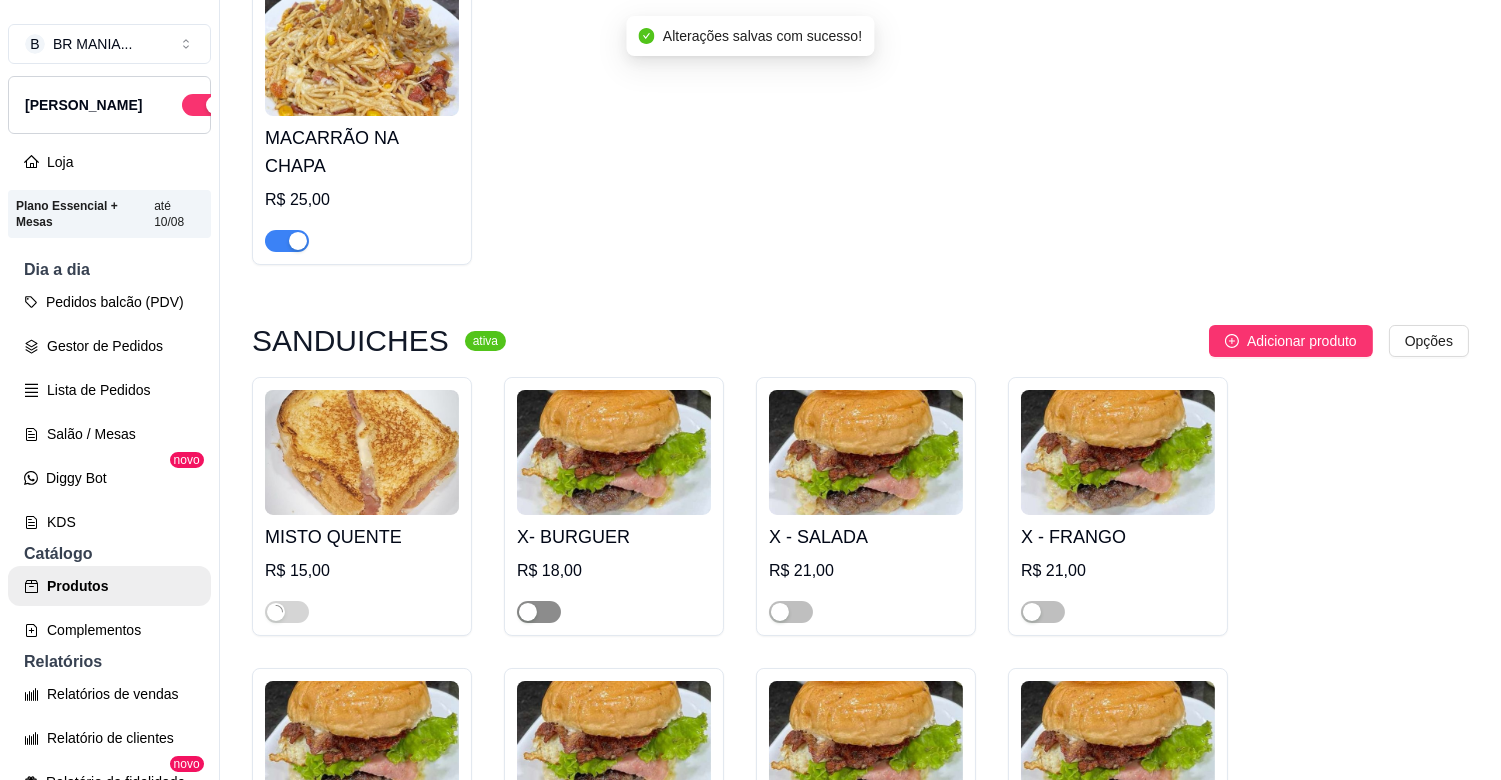 click at bounding box center (539, 612) 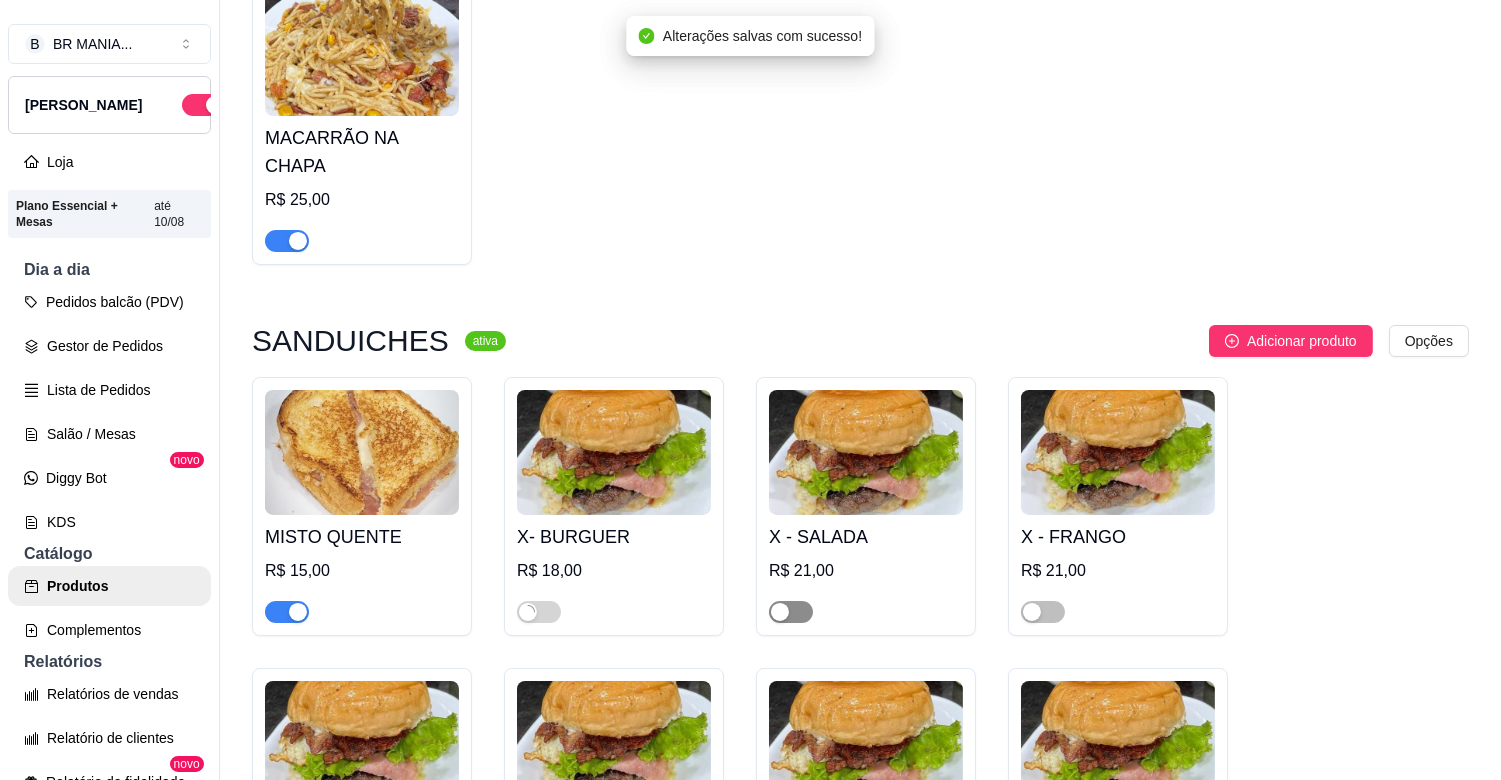 click at bounding box center [791, 612] 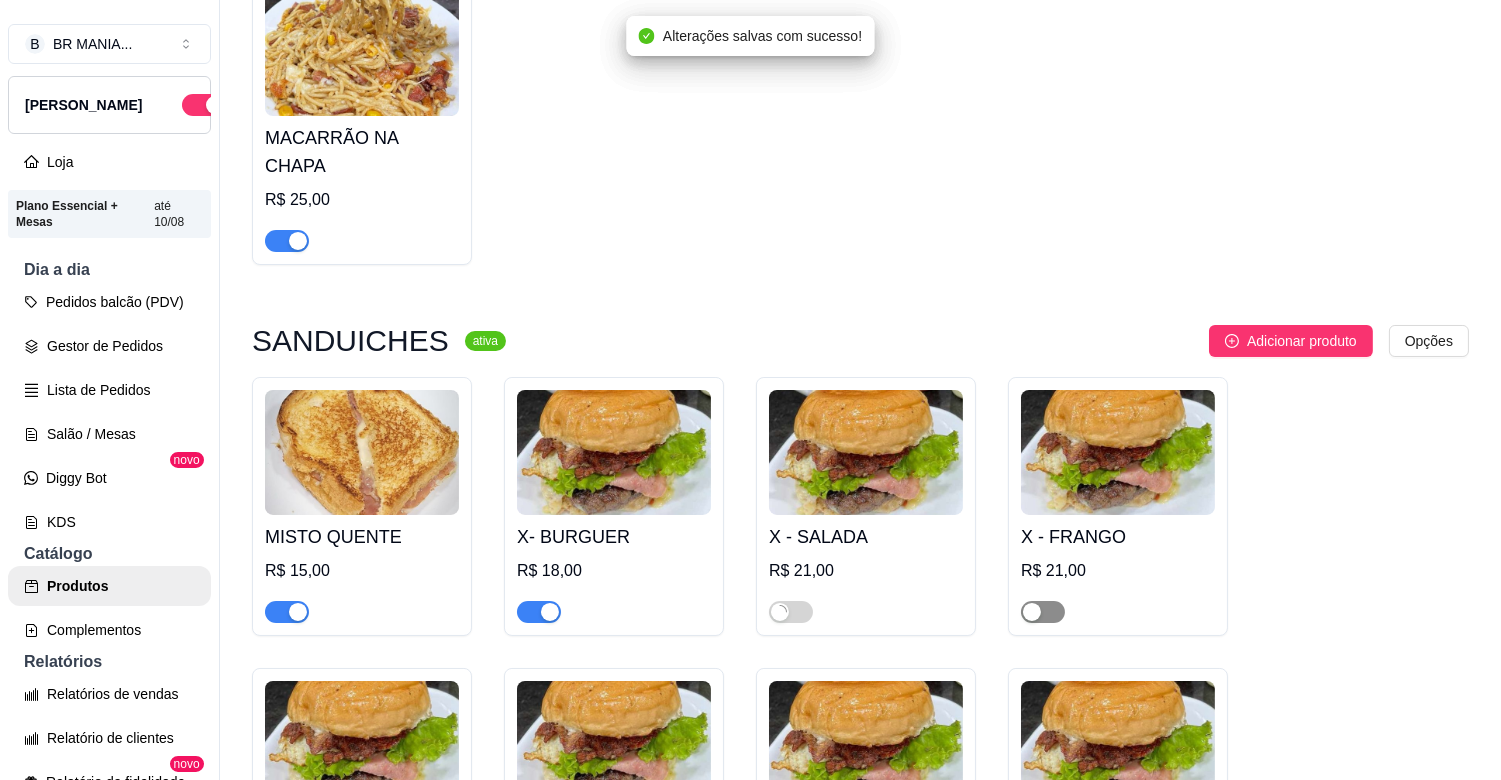 click at bounding box center (1043, 612) 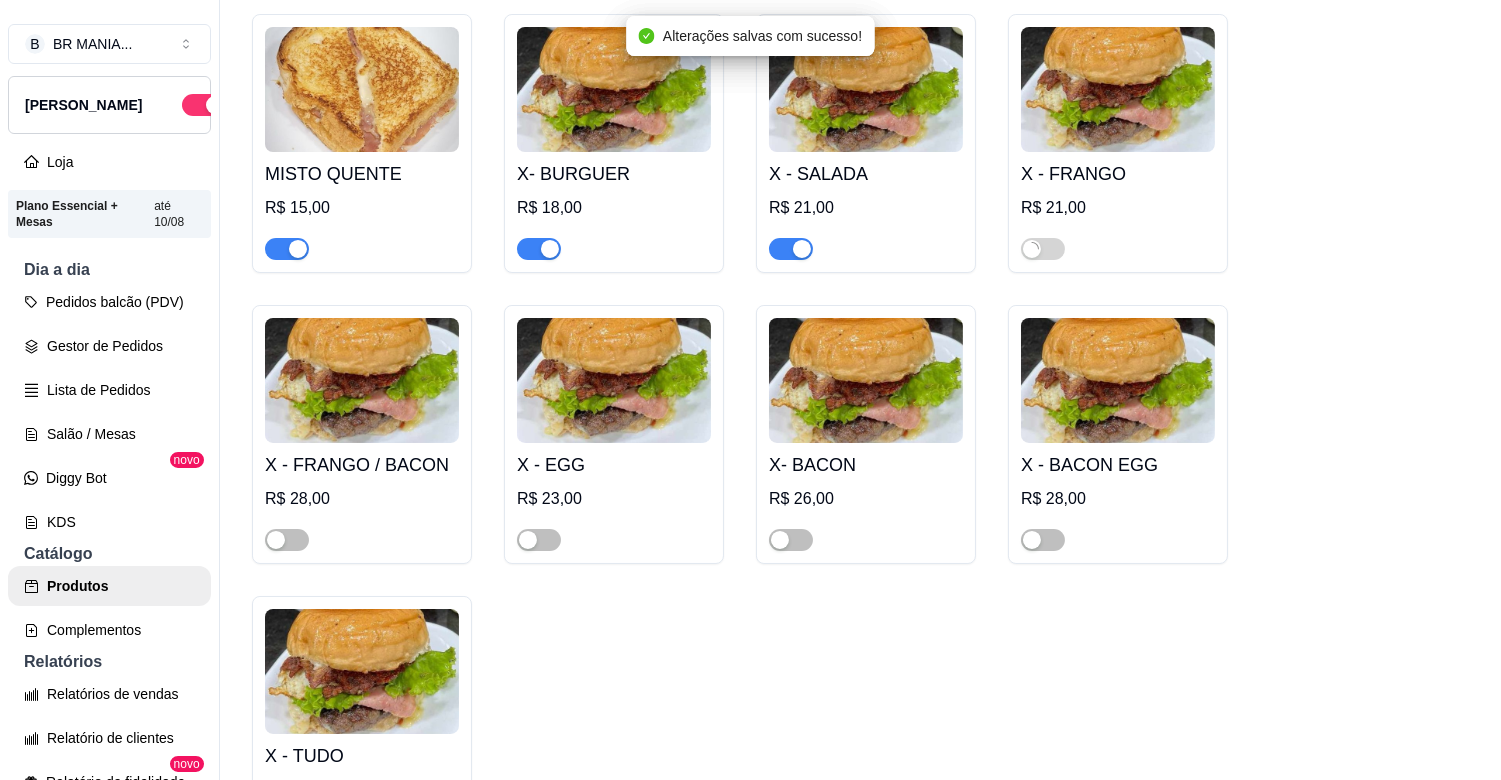 scroll, scrollTop: 2577, scrollLeft: 0, axis: vertical 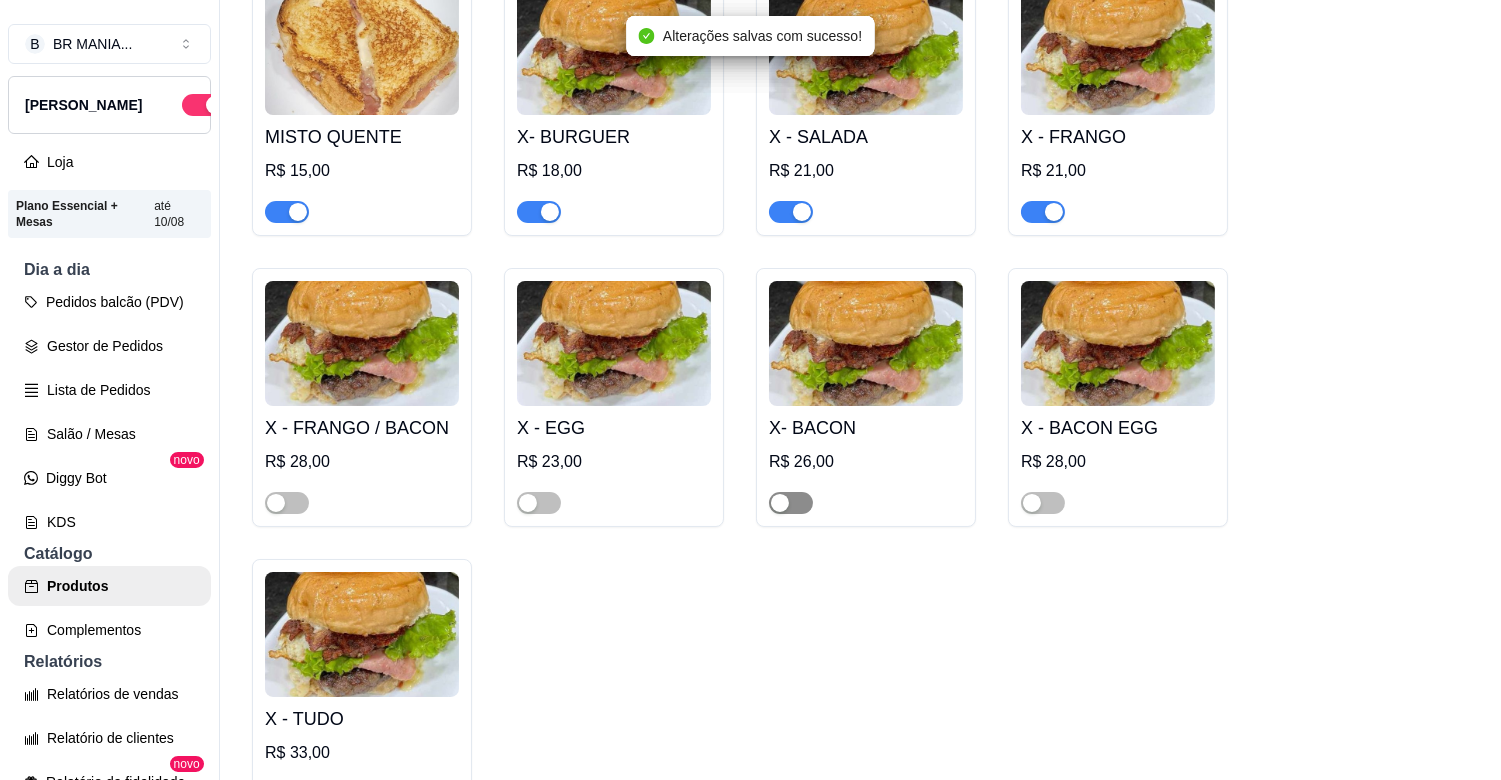 click at bounding box center [780, 503] 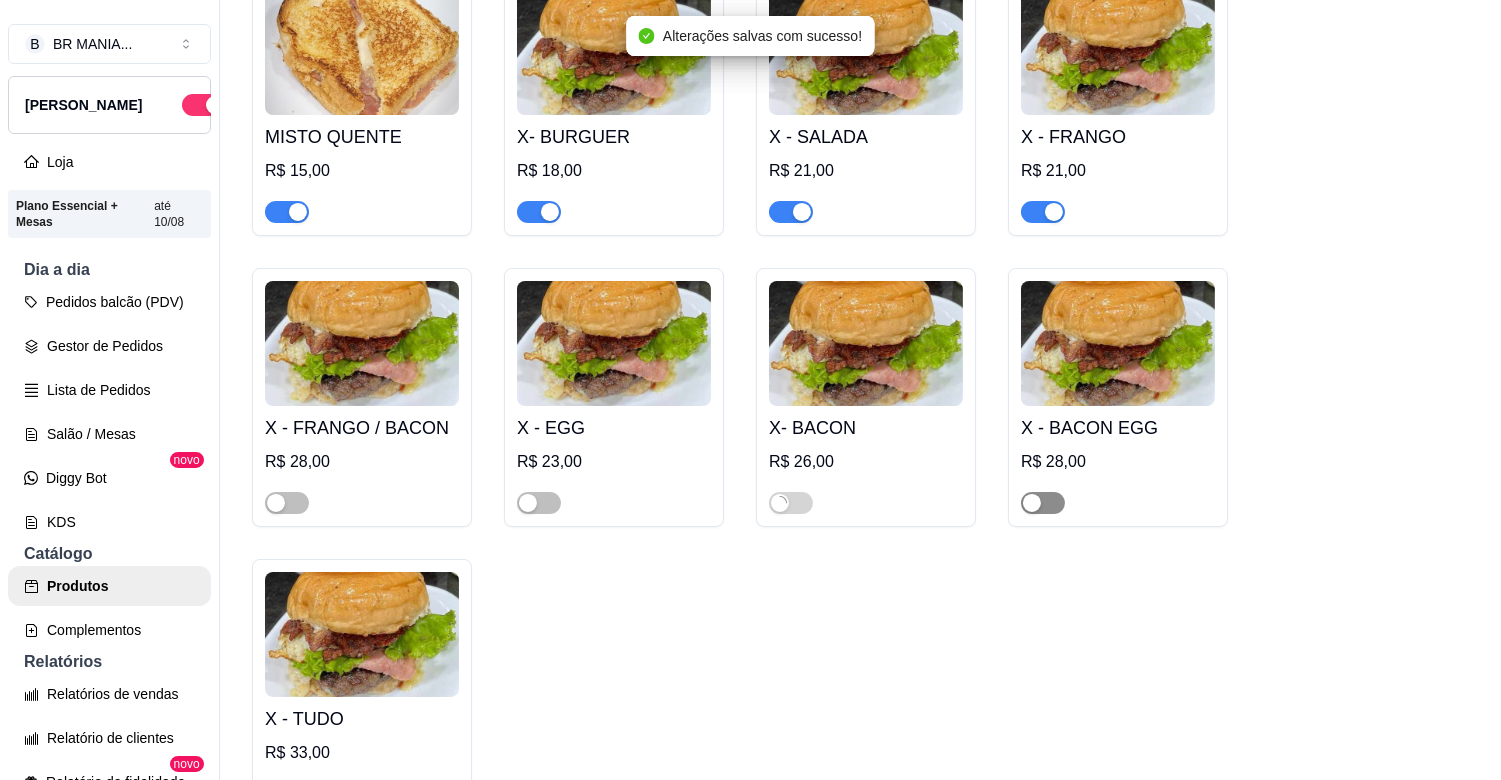 click at bounding box center (1043, 503) 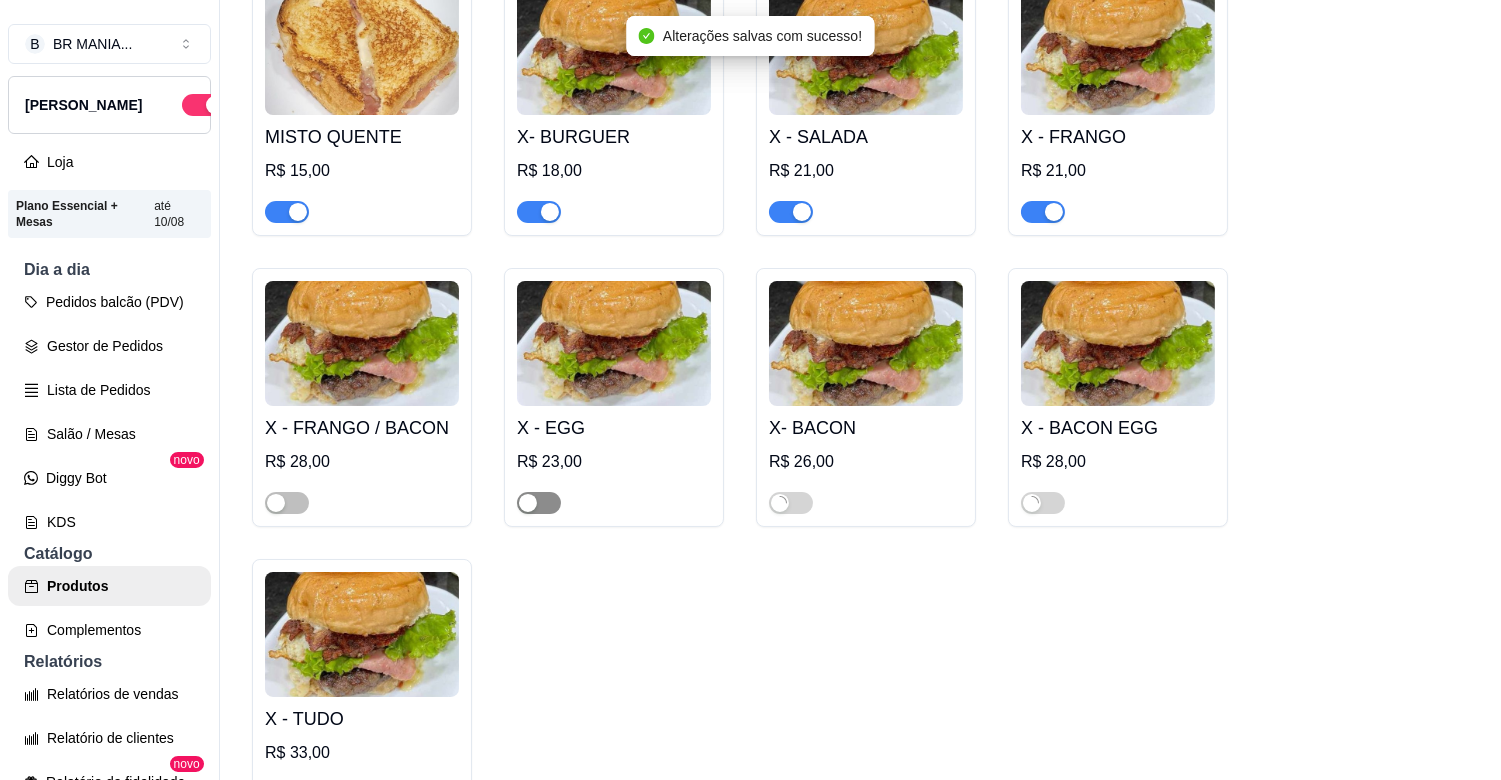 click at bounding box center (528, 503) 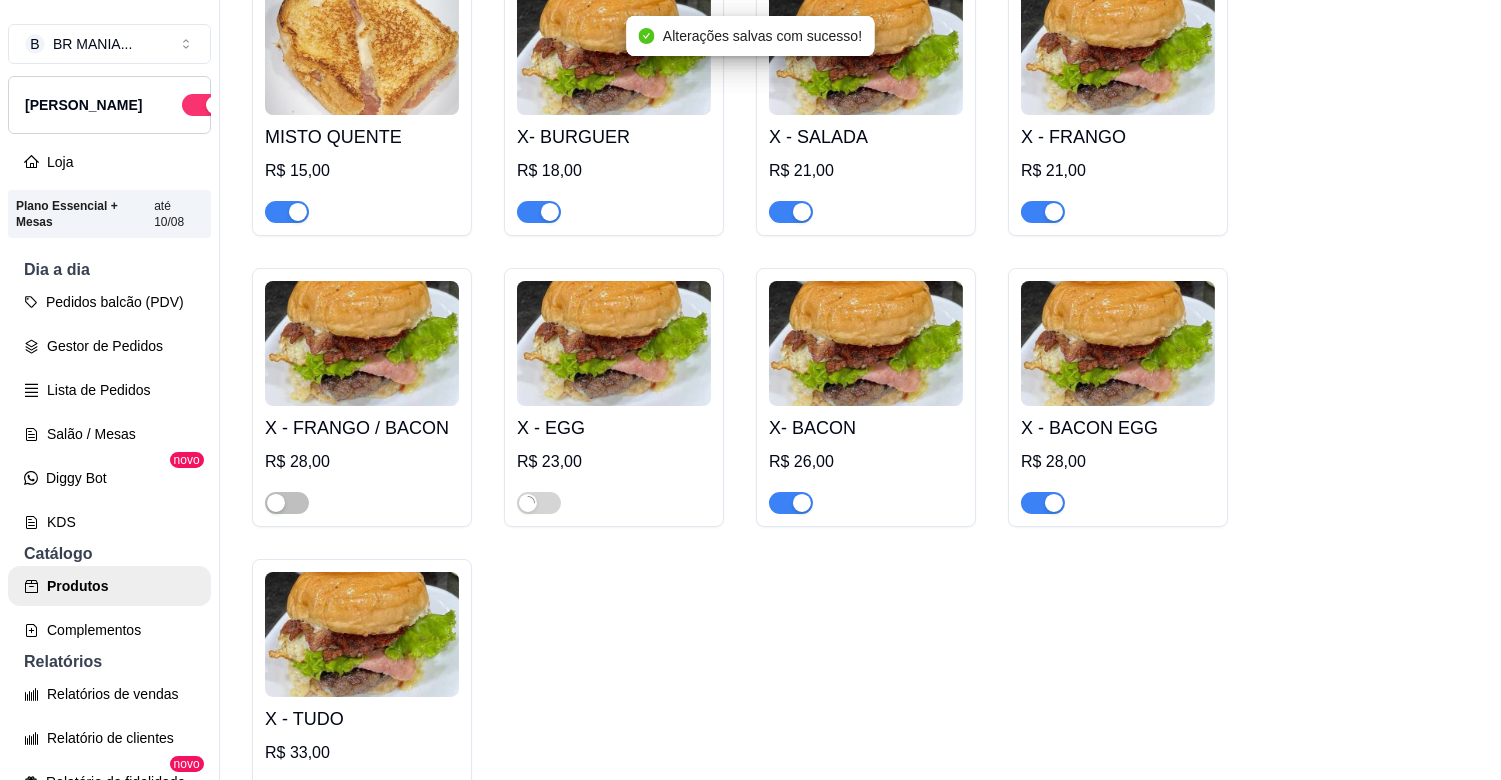 click on "X - FRANGO / BACON   R$ 28,00" at bounding box center (362, 397) 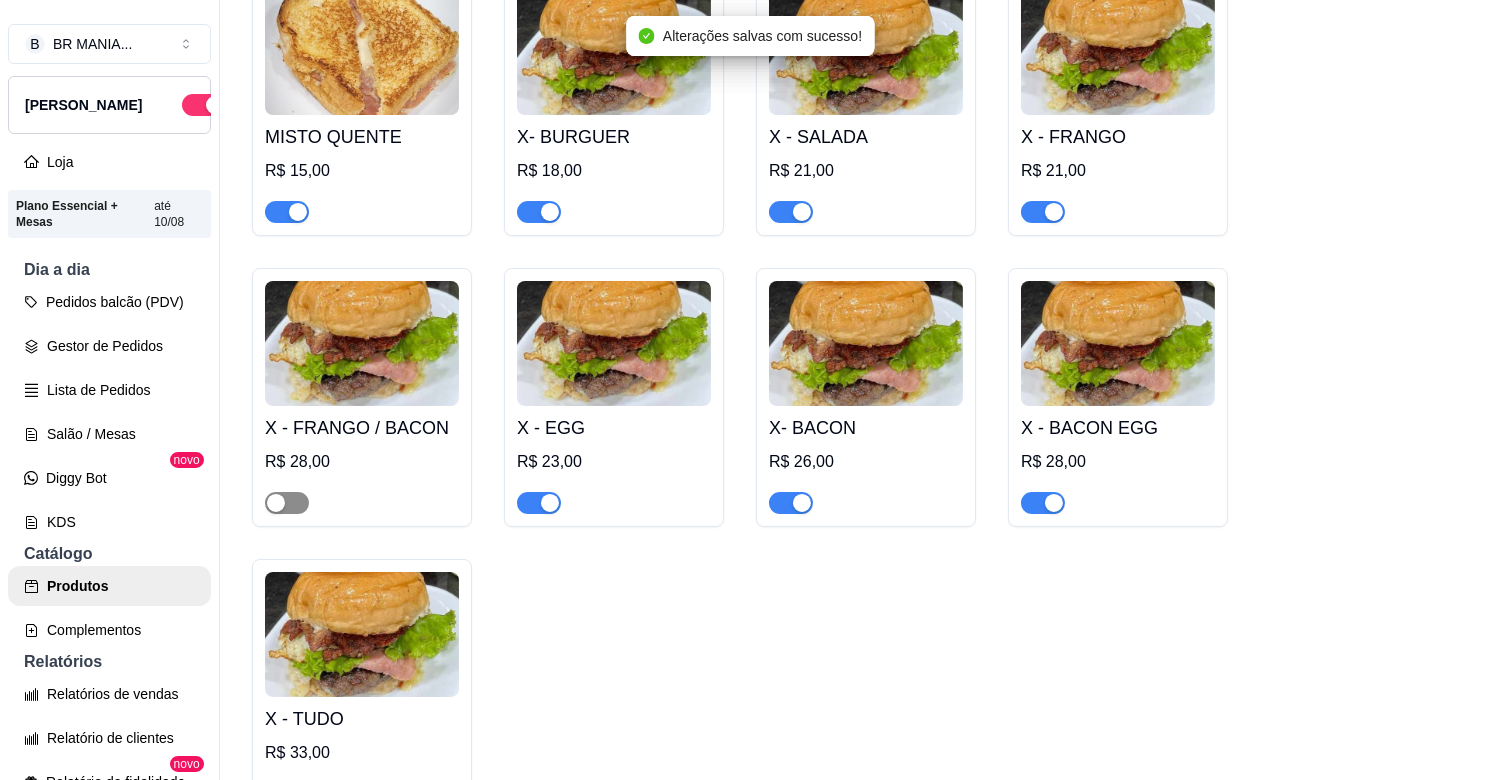click at bounding box center (287, 503) 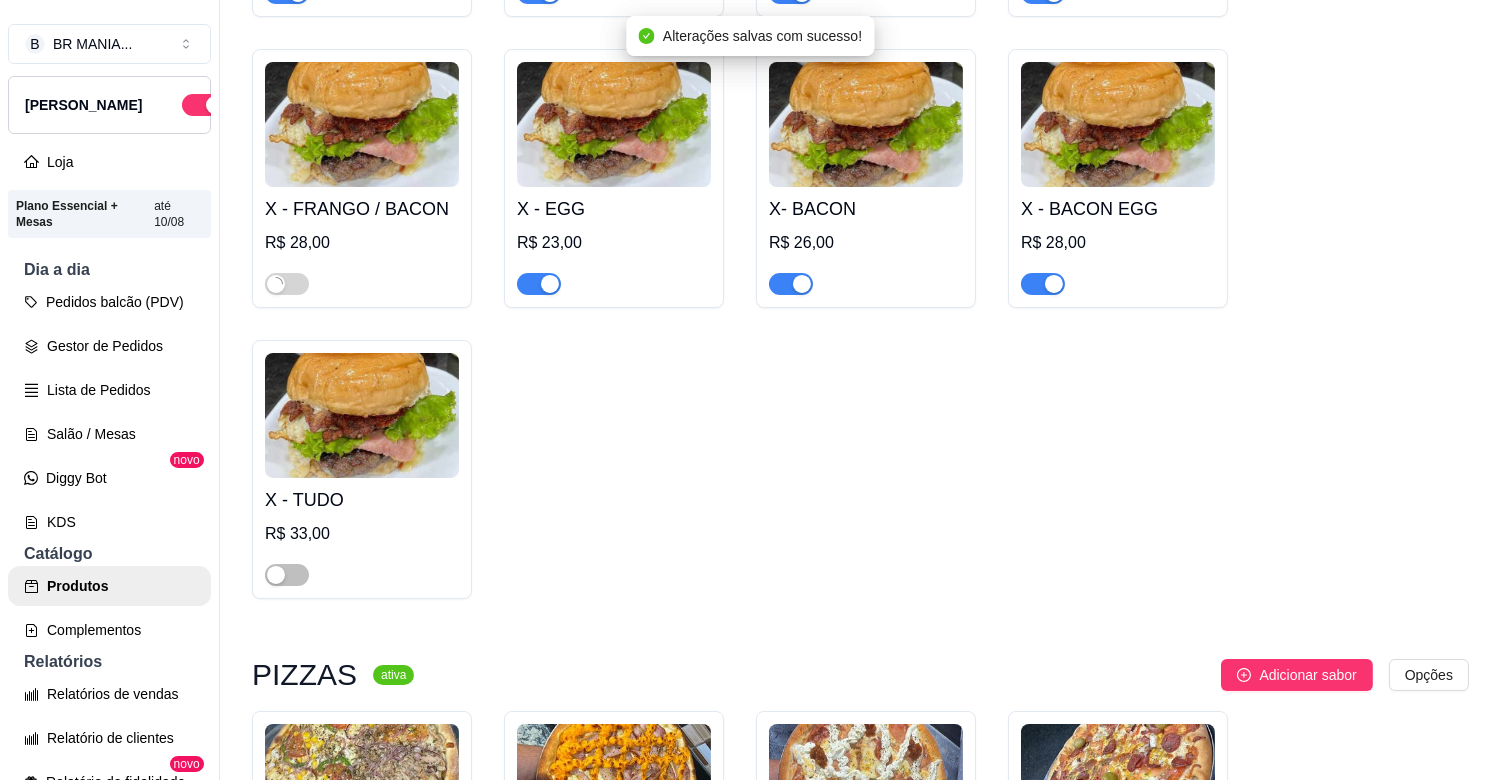 scroll, scrollTop: 2800, scrollLeft: 0, axis: vertical 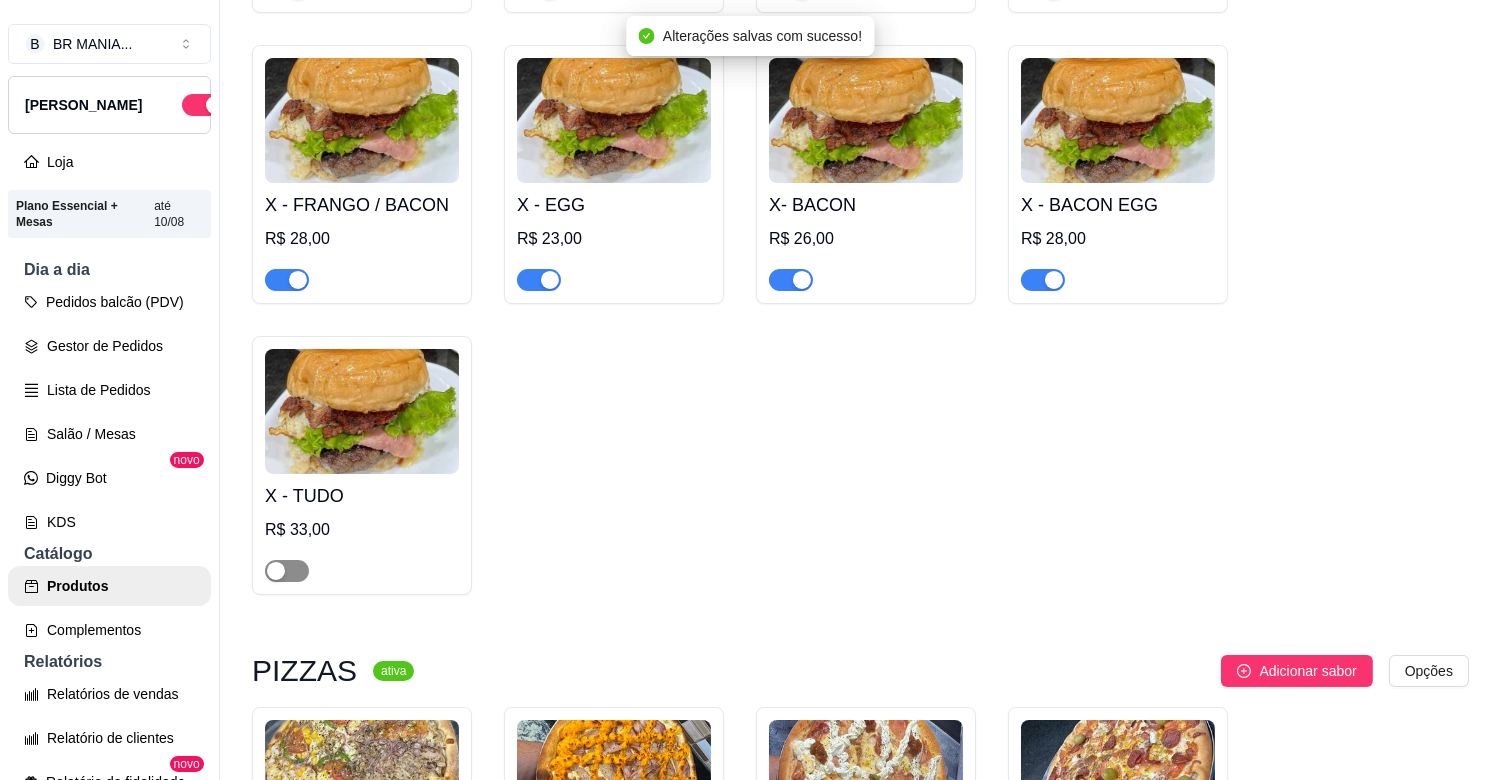 click at bounding box center [287, 571] 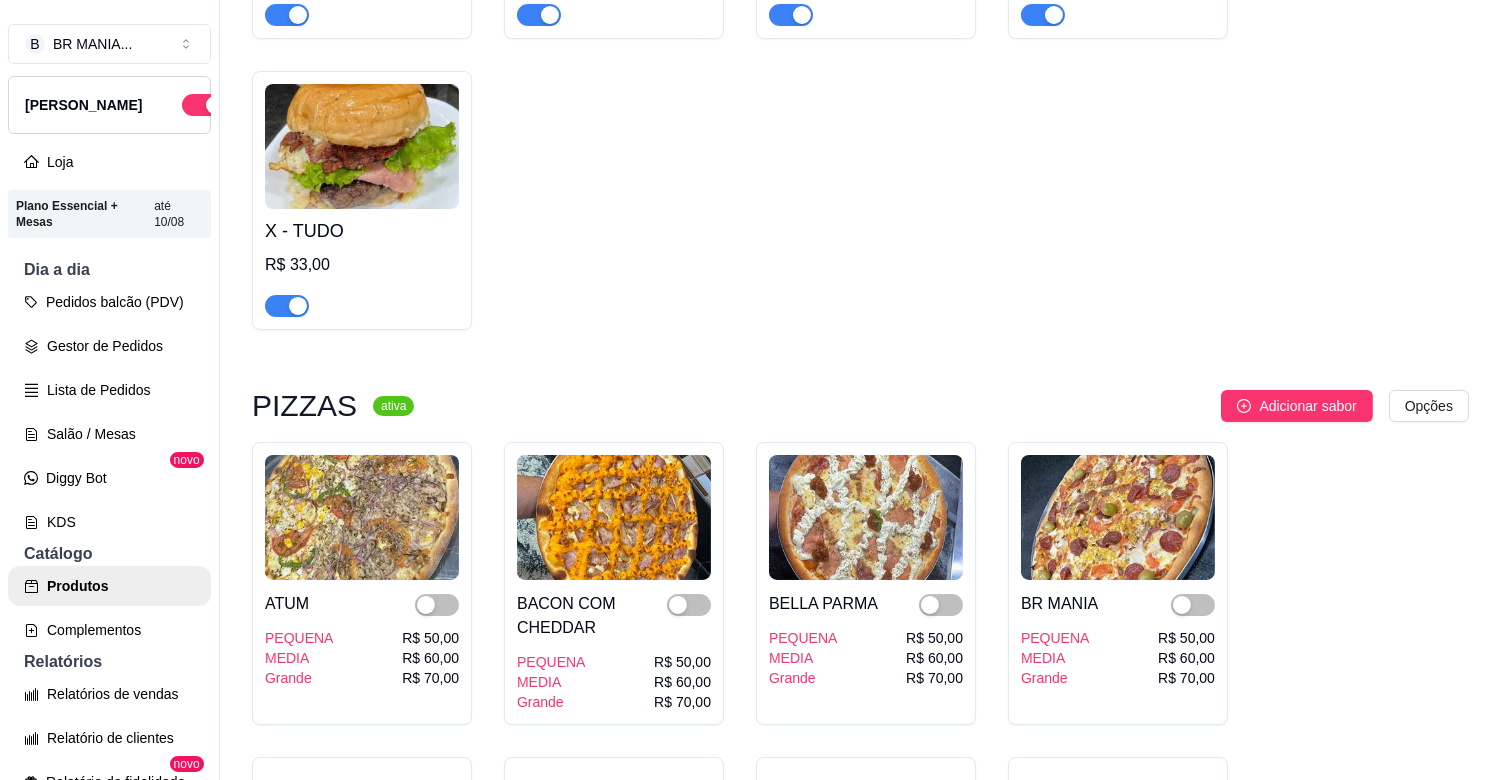 scroll, scrollTop: 3244, scrollLeft: 0, axis: vertical 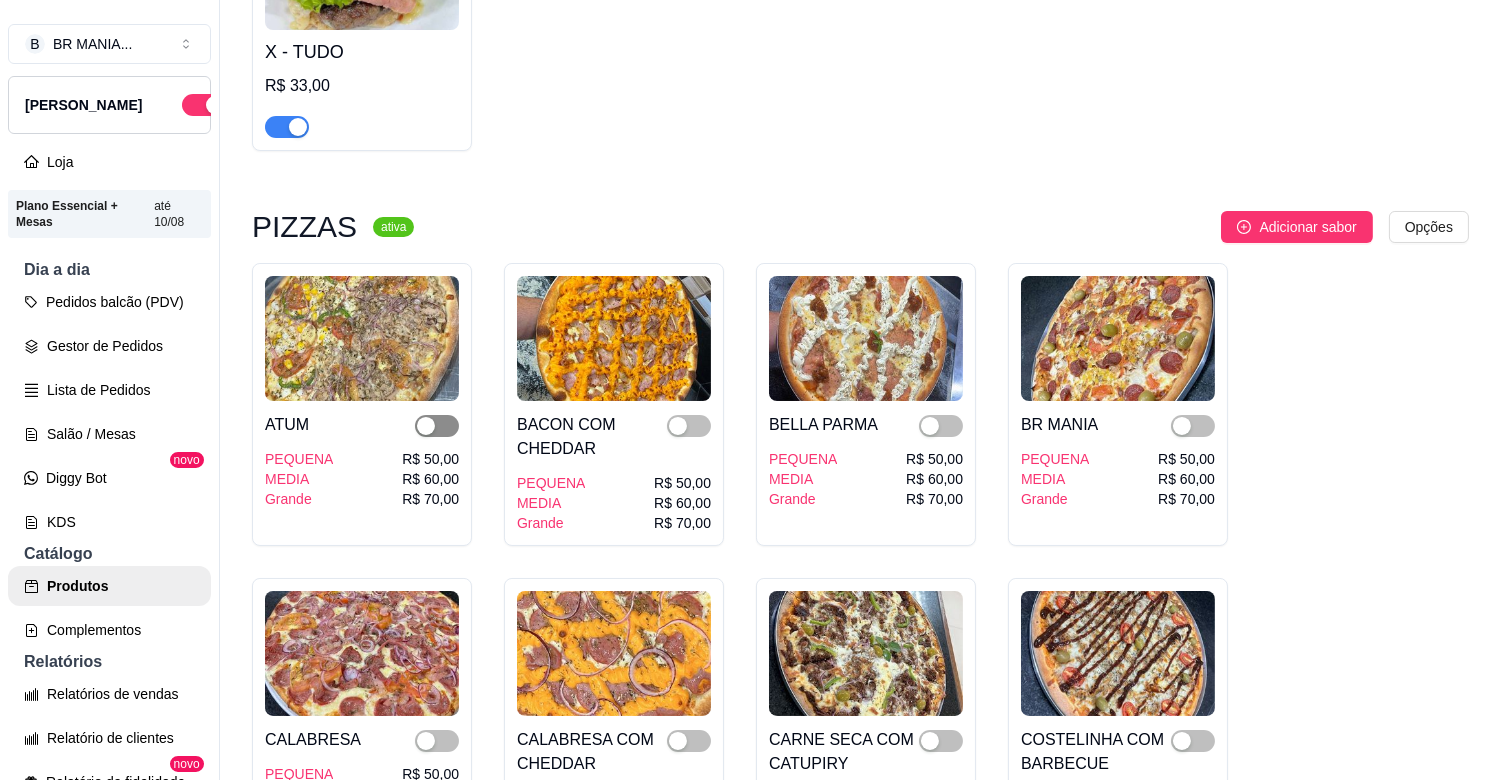 click at bounding box center [437, 426] 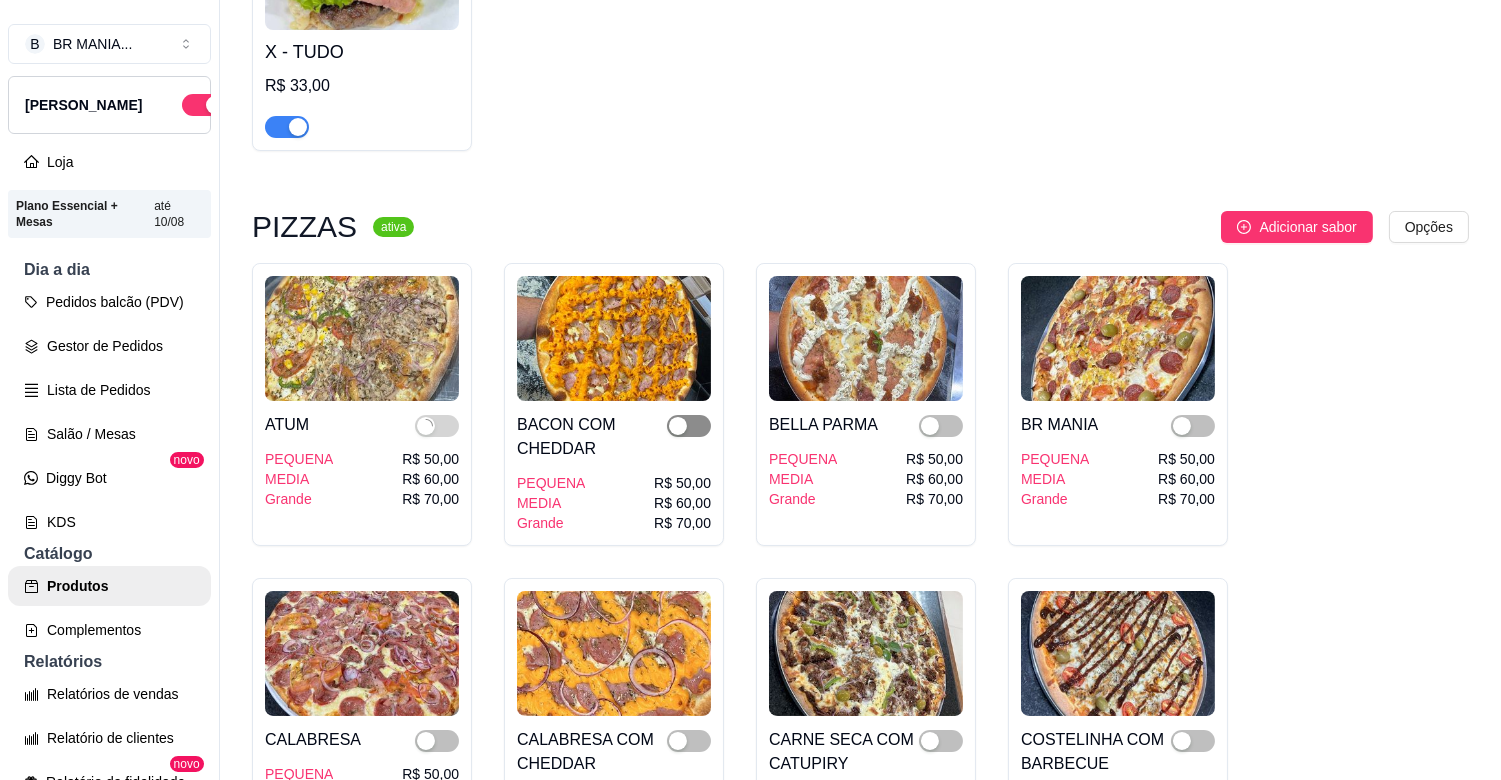 click at bounding box center [689, 426] 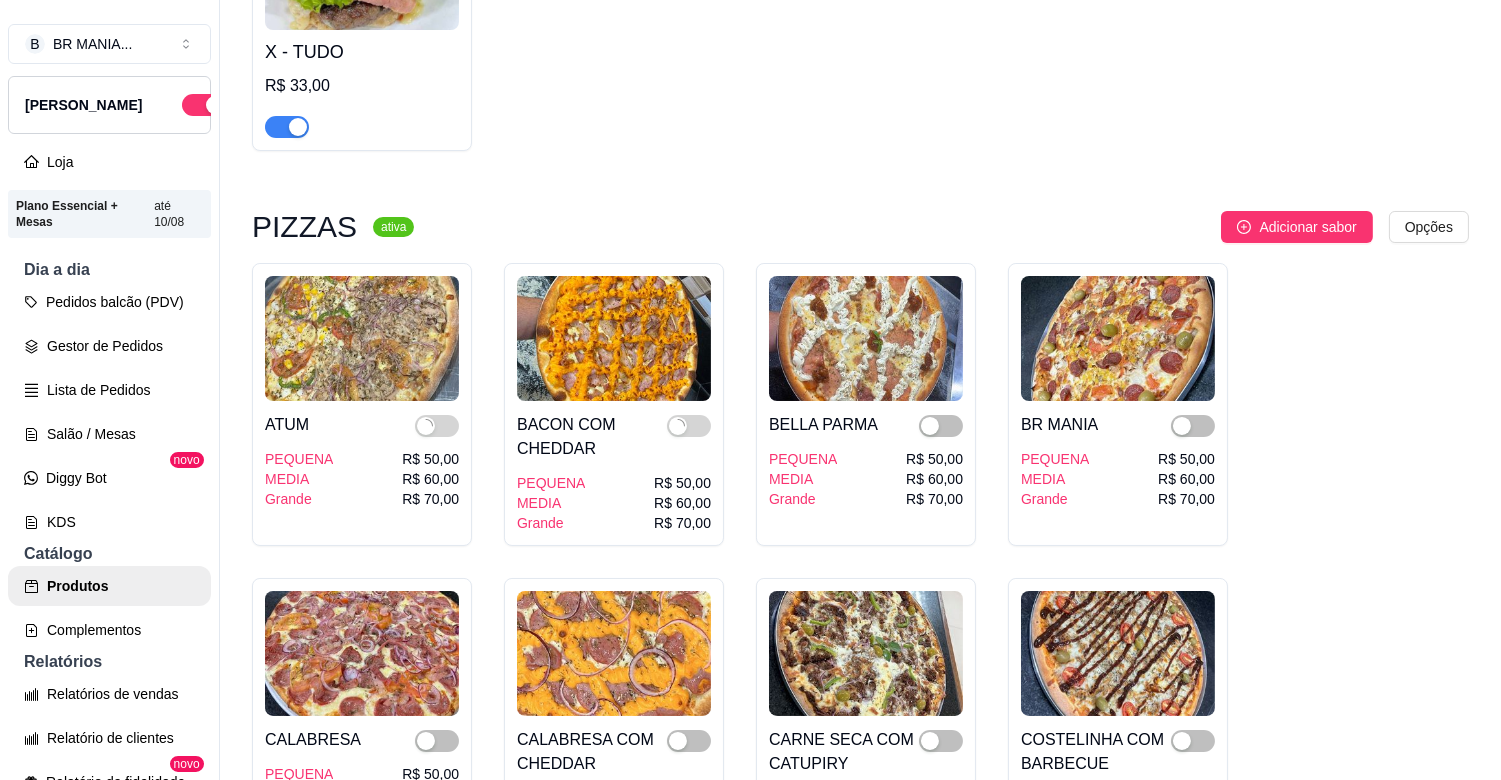 drag, startPoint x: 952, startPoint y: 402, endPoint x: 963, endPoint y: 402, distance: 11 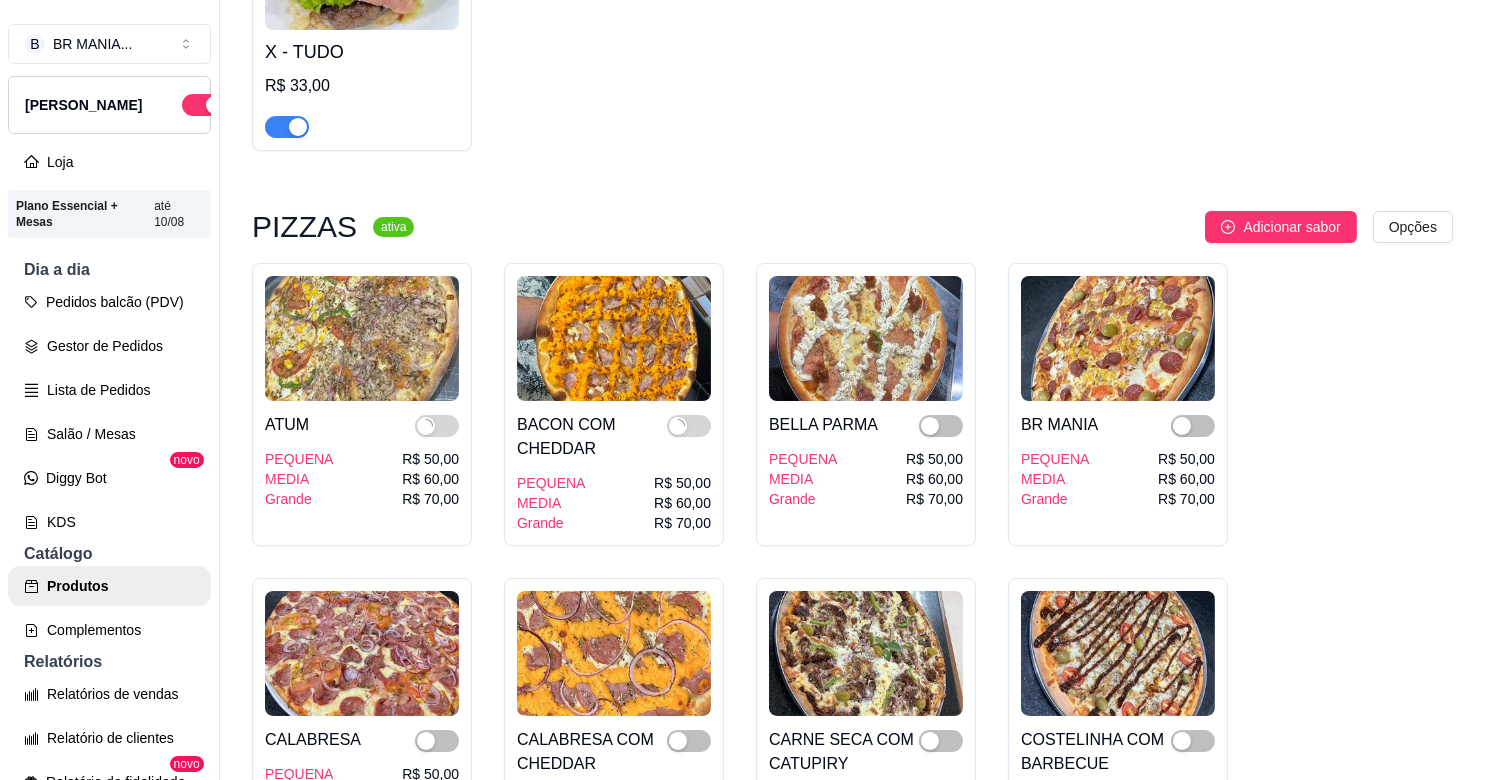 type 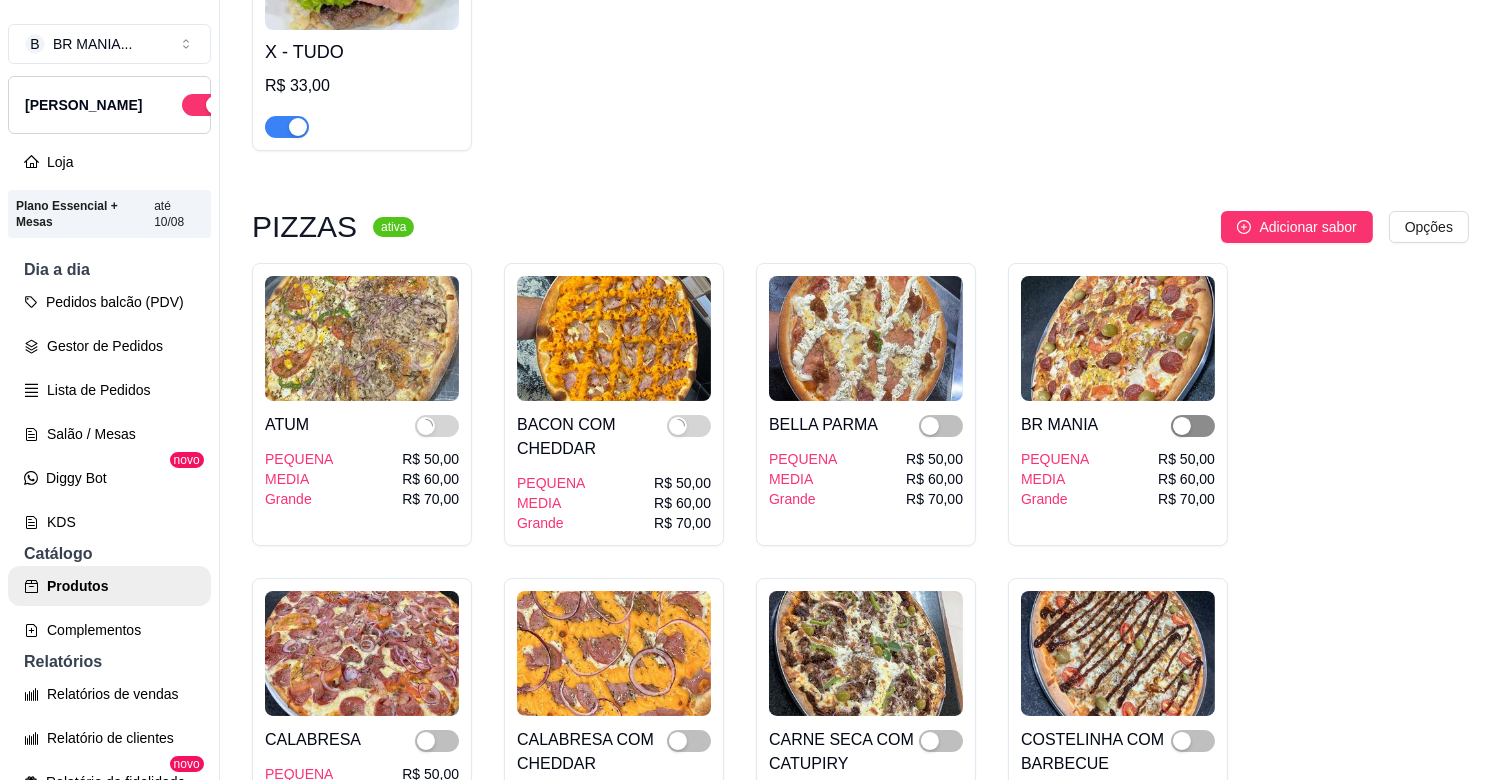 click at bounding box center (1193, 426) 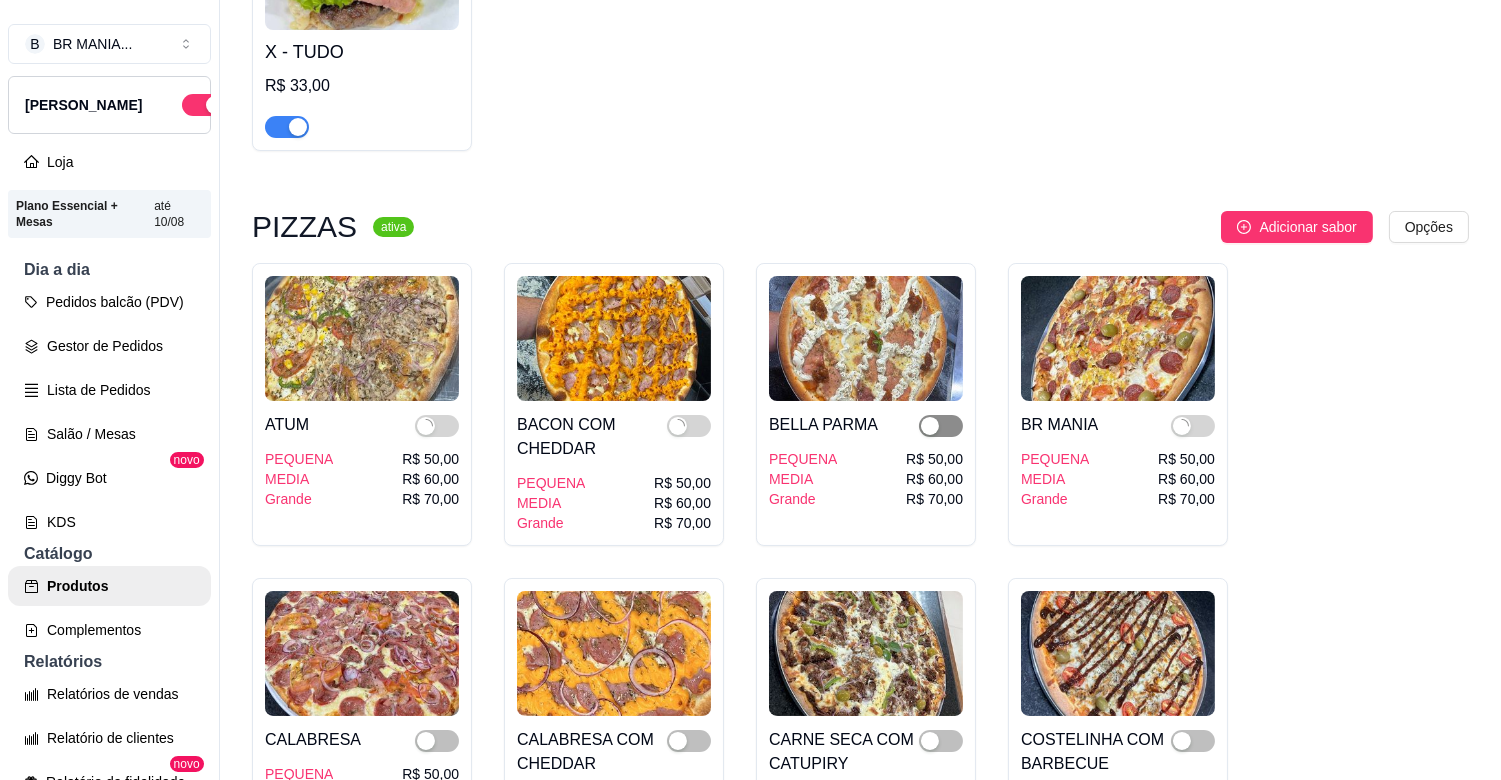 click at bounding box center (941, 426) 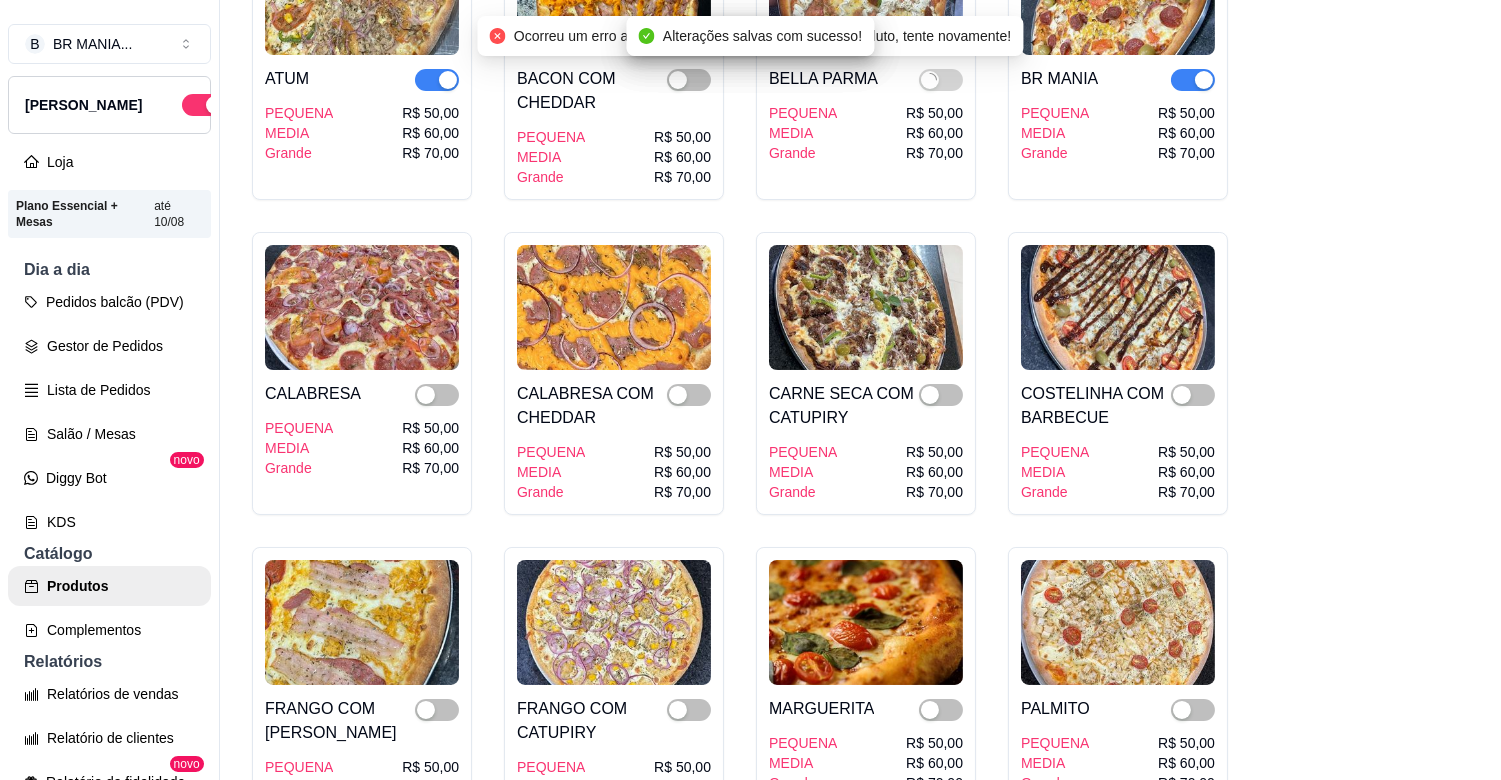 scroll, scrollTop: 3644, scrollLeft: 0, axis: vertical 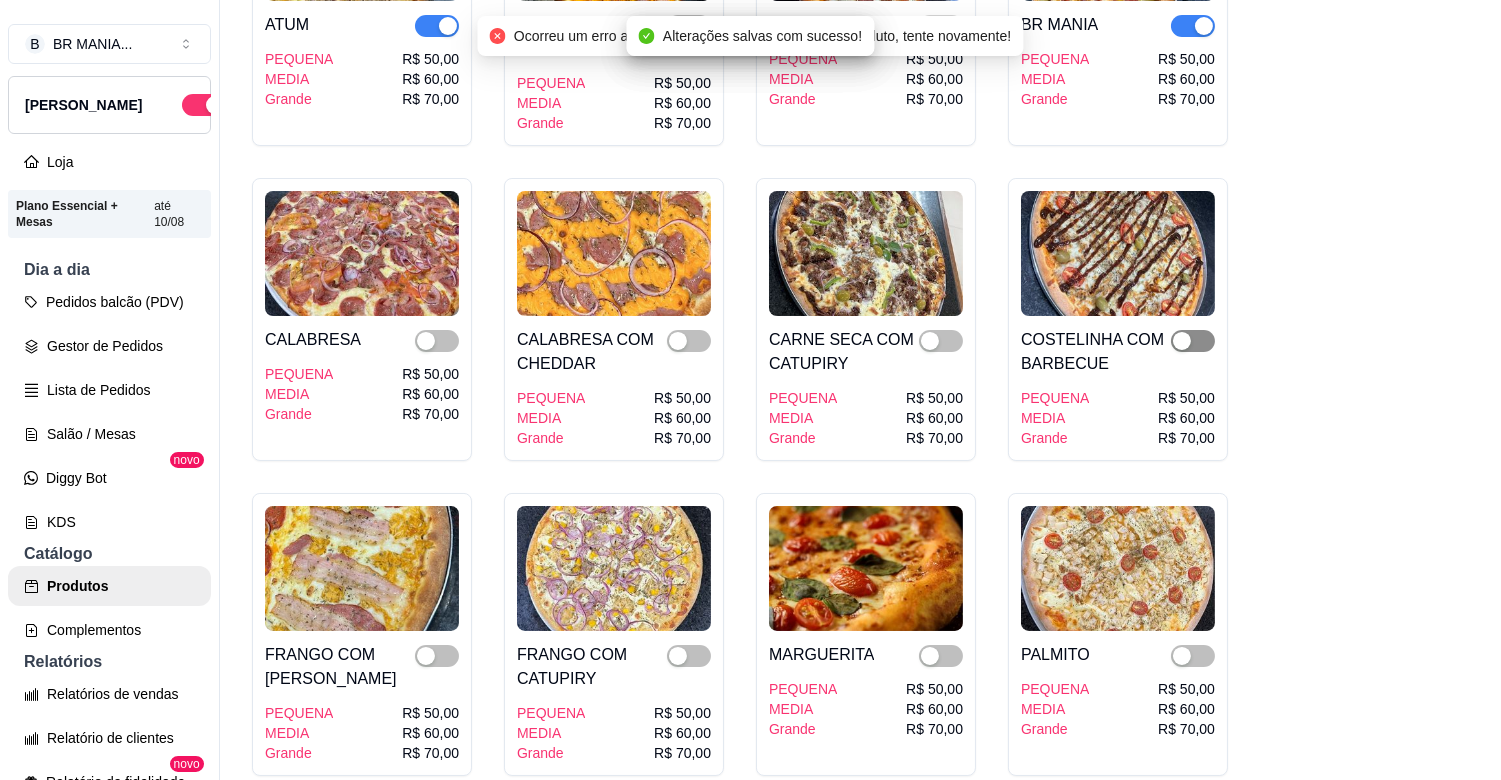 click at bounding box center (1182, 341) 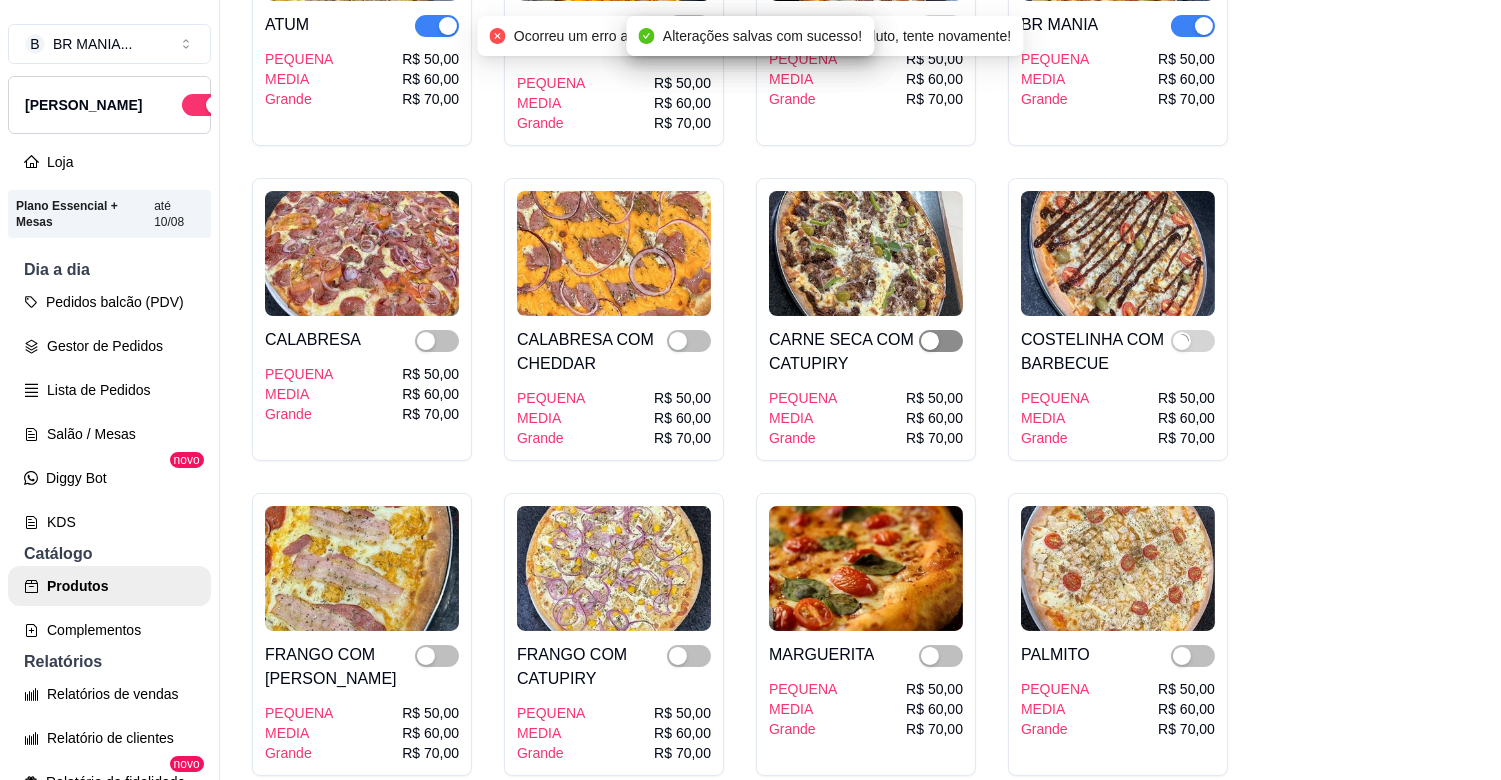 click at bounding box center (930, 341) 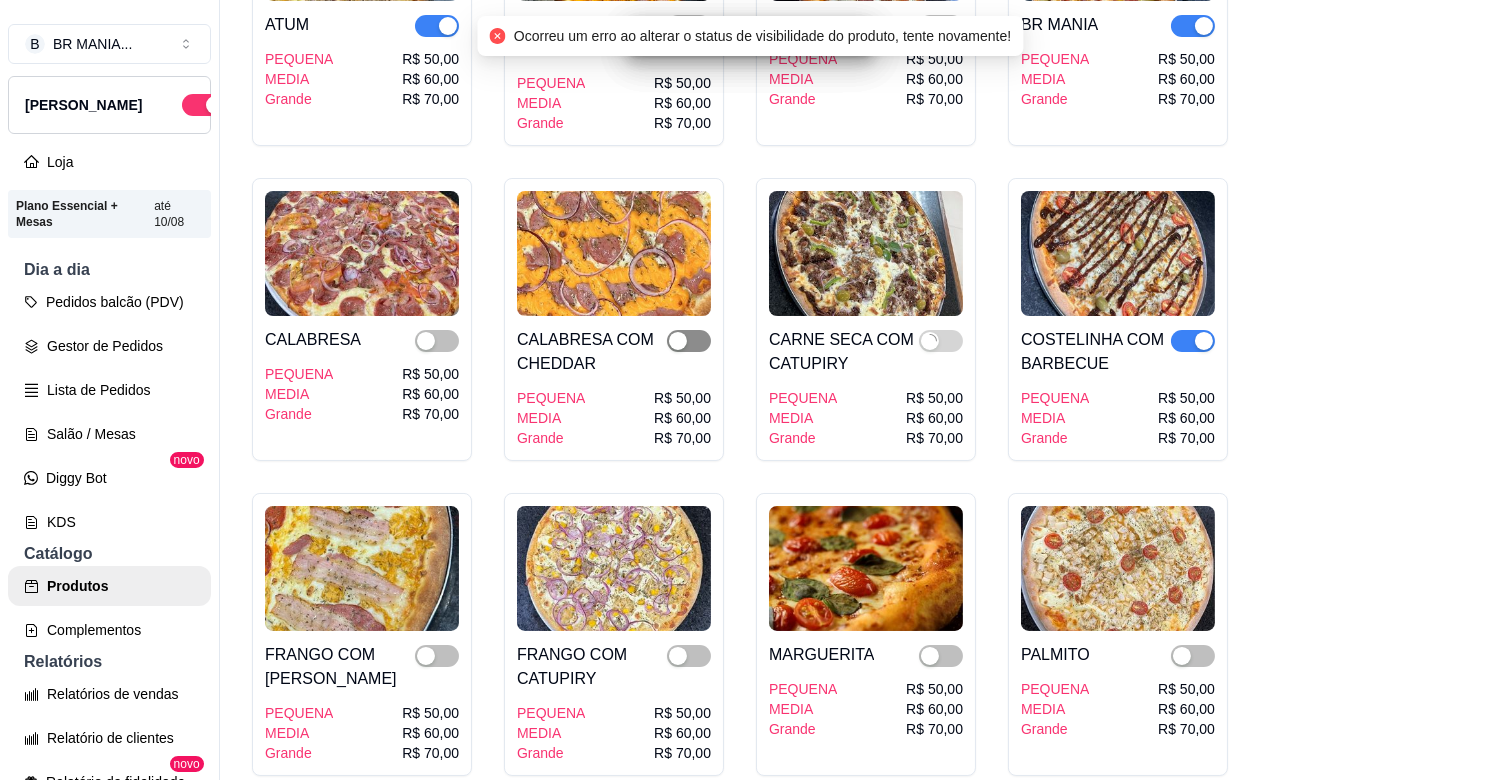 click at bounding box center (678, 341) 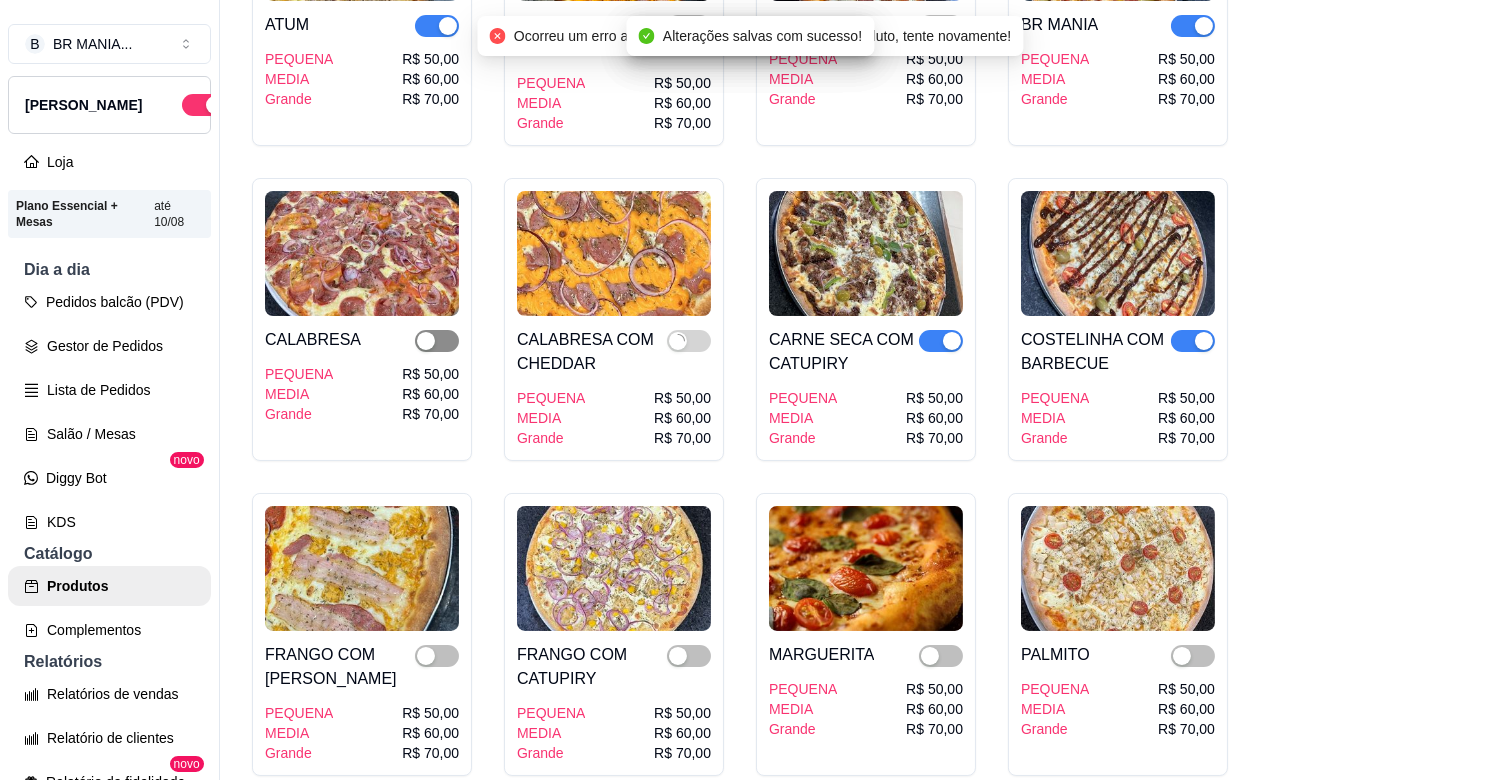 click at bounding box center [426, 341] 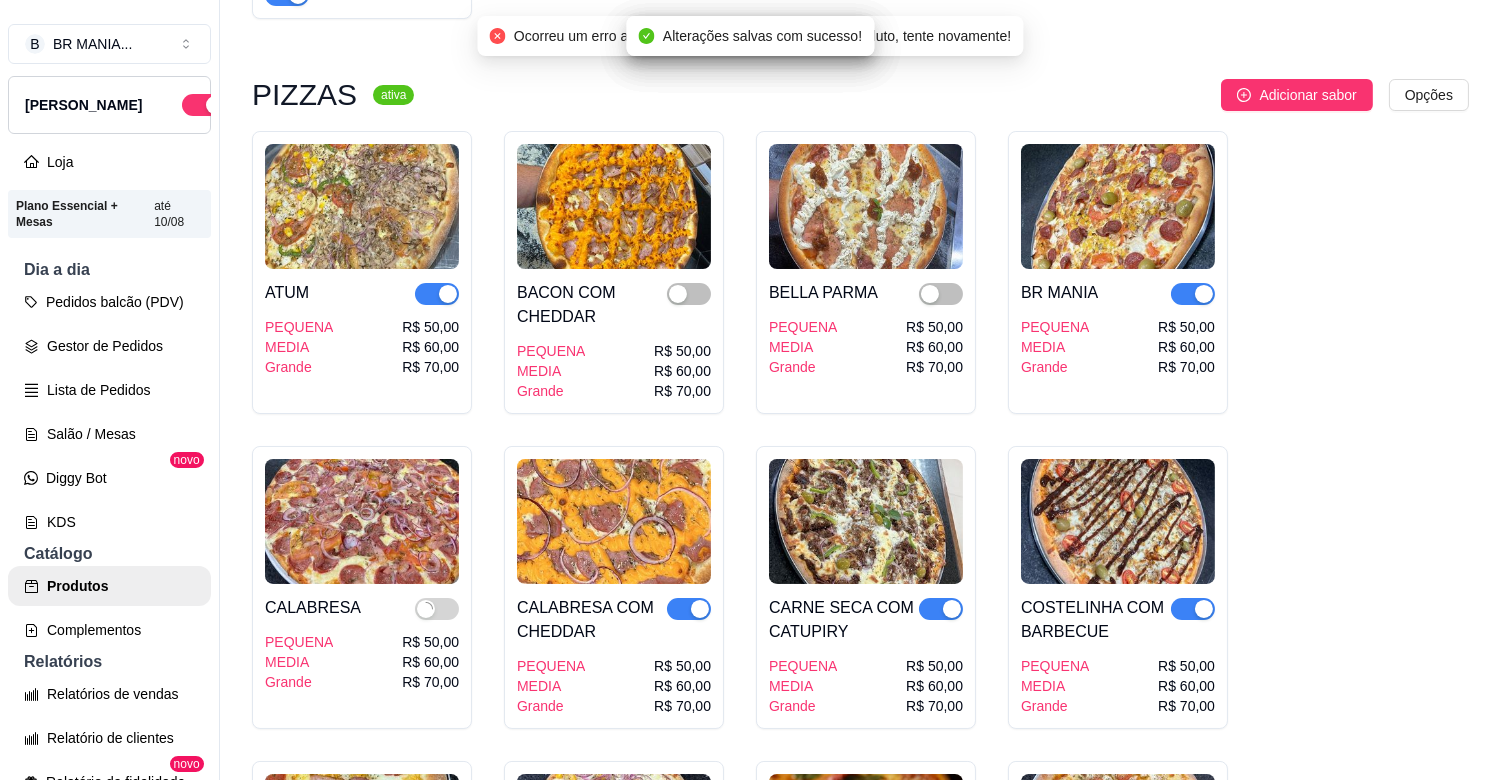 scroll, scrollTop: 3288, scrollLeft: 0, axis: vertical 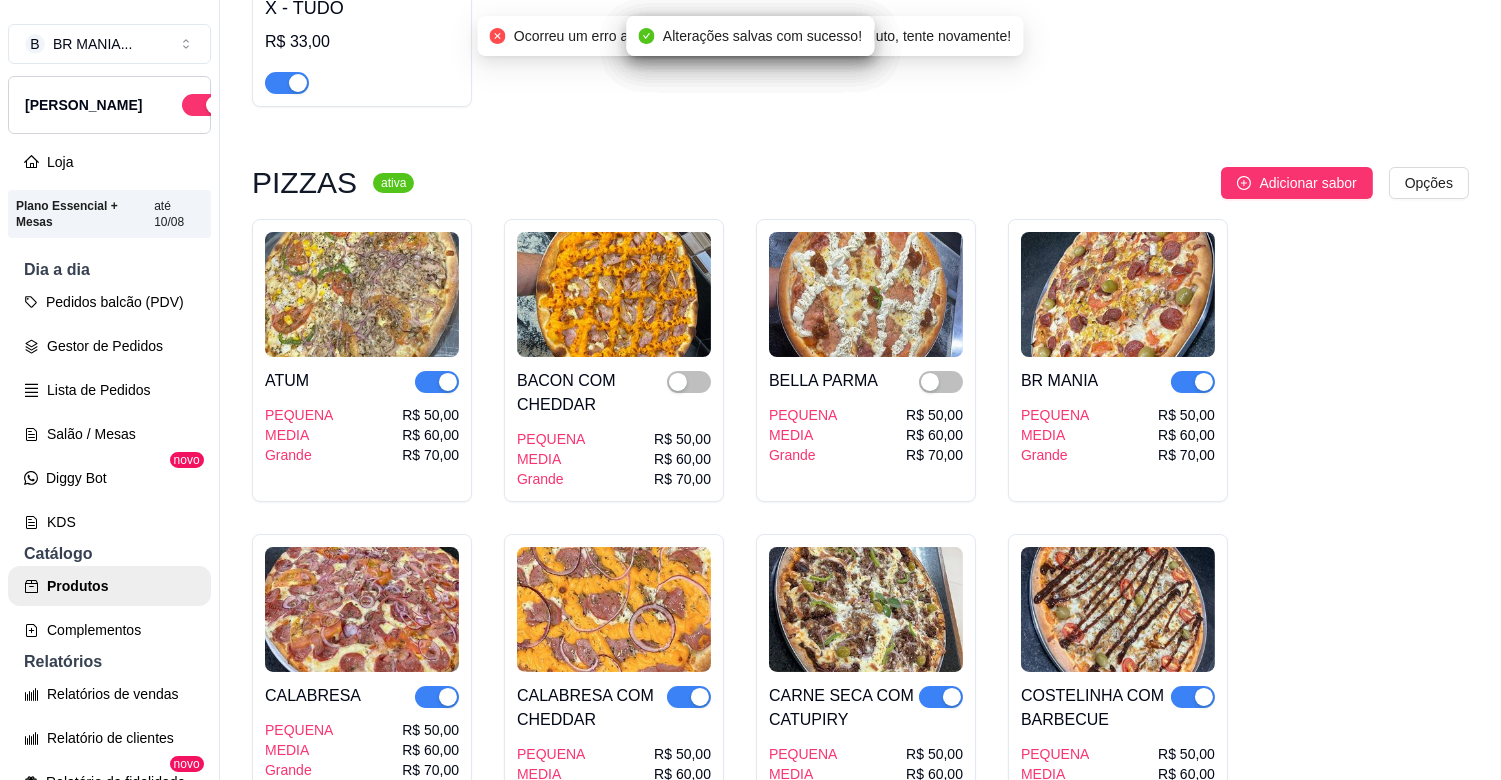drag, startPoint x: 670, startPoint y: 358, endPoint x: 880, endPoint y: 366, distance: 210.15233 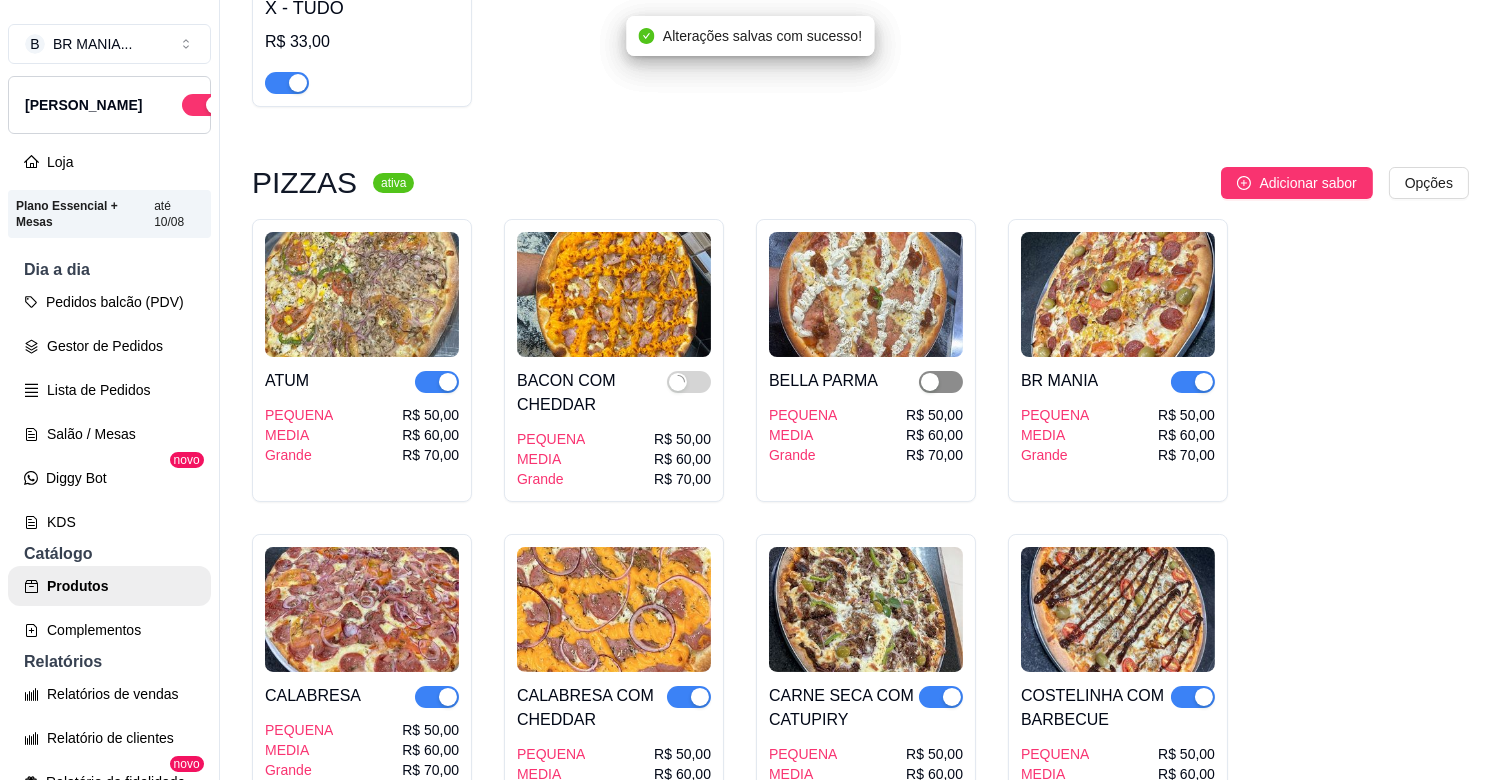 click at bounding box center [941, 382] 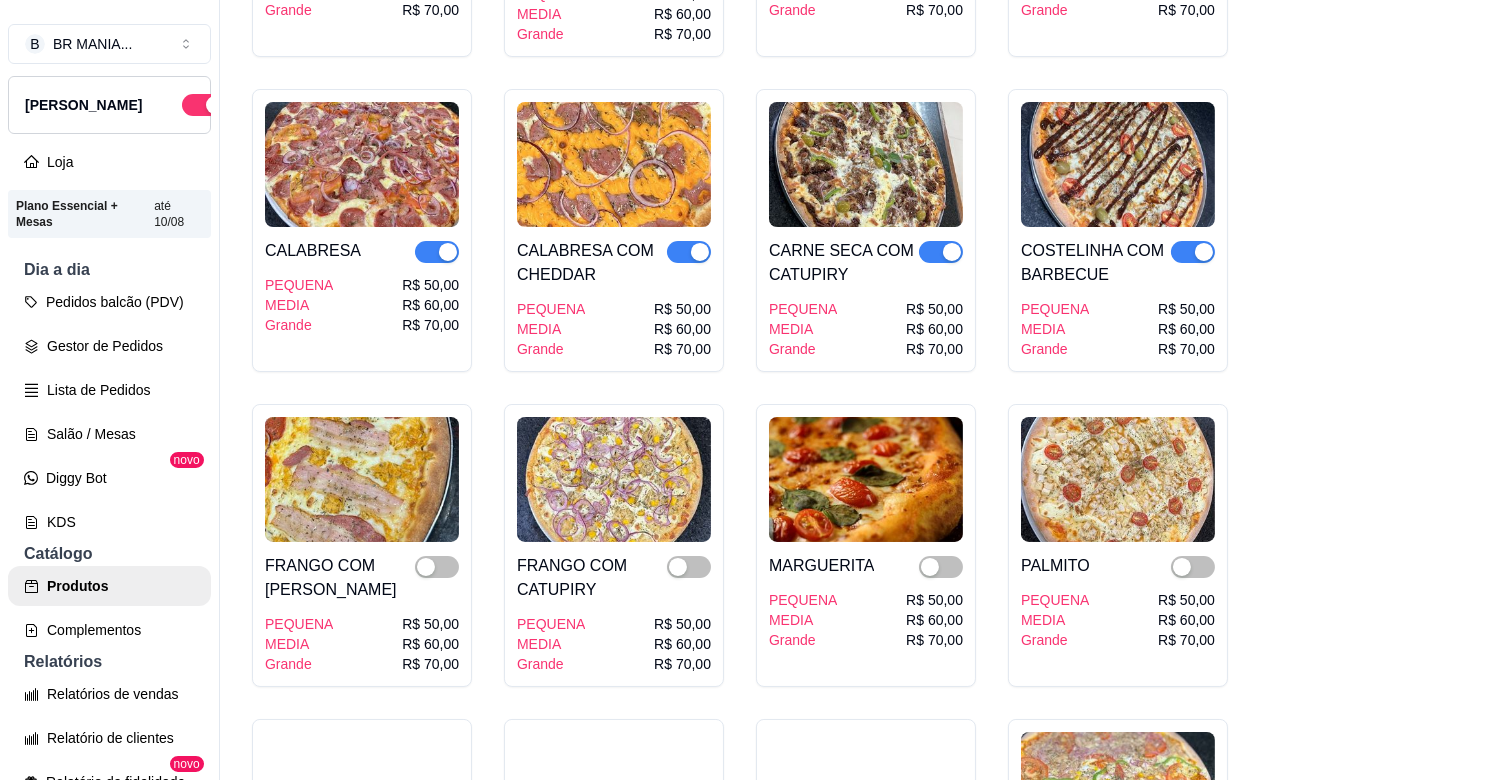 scroll, scrollTop: 3777, scrollLeft: 0, axis: vertical 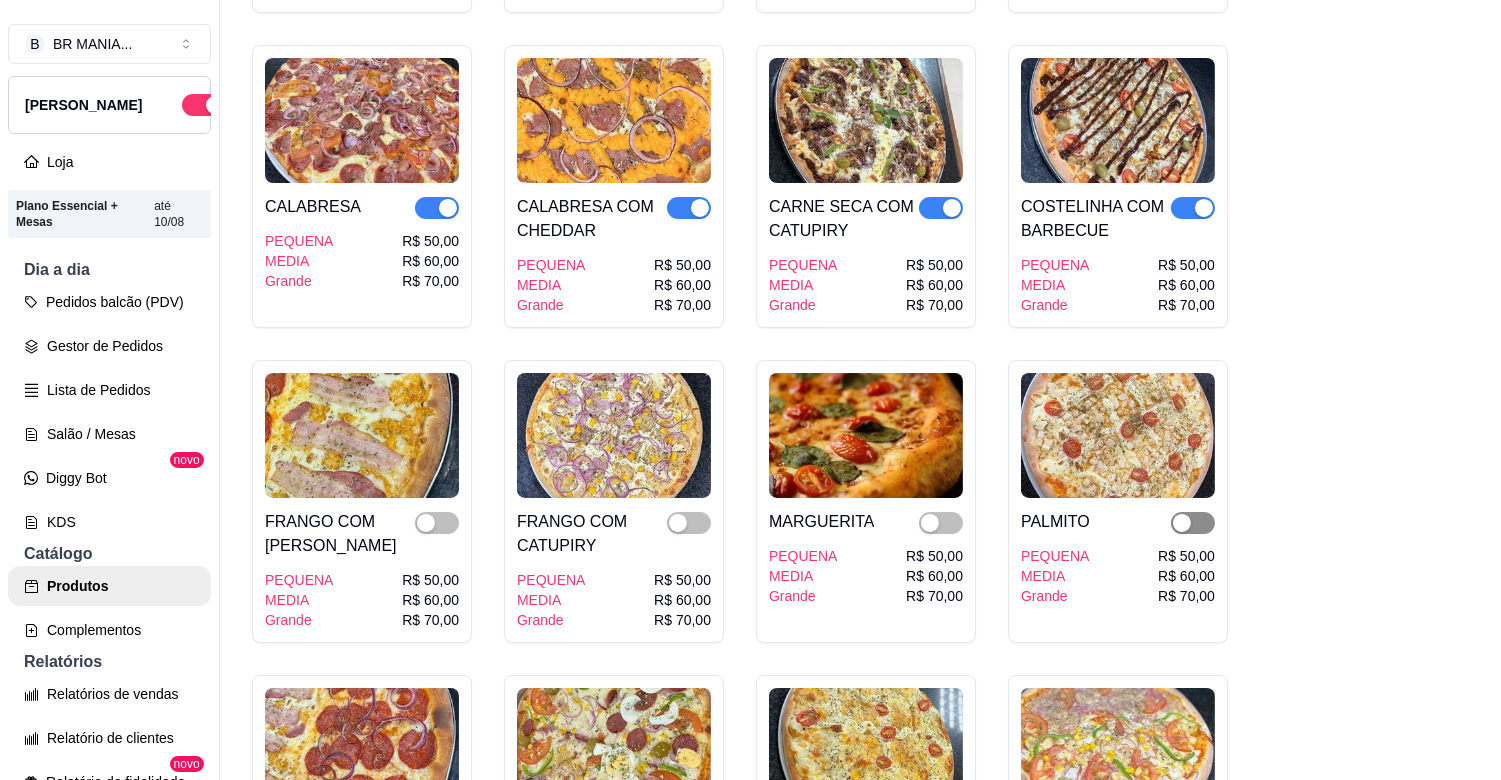 click at bounding box center [1182, 523] 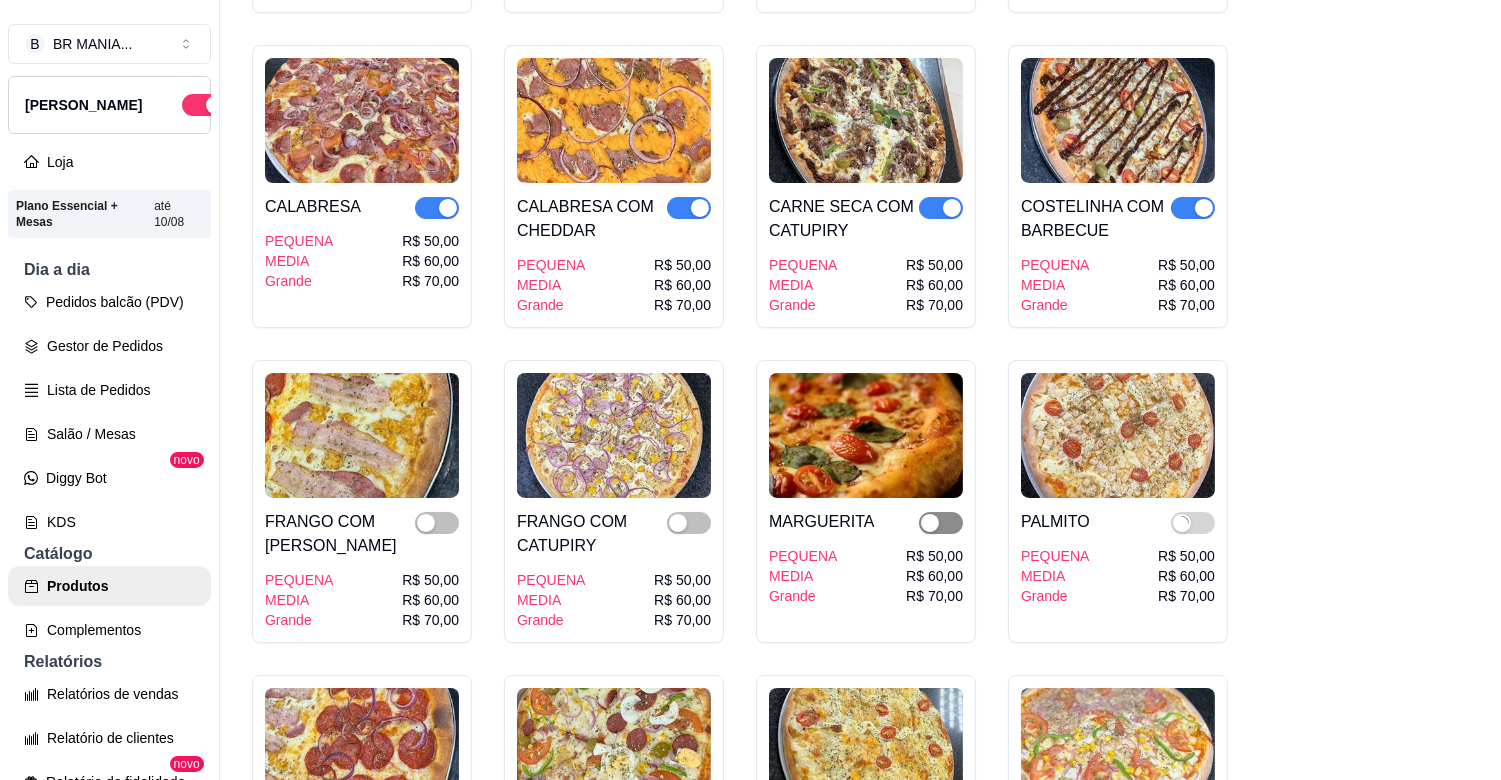 click at bounding box center [930, 523] 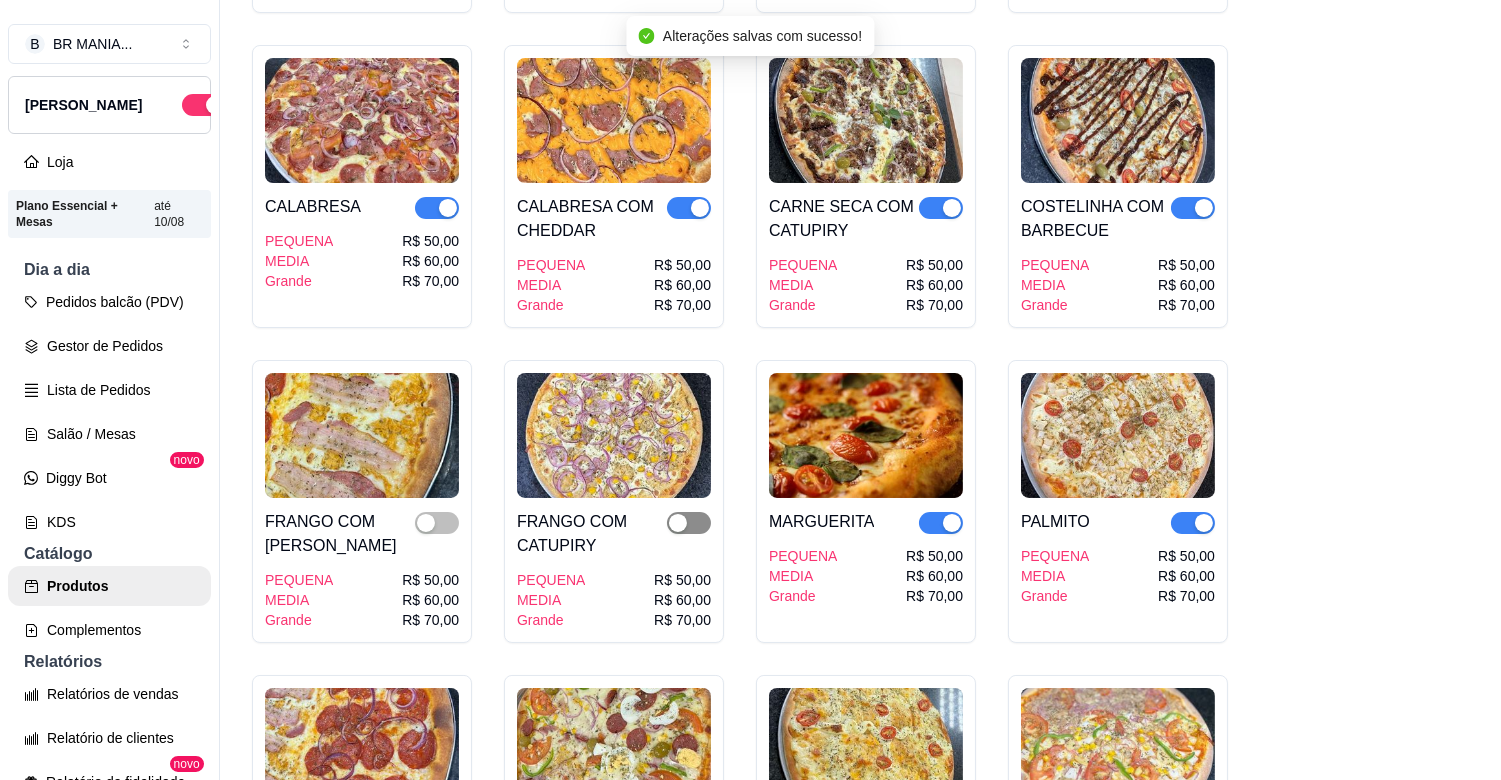 click at bounding box center (689, 523) 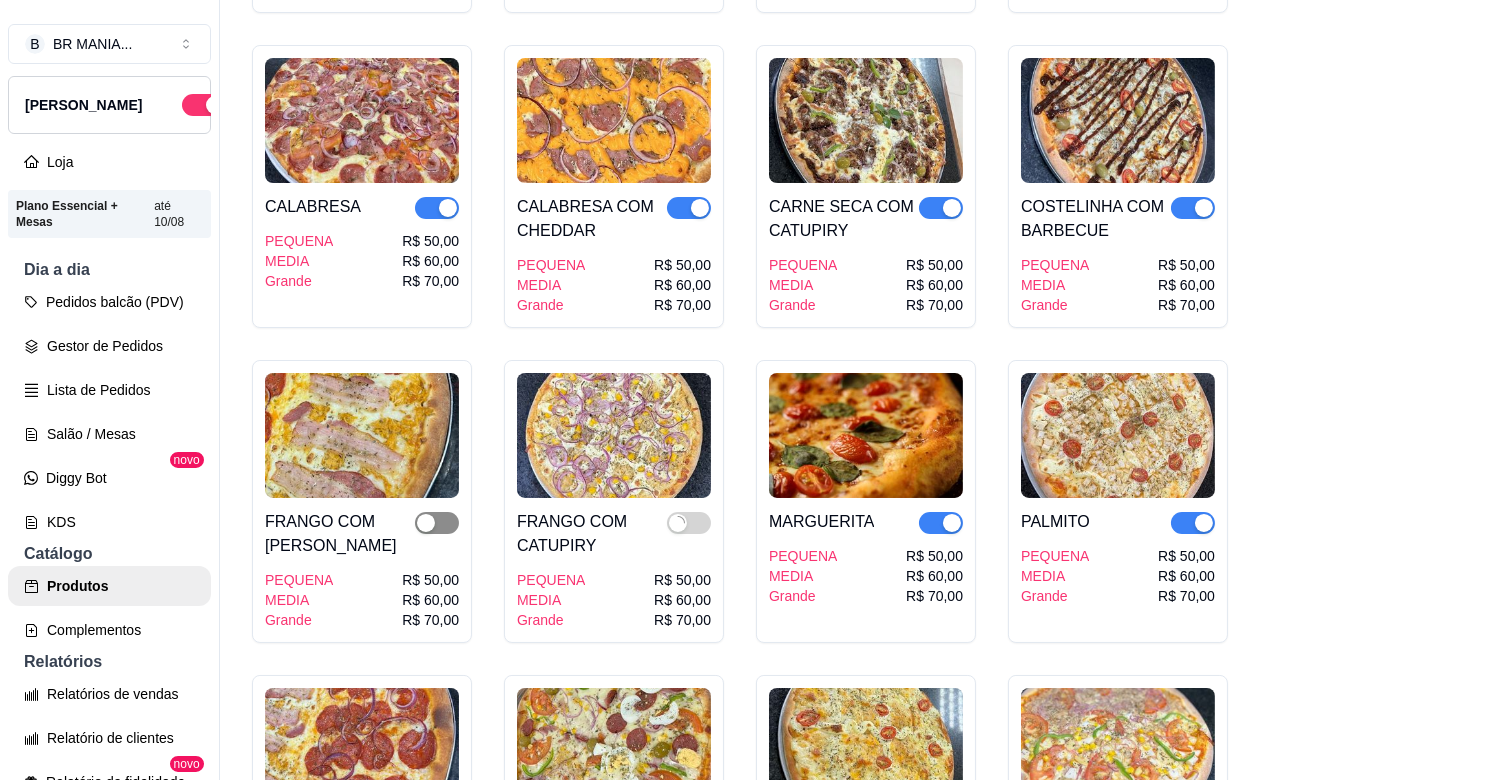 click at bounding box center [437, 523] 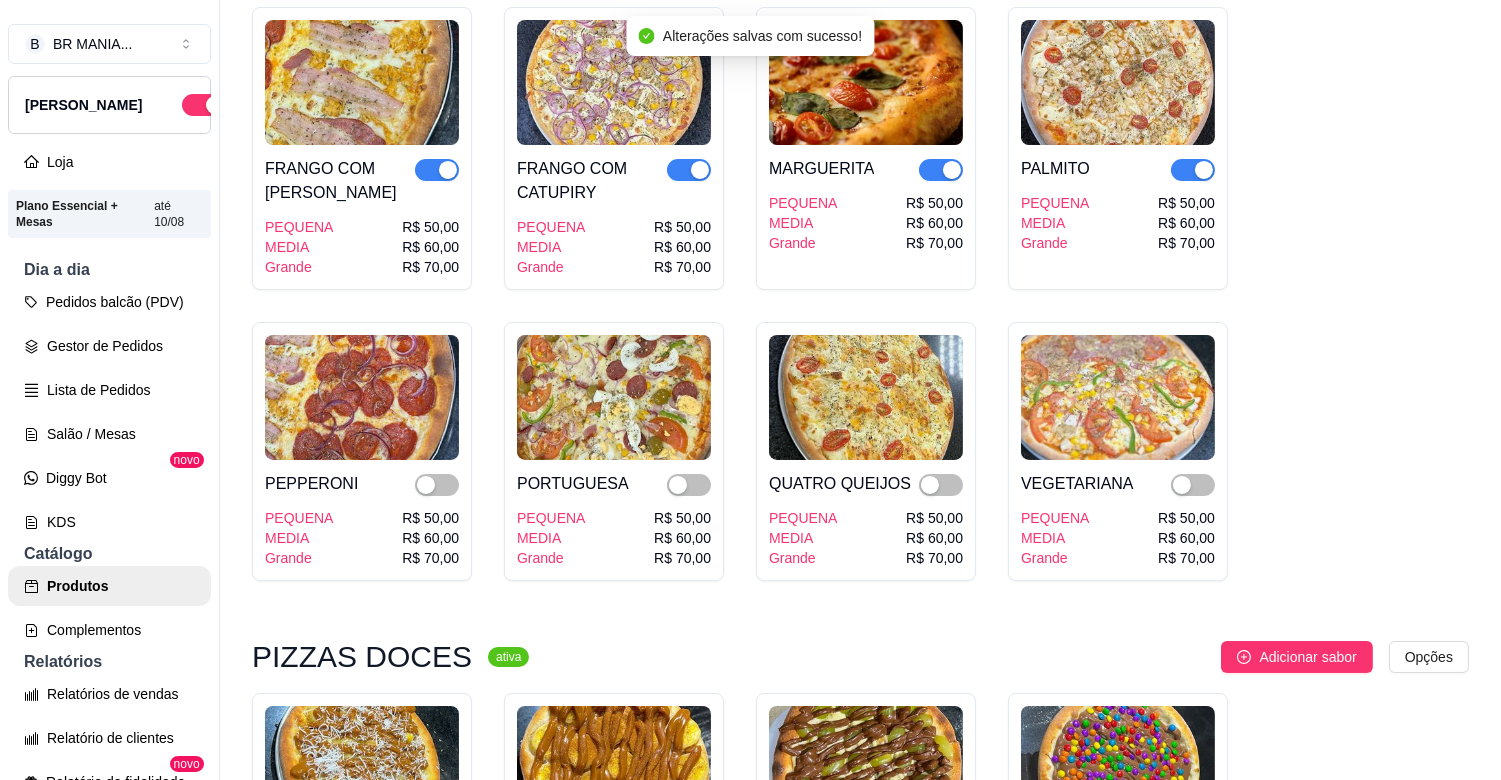 scroll, scrollTop: 4133, scrollLeft: 0, axis: vertical 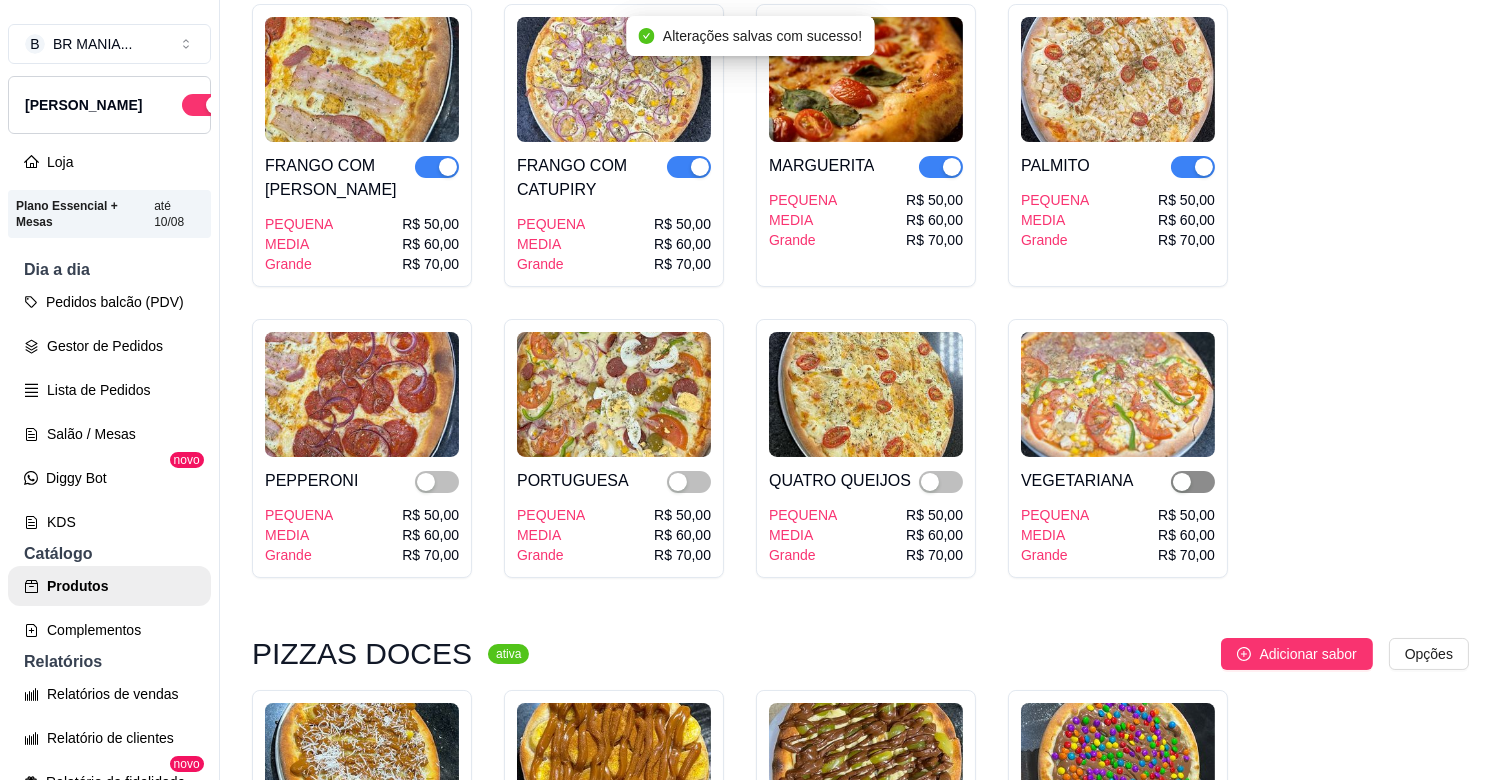 click at bounding box center (1193, 482) 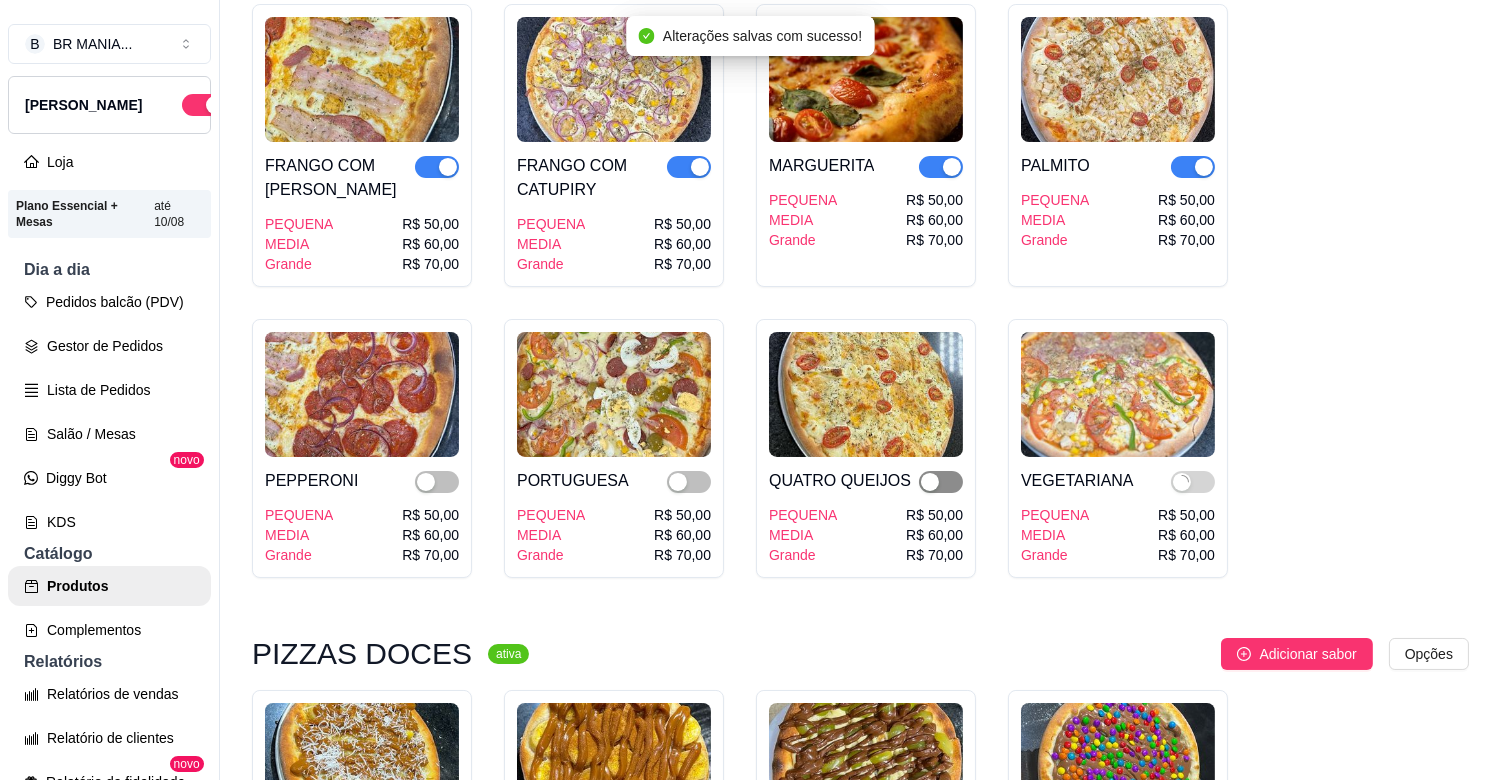 click at bounding box center (930, 482) 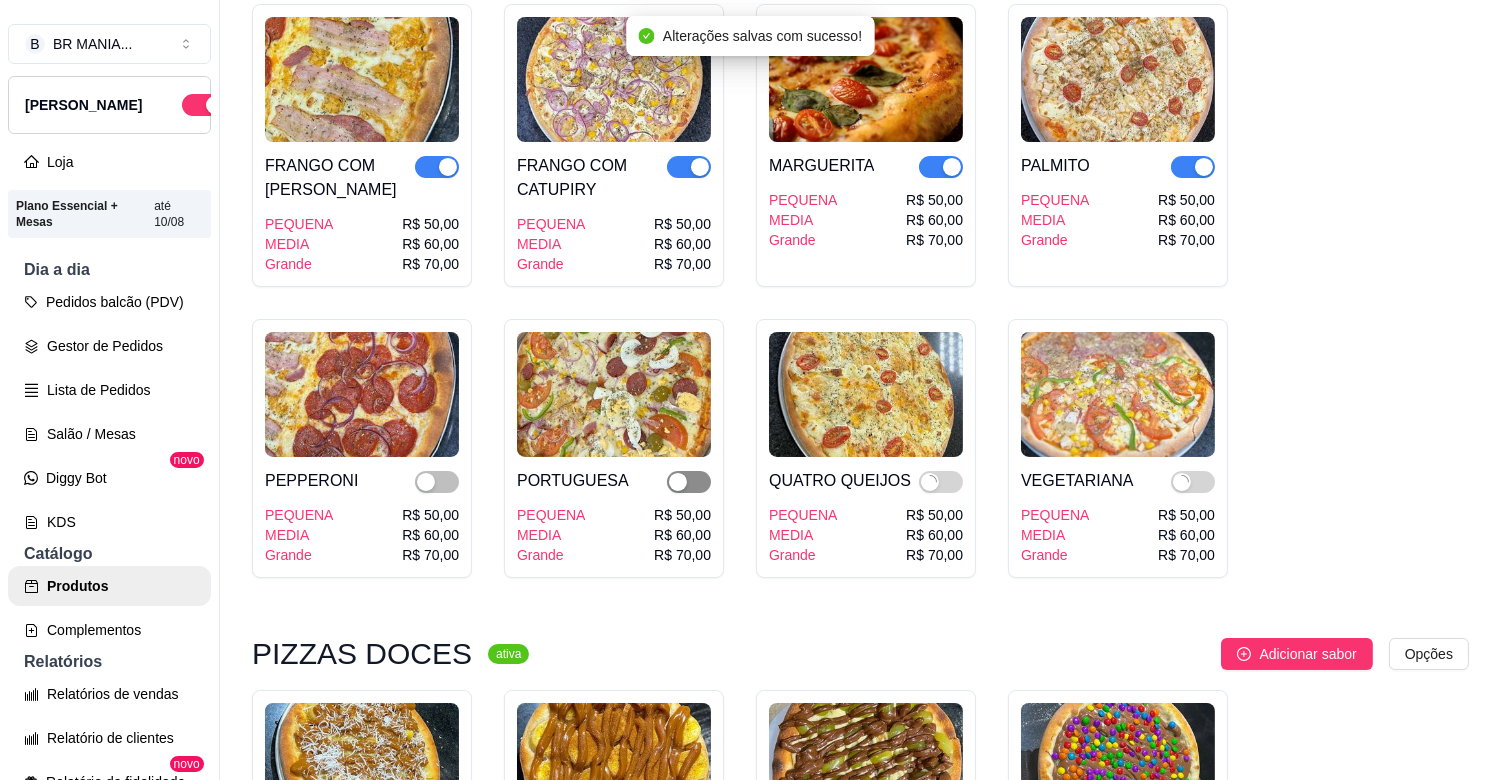 click at bounding box center [678, 482] 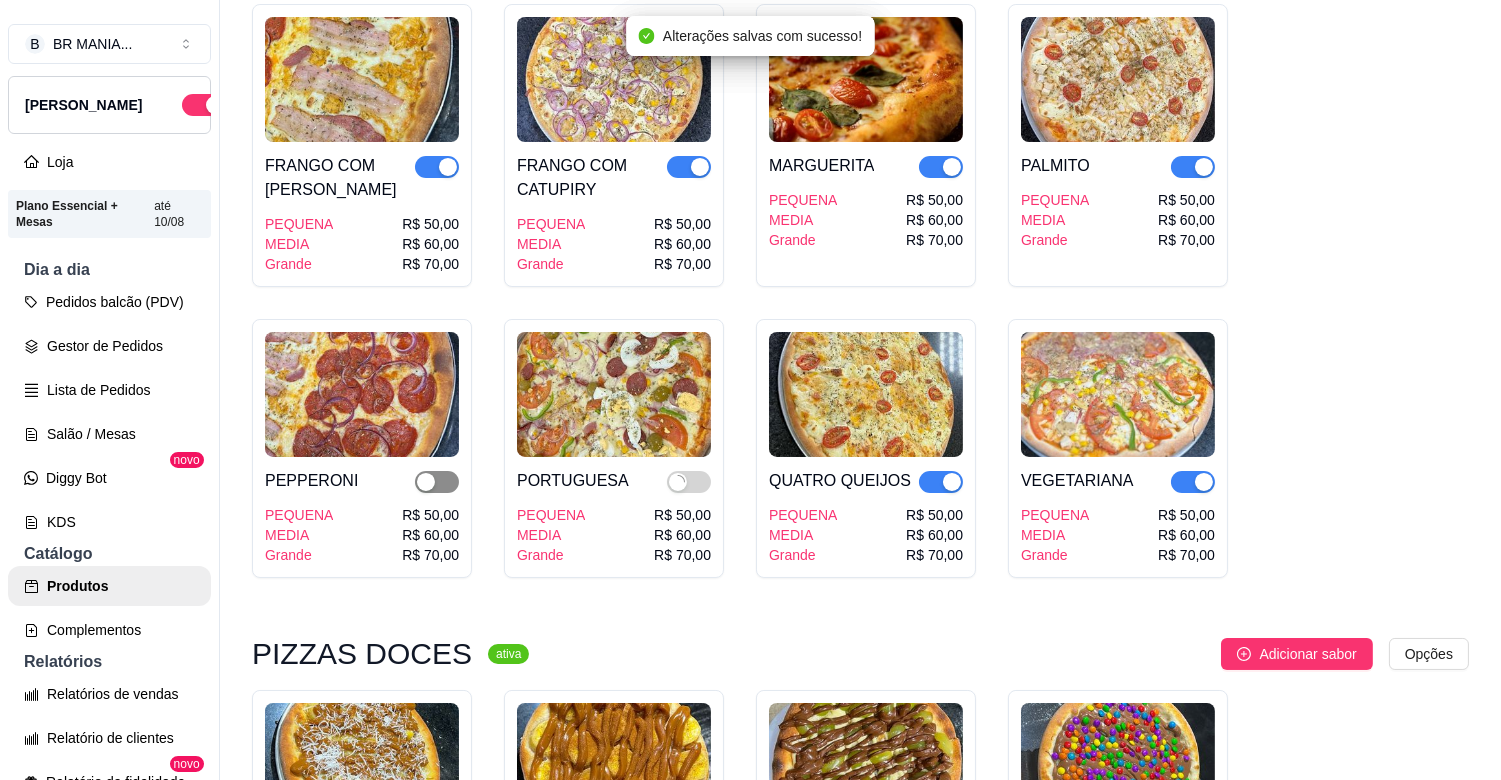 drag, startPoint x: 433, startPoint y: 461, endPoint x: 443, endPoint y: 456, distance: 11.18034 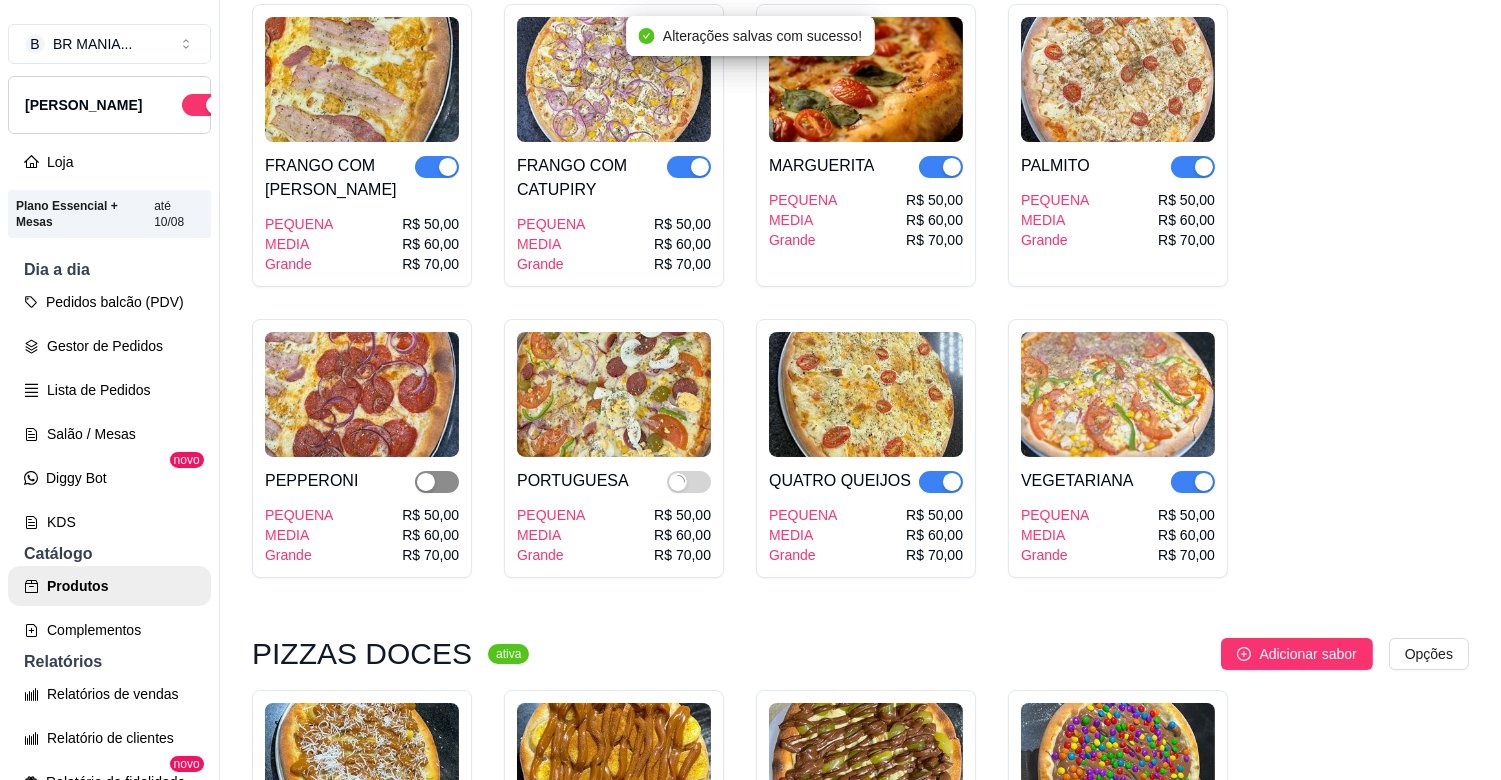 click at bounding box center (426, 482) 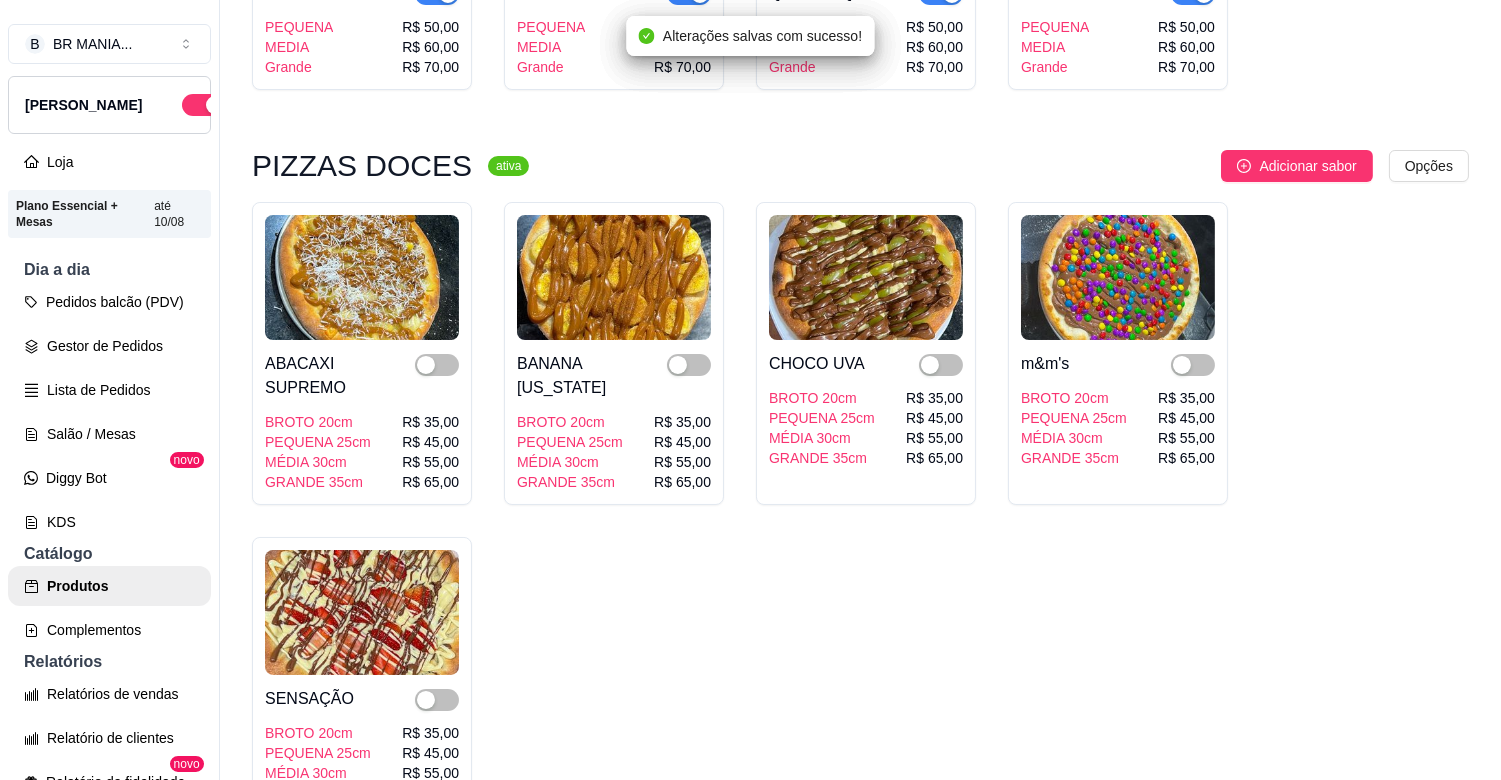 scroll, scrollTop: 4622, scrollLeft: 0, axis: vertical 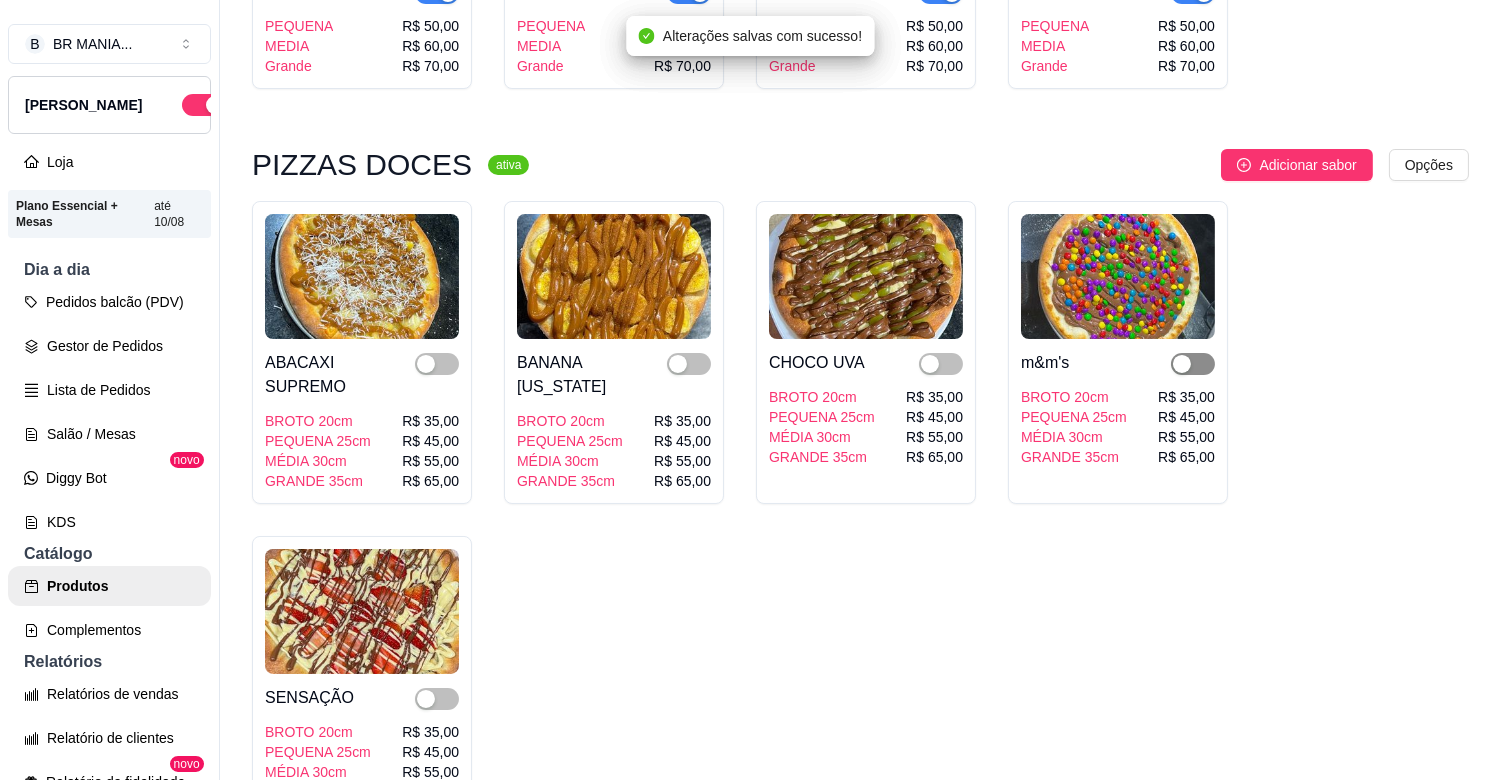 click at bounding box center [1182, 364] 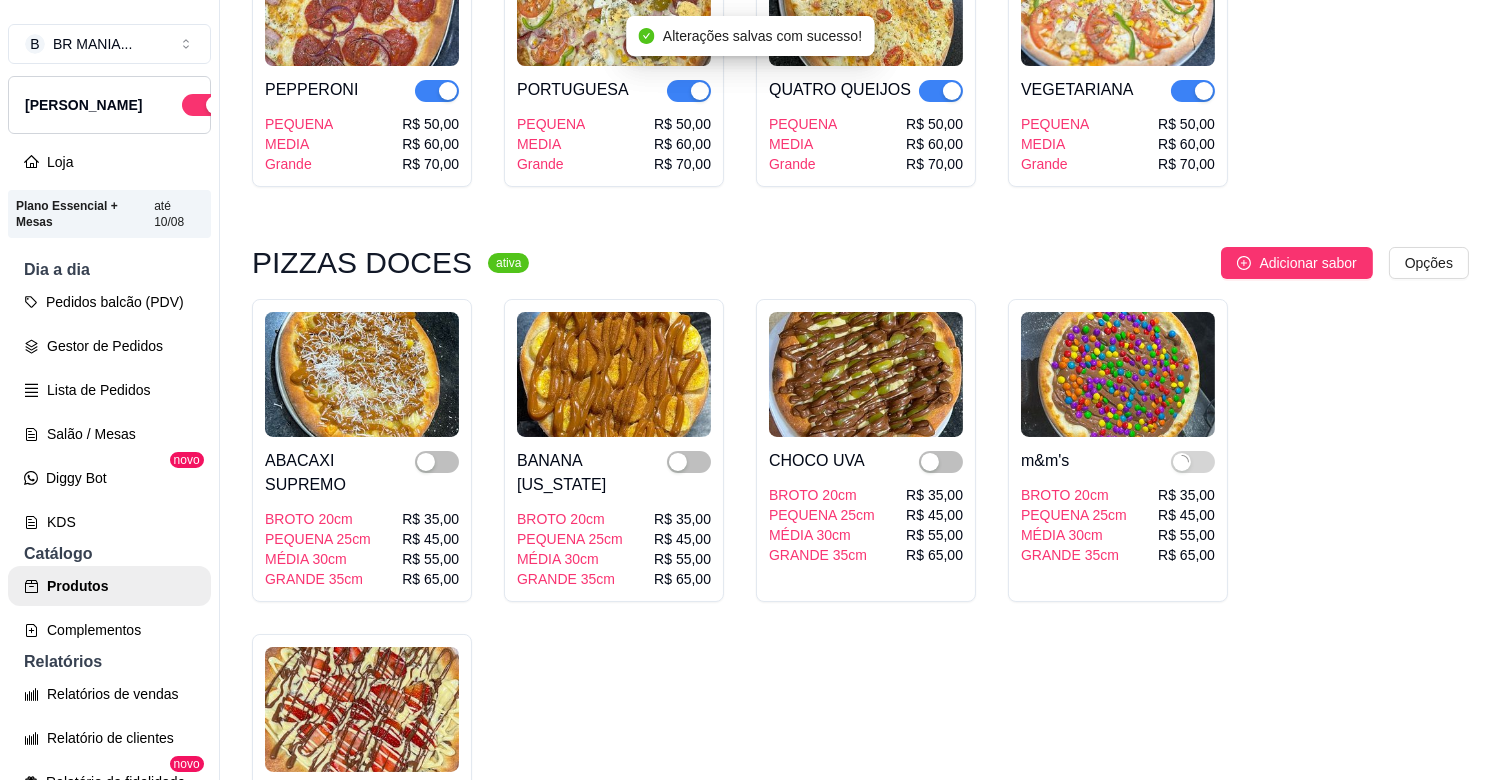 scroll, scrollTop: 4511, scrollLeft: 0, axis: vertical 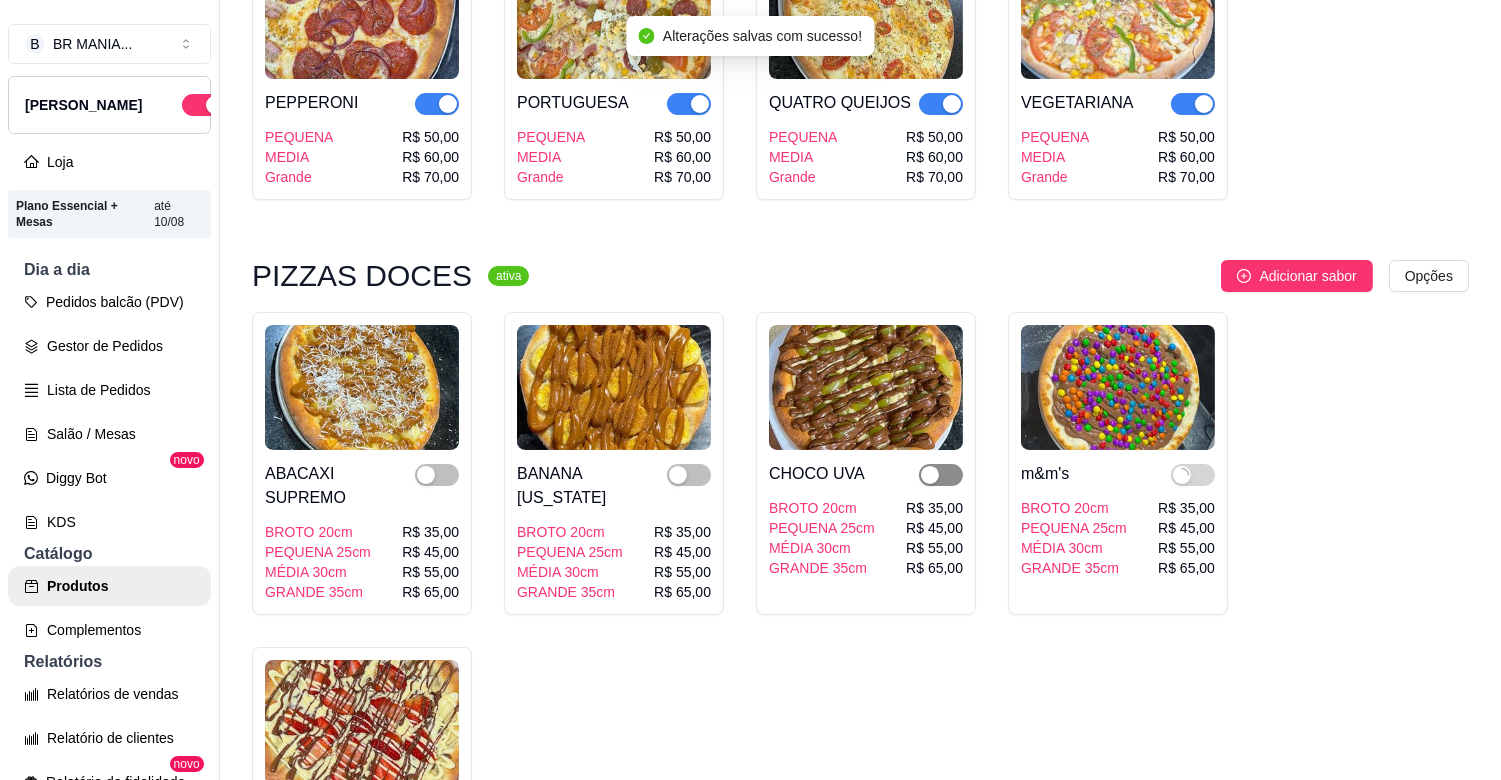 click at bounding box center [930, 475] 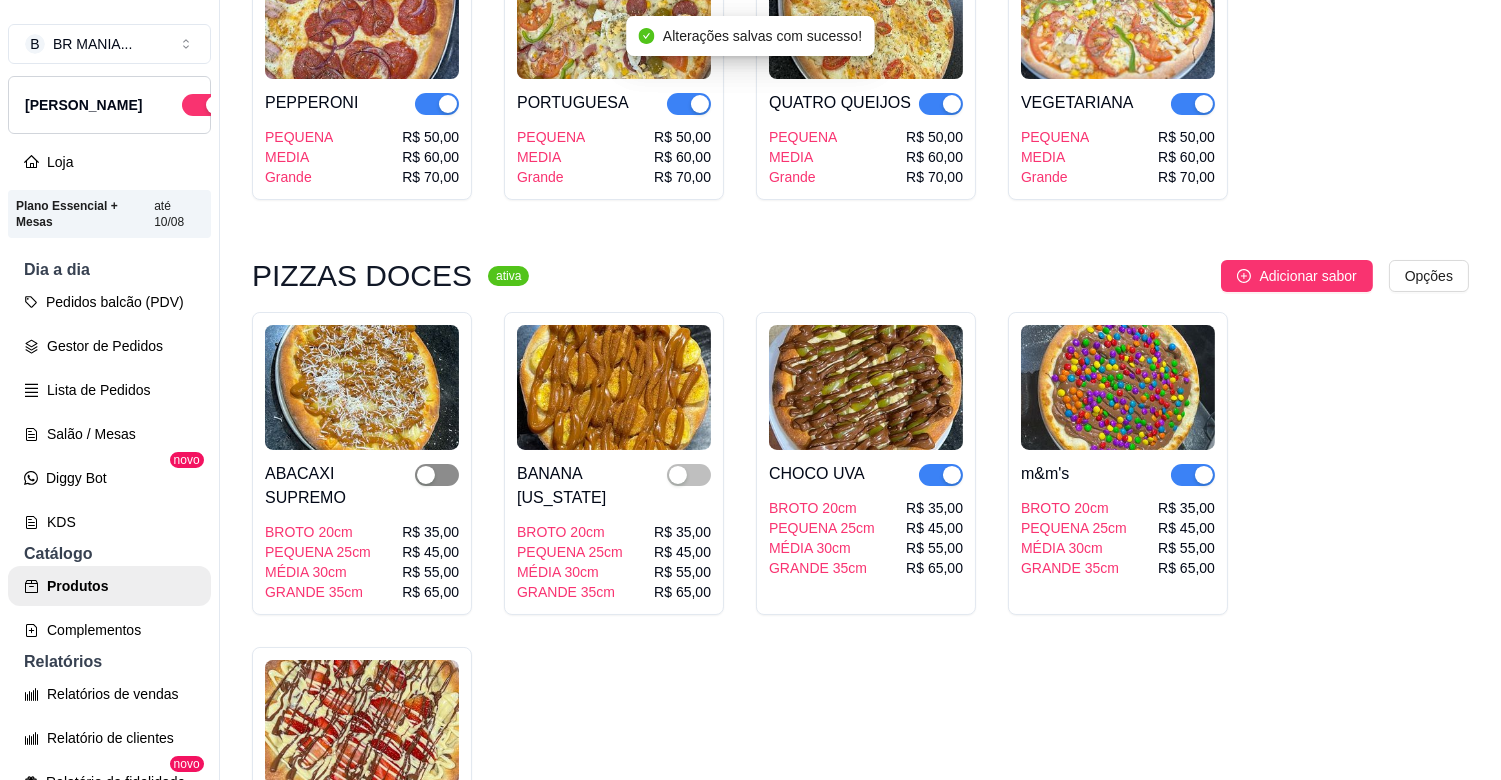 click at bounding box center (437, 475) 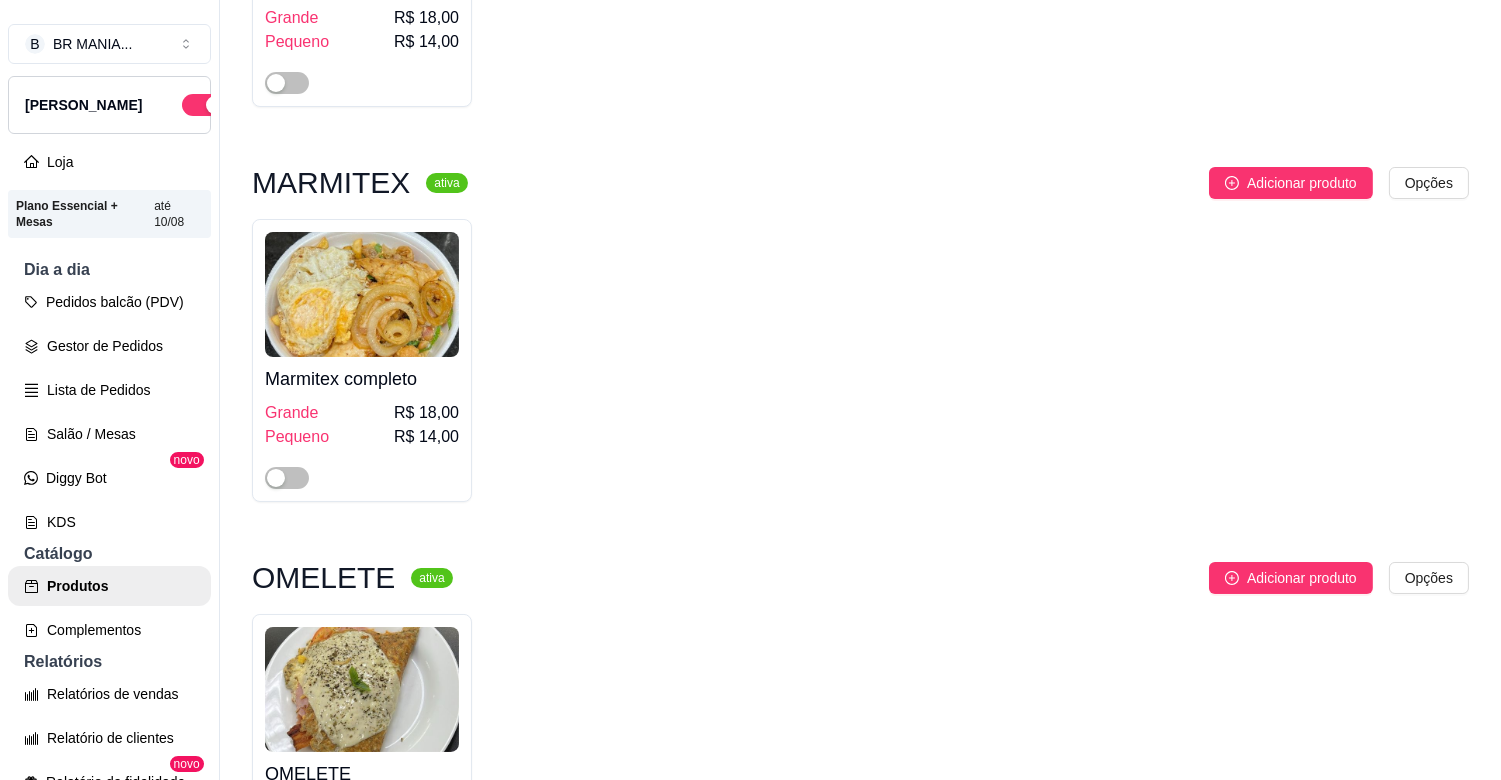 scroll, scrollTop: 1167, scrollLeft: 0, axis: vertical 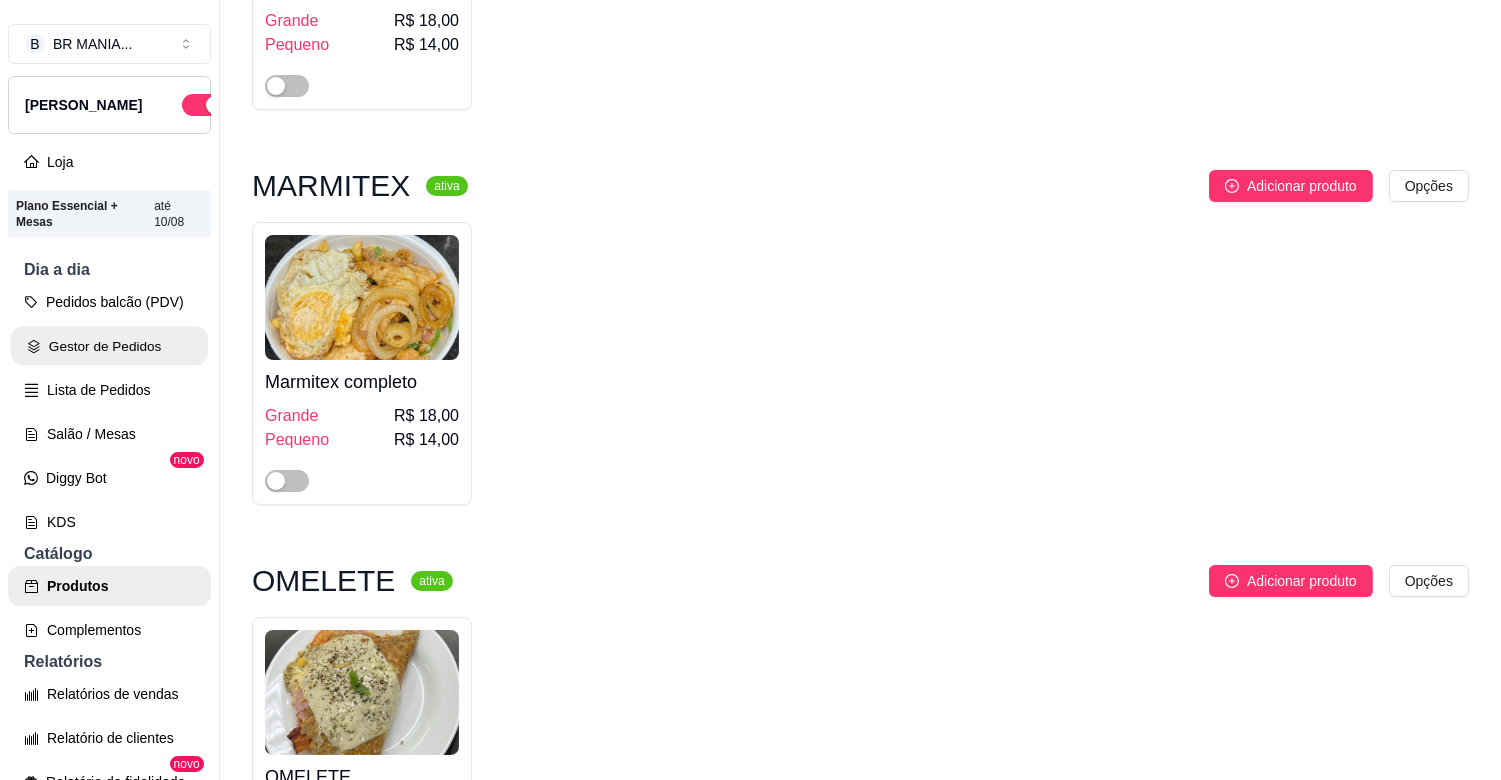 click on "Gestor de Pedidos" at bounding box center (109, 346) 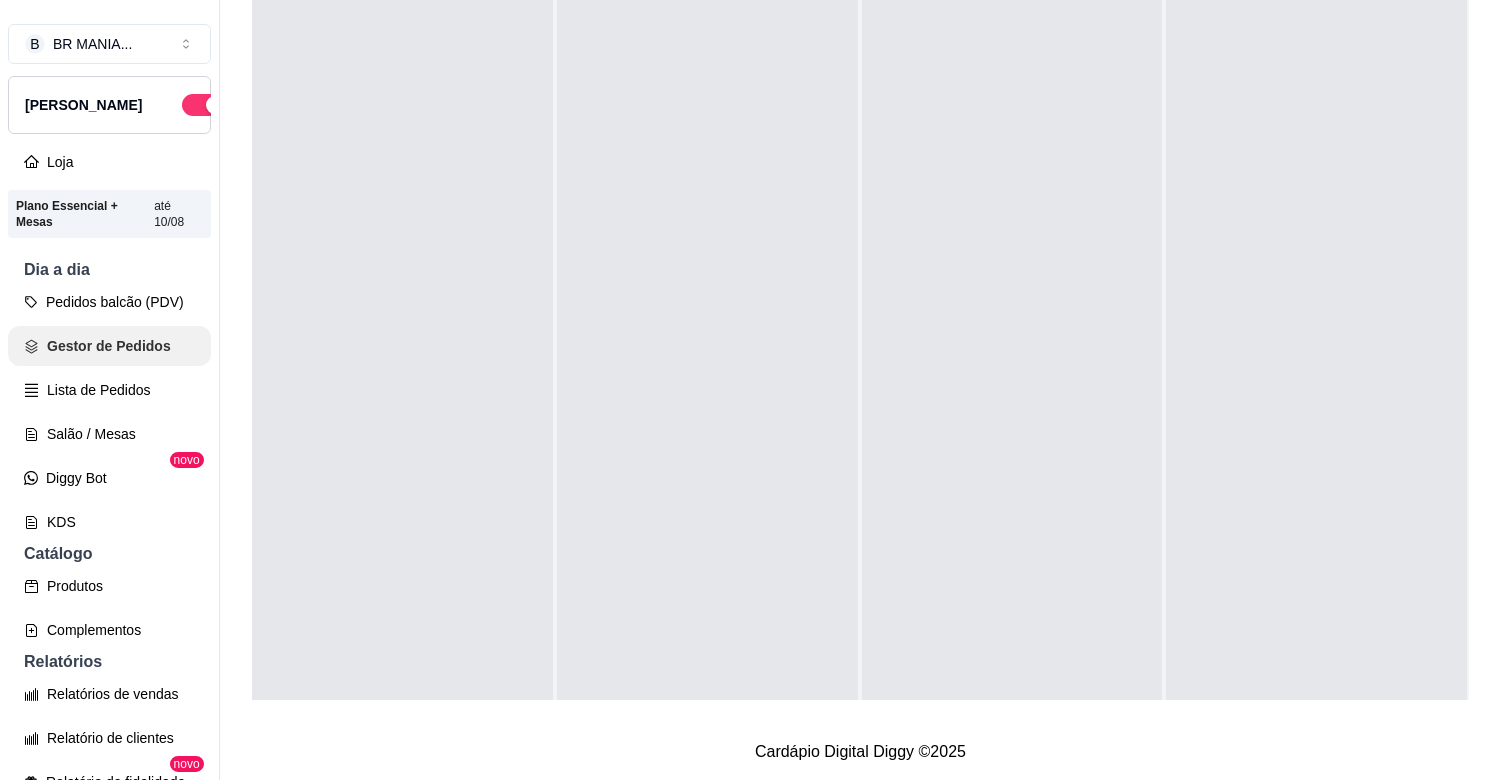 scroll, scrollTop: 0, scrollLeft: 0, axis: both 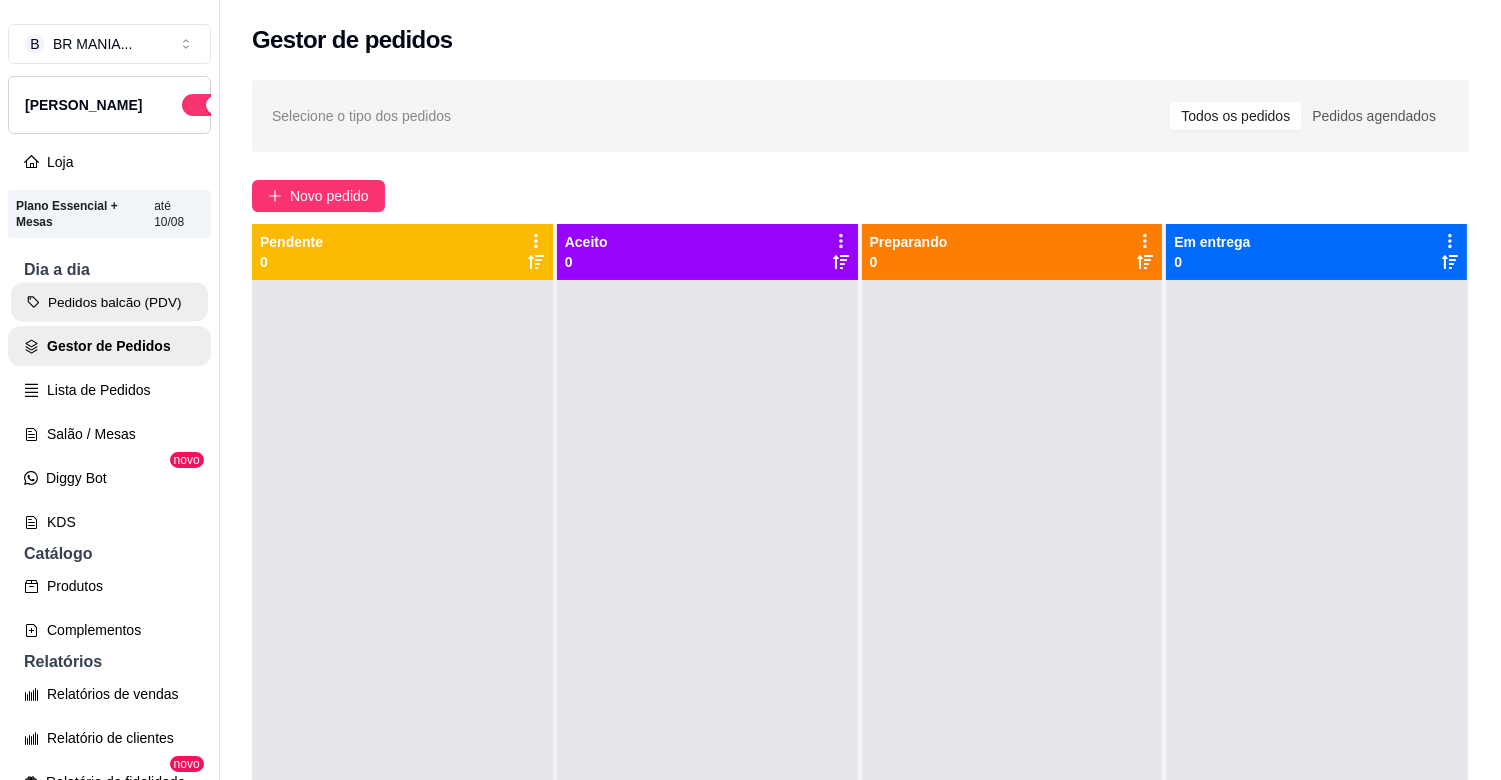 click on "Pedidos balcão (PDV)" at bounding box center (109, 302) 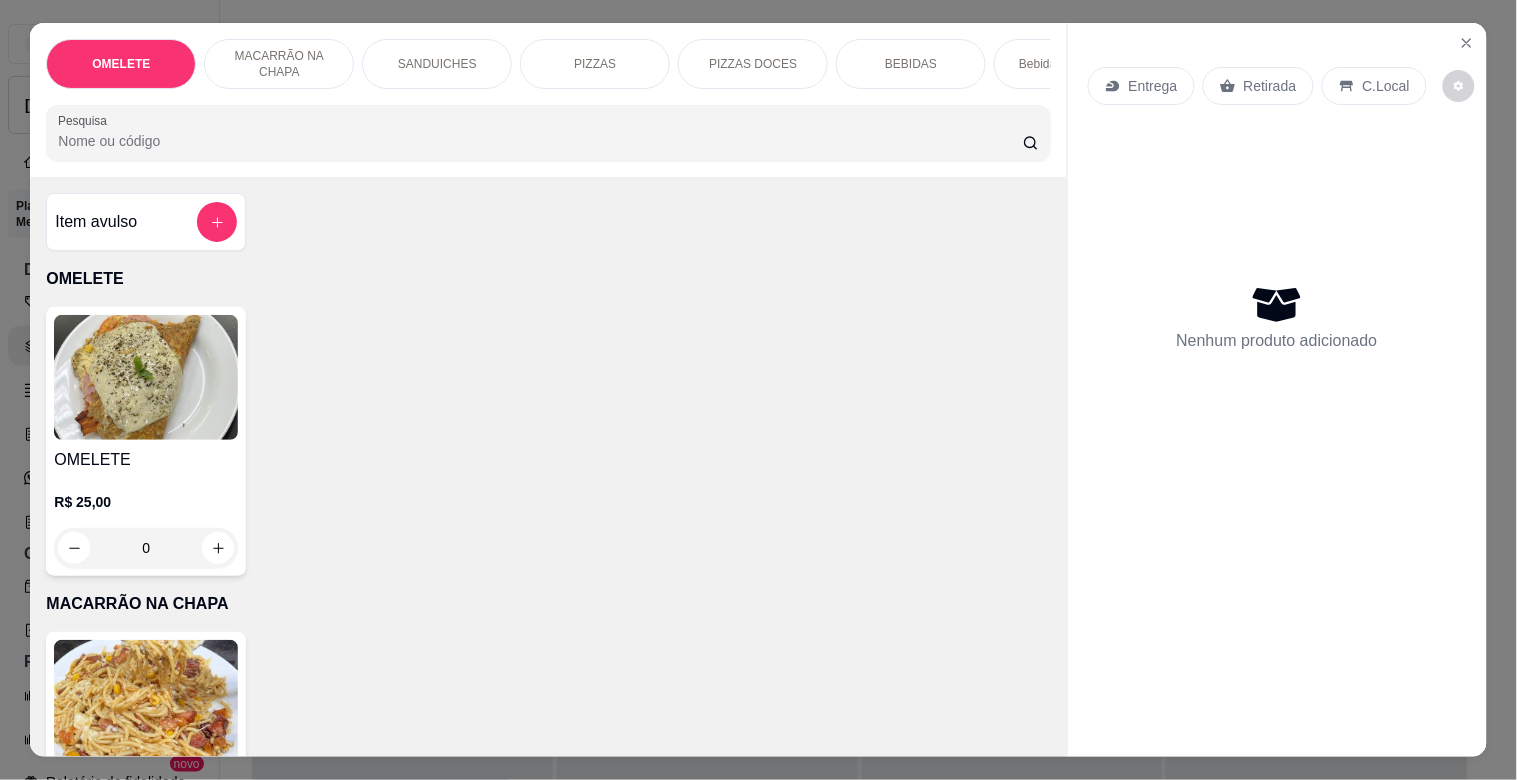 drag, startPoint x: 458, startPoint y: 176, endPoint x: 471, endPoint y: 161, distance: 19.849434 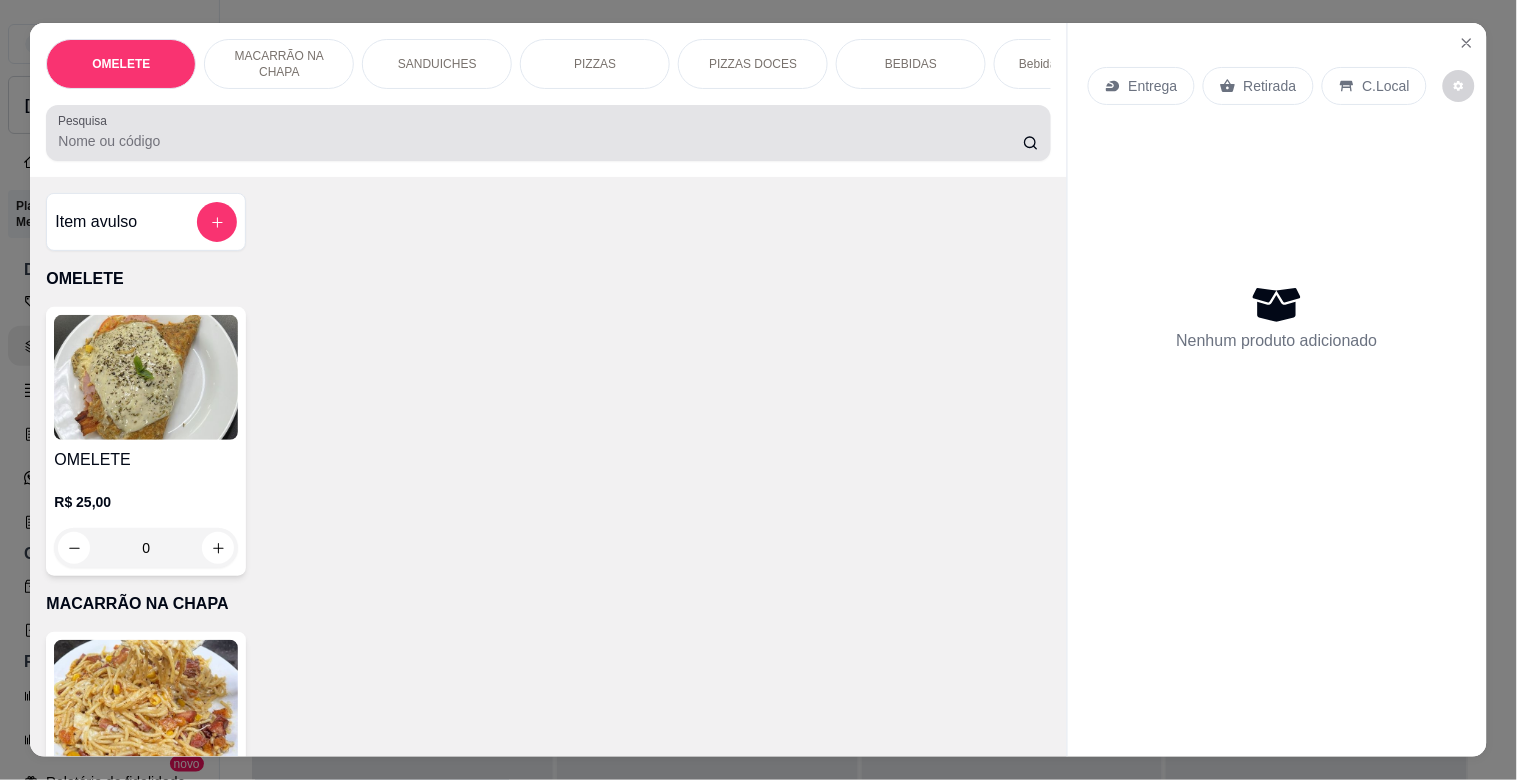 click at bounding box center (548, 133) 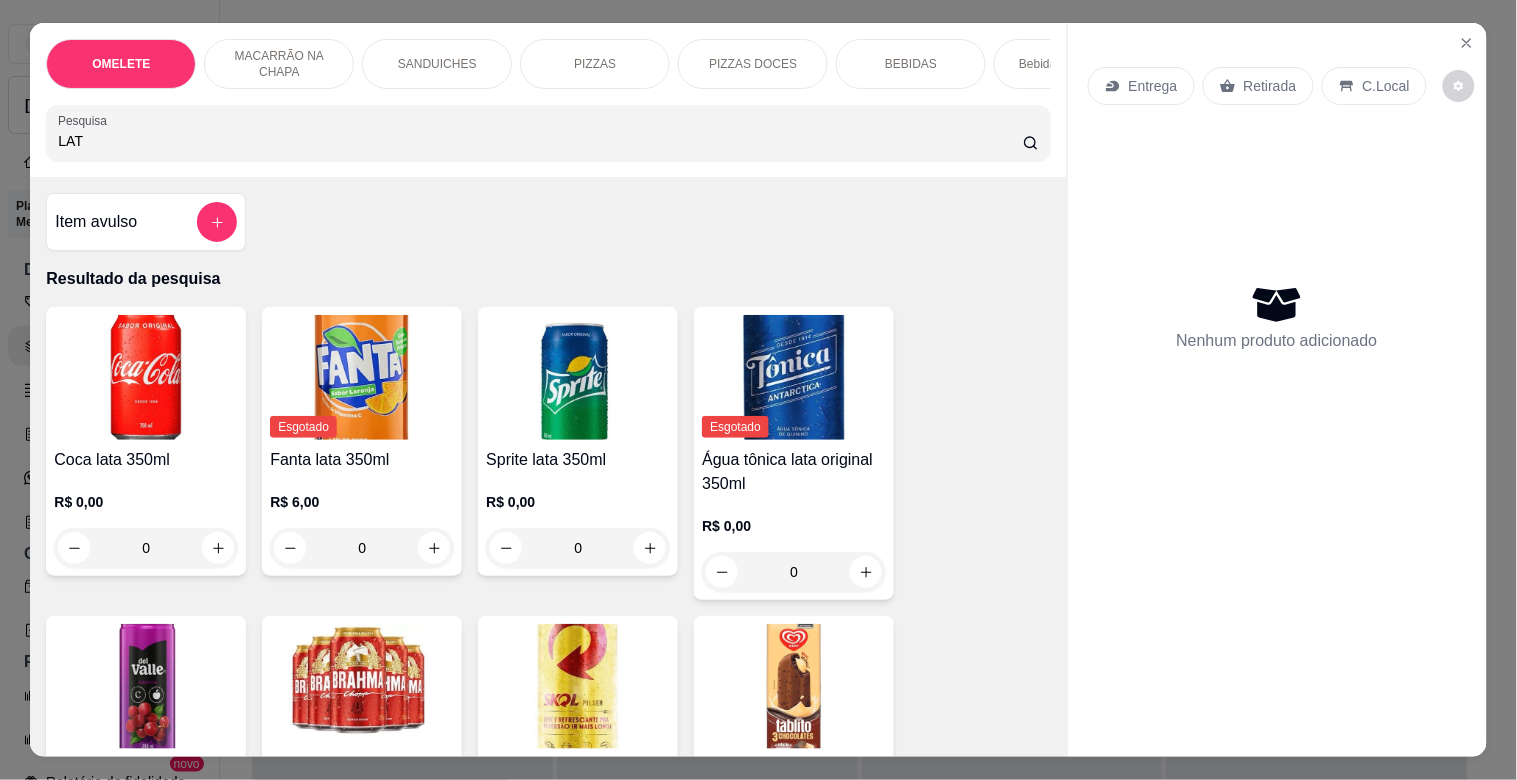 type on "LAT" 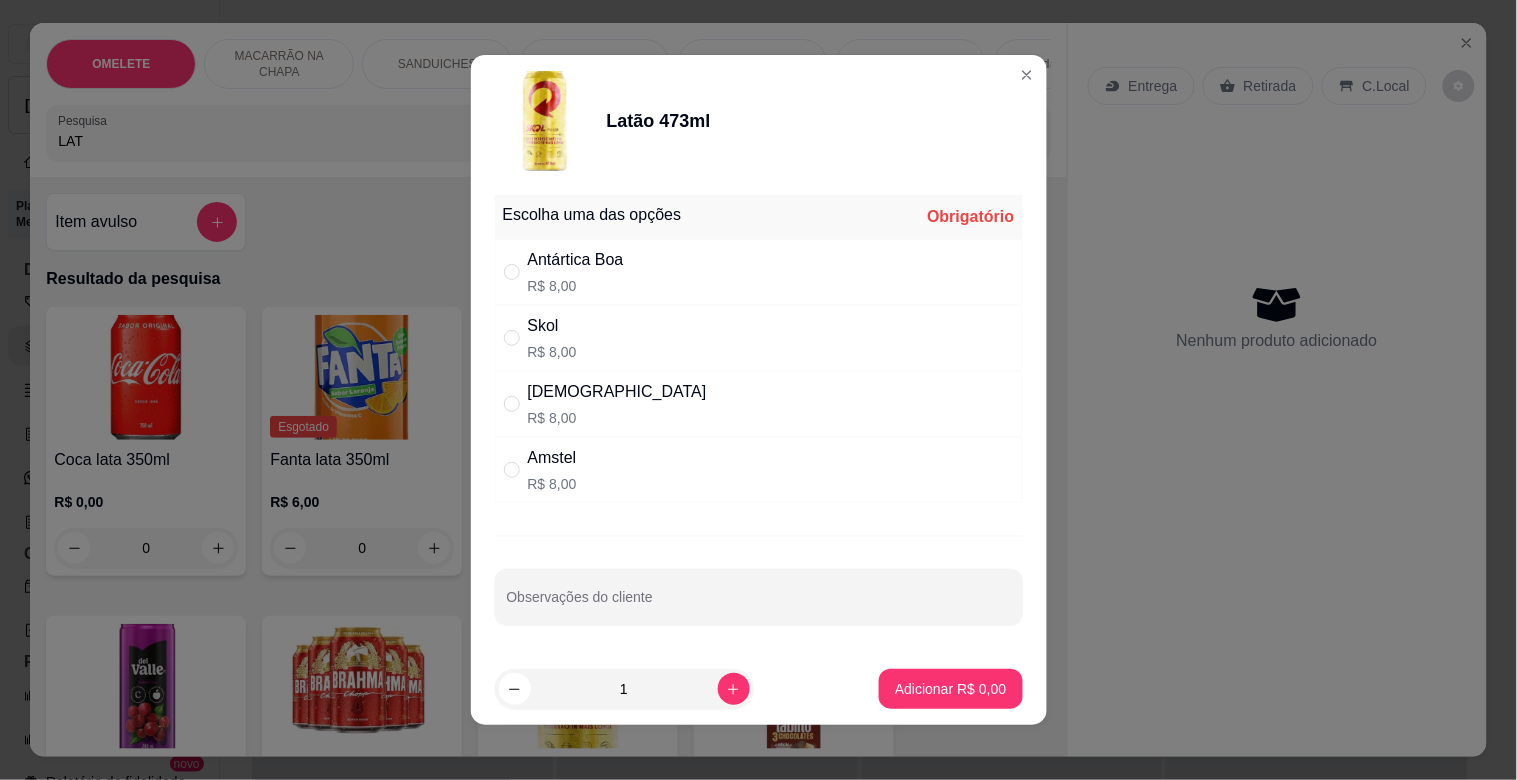 drag, startPoint x: 634, startPoint y: 332, endPoint x: 701, endPoint y: 372, distance: 78.03204 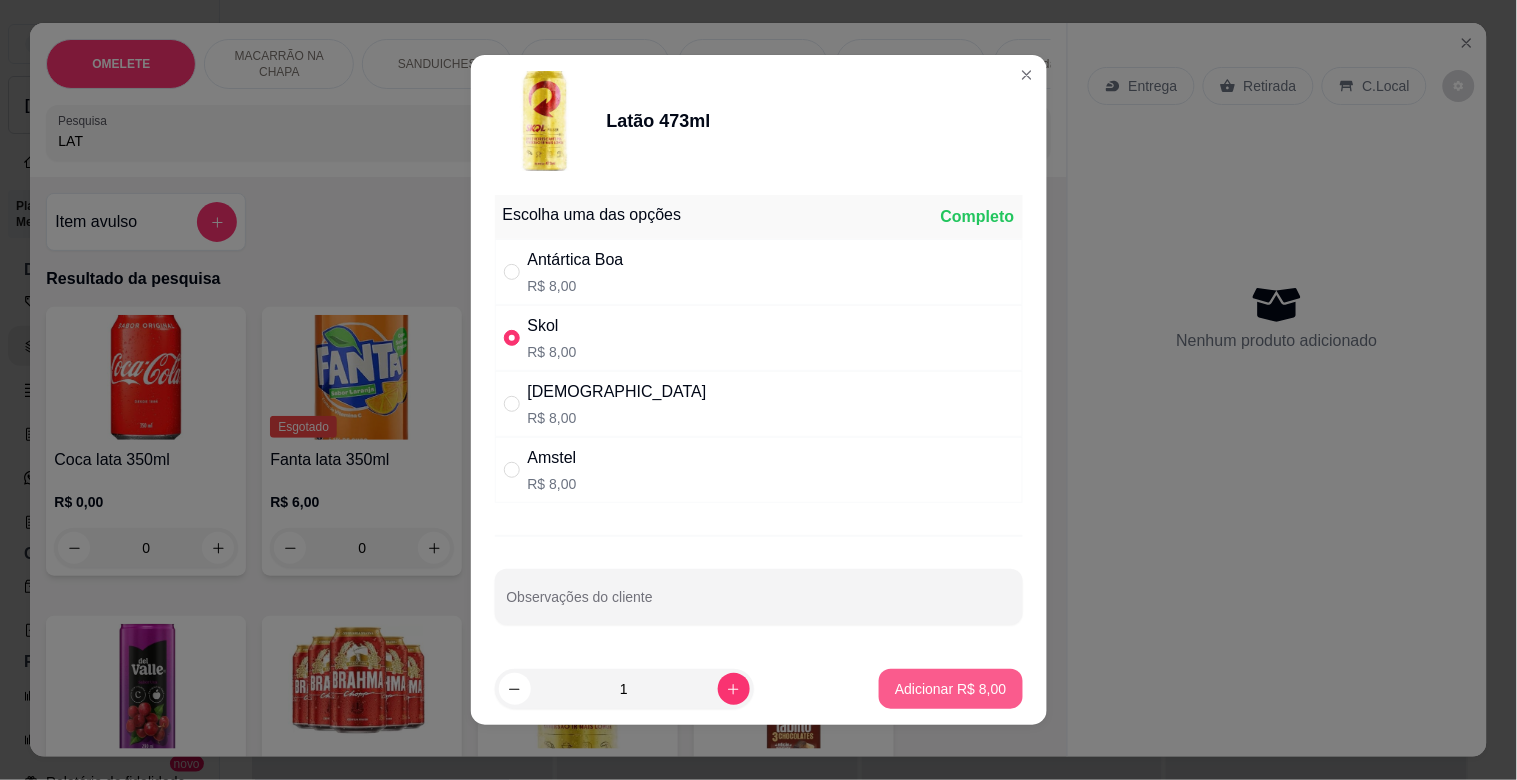 click on "Adicionar   R$ 8,00" at bounding box center [950, 689] 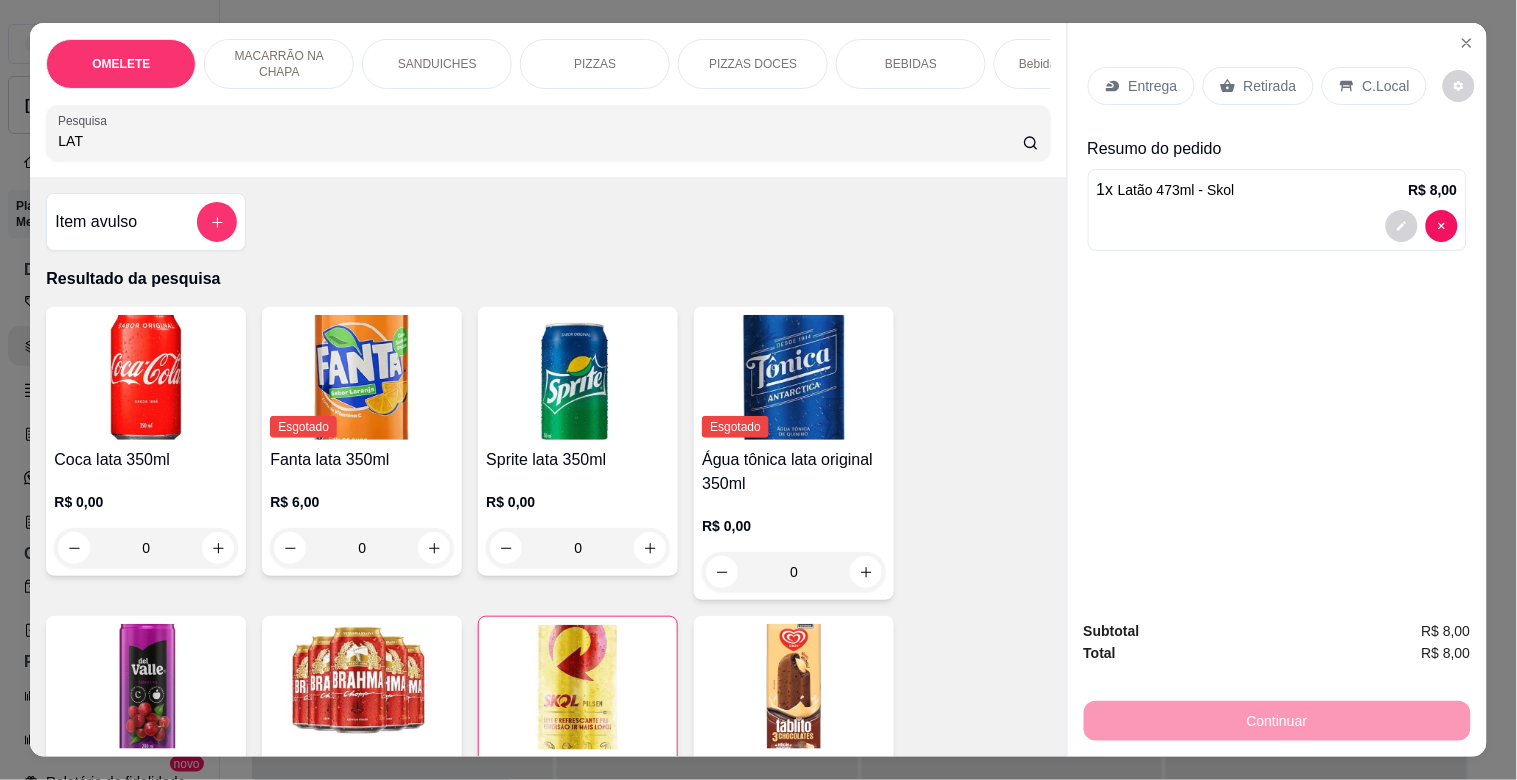 type on "1" 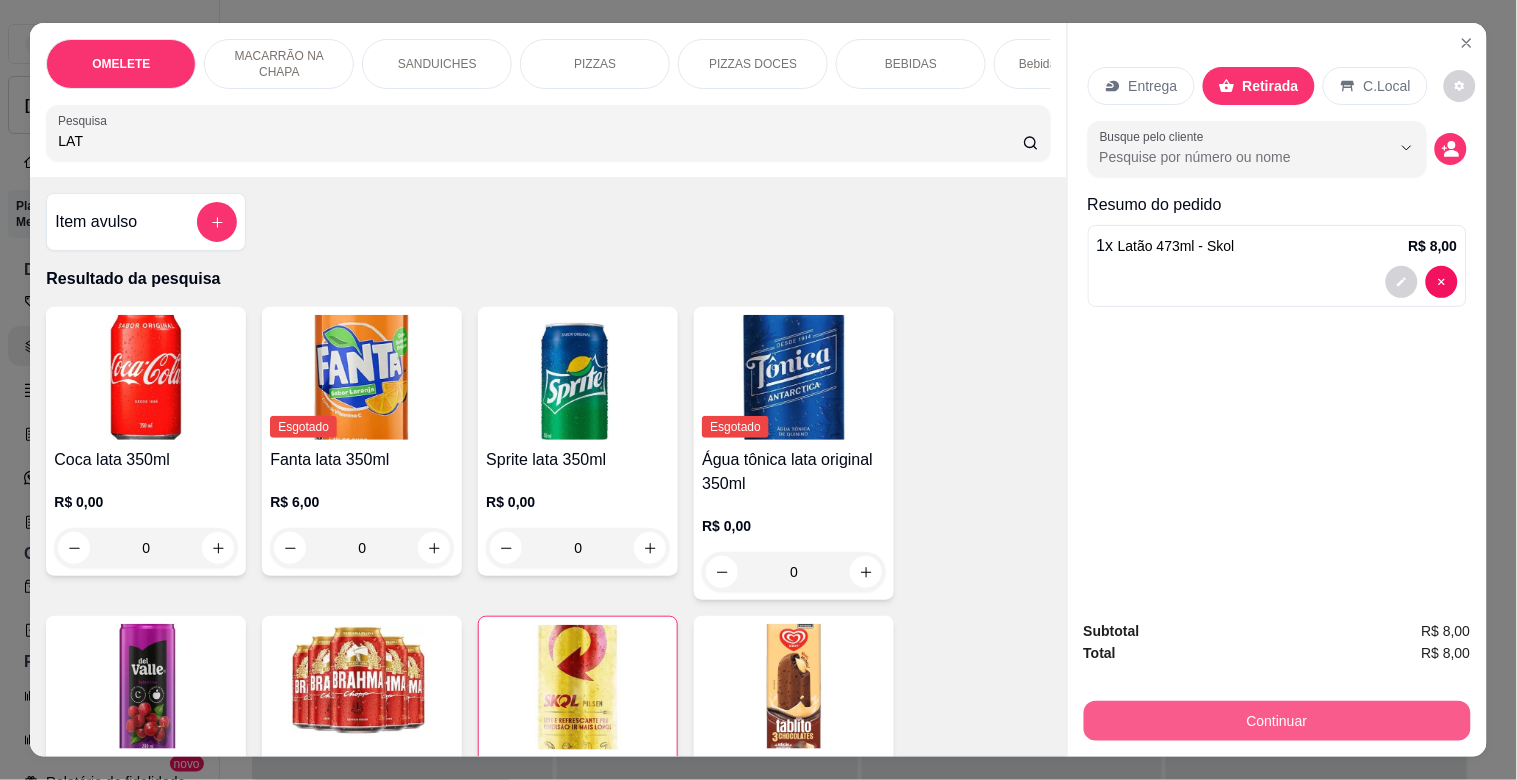 click on "Continuar" at bounding box center (1277, 721) 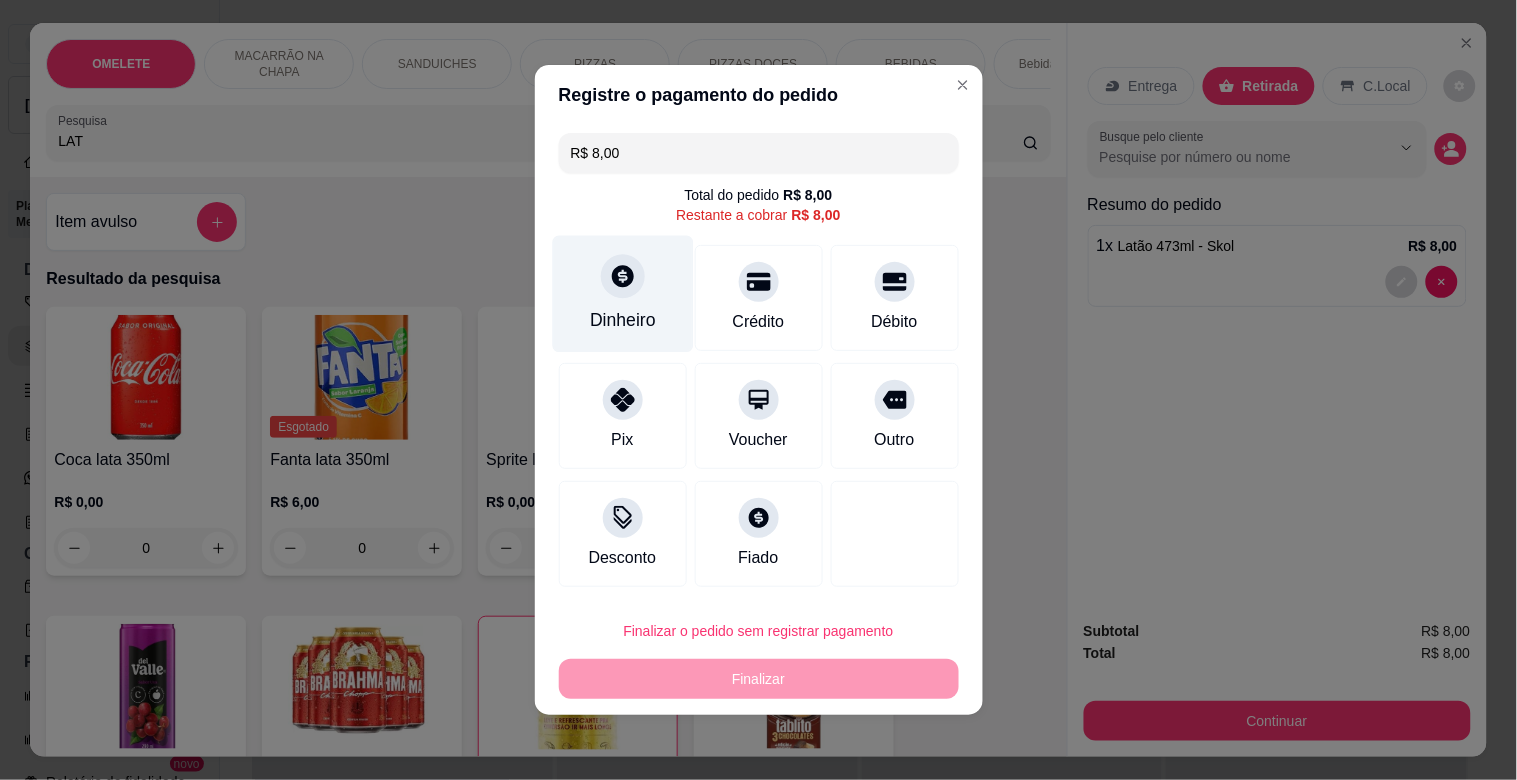 click on "Dinheiro" at bounding box center (623, 320) 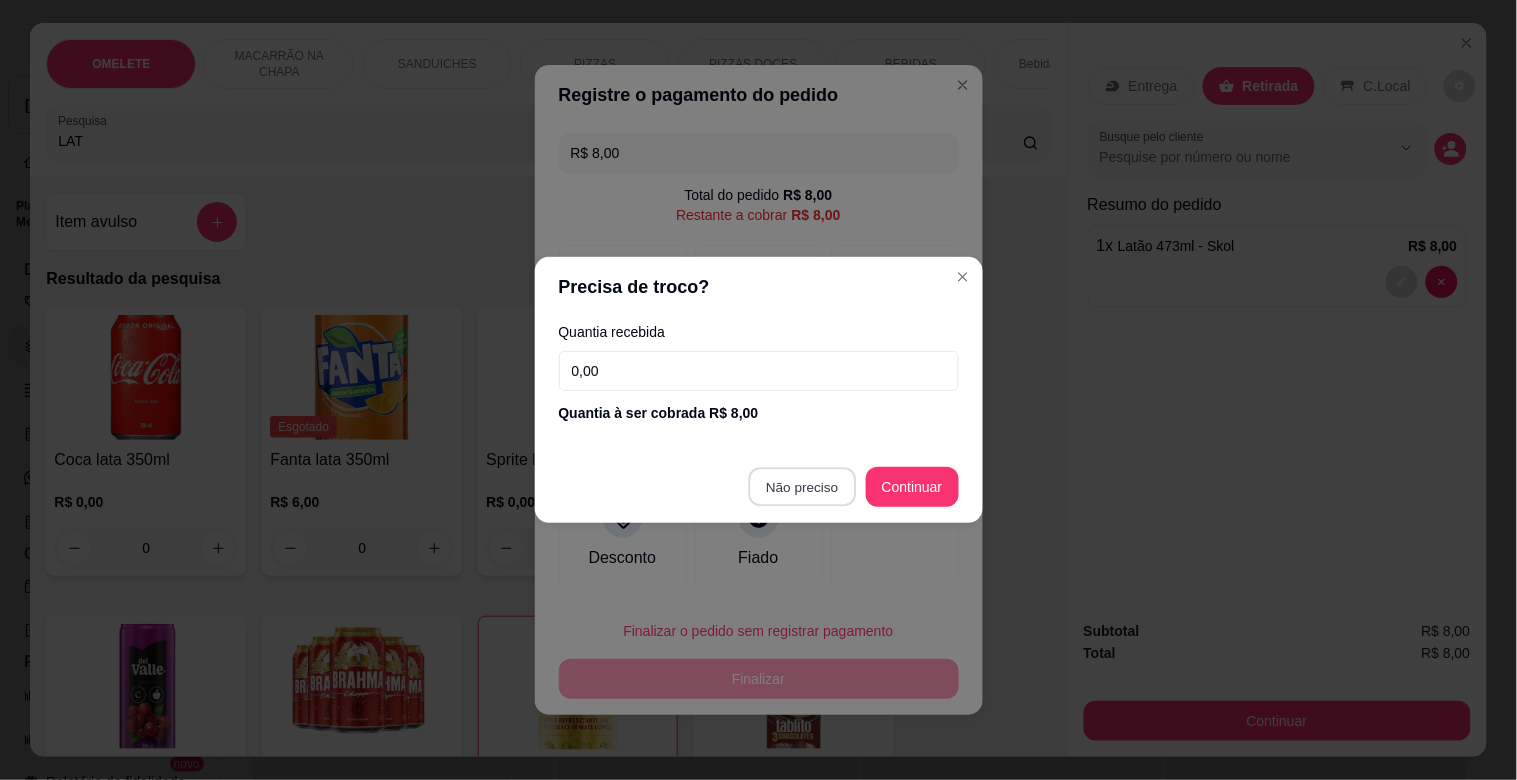 type on "R$ 0,00" 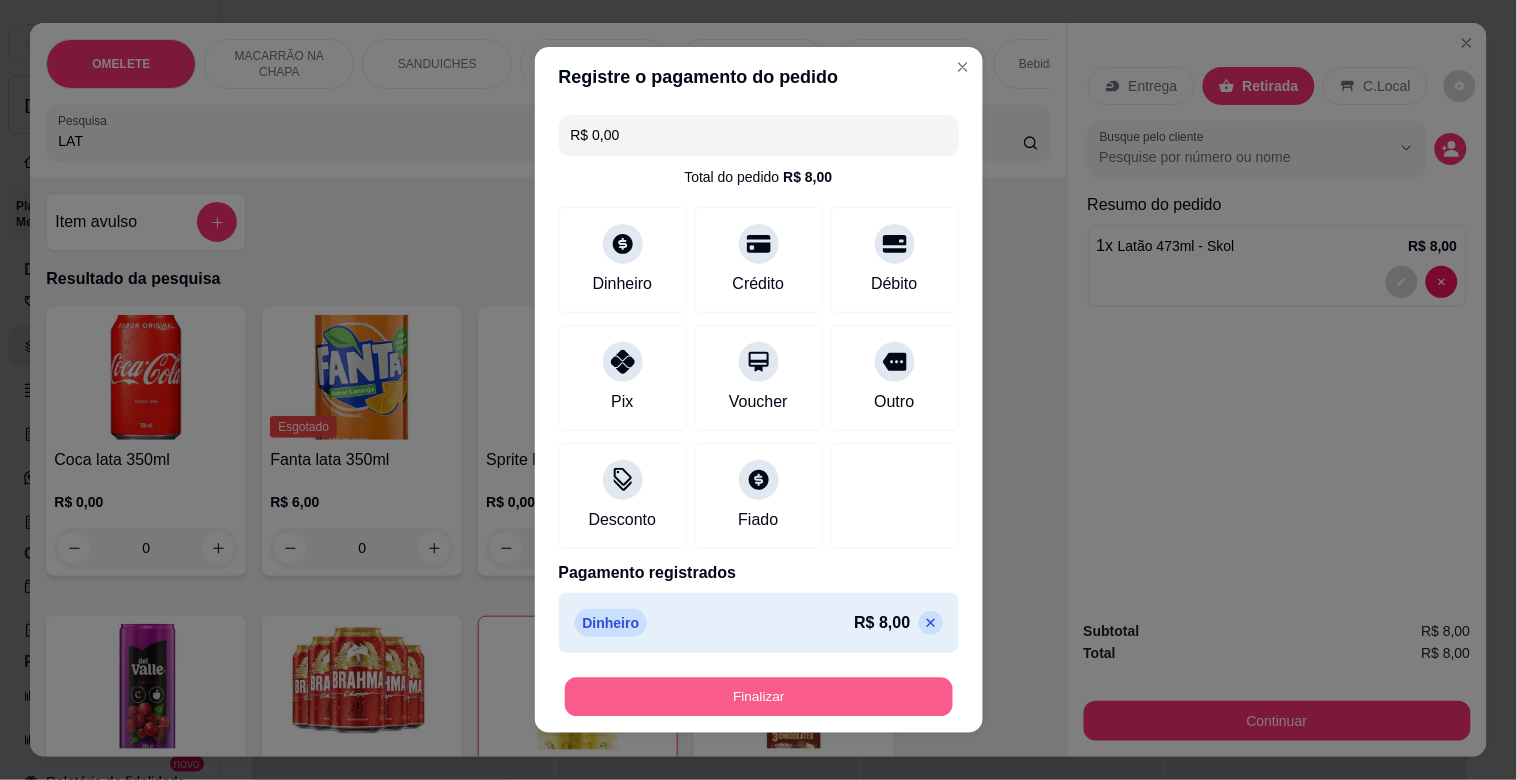 click on "Finalizar" at bounding box center [759, 697] 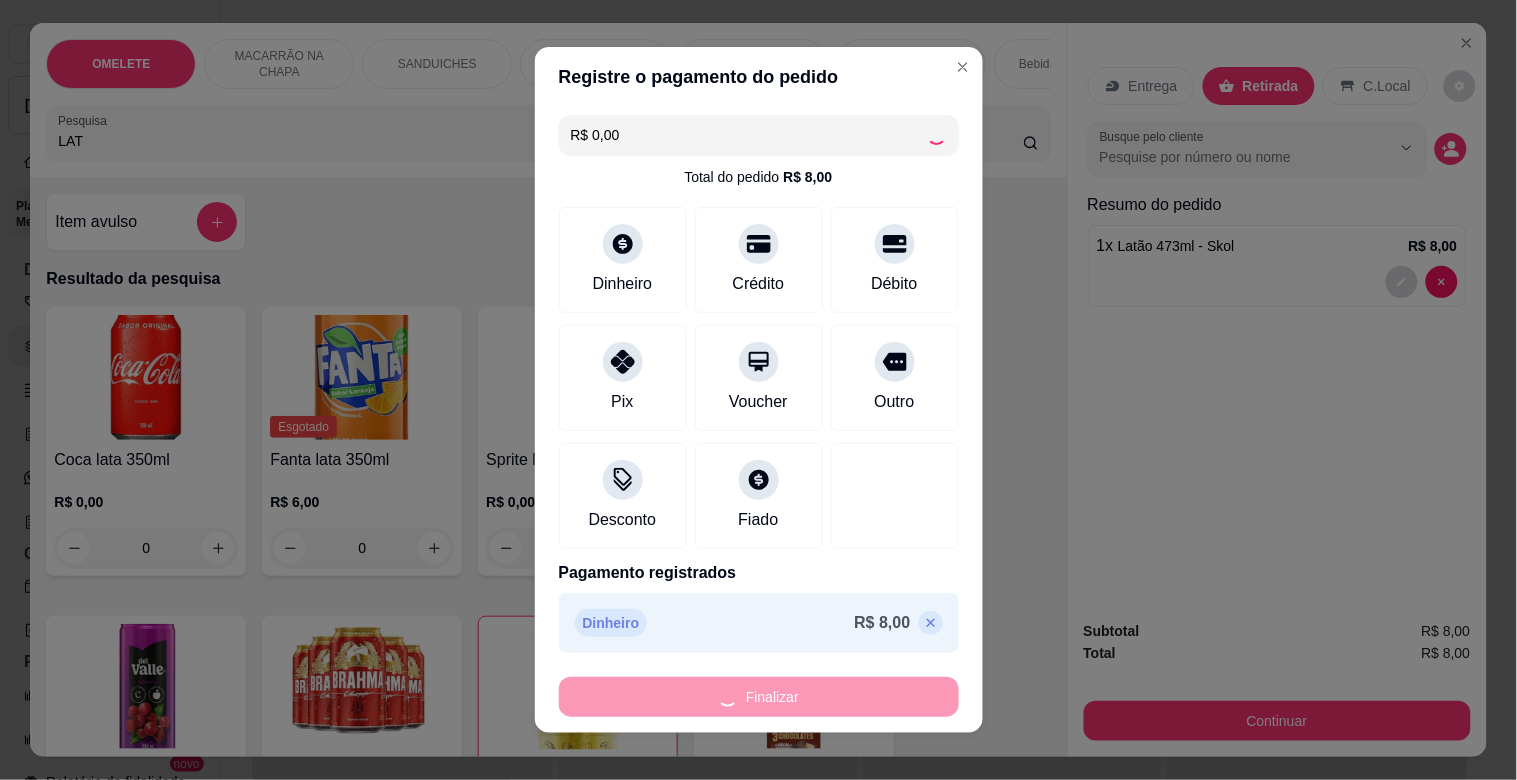type on "0" 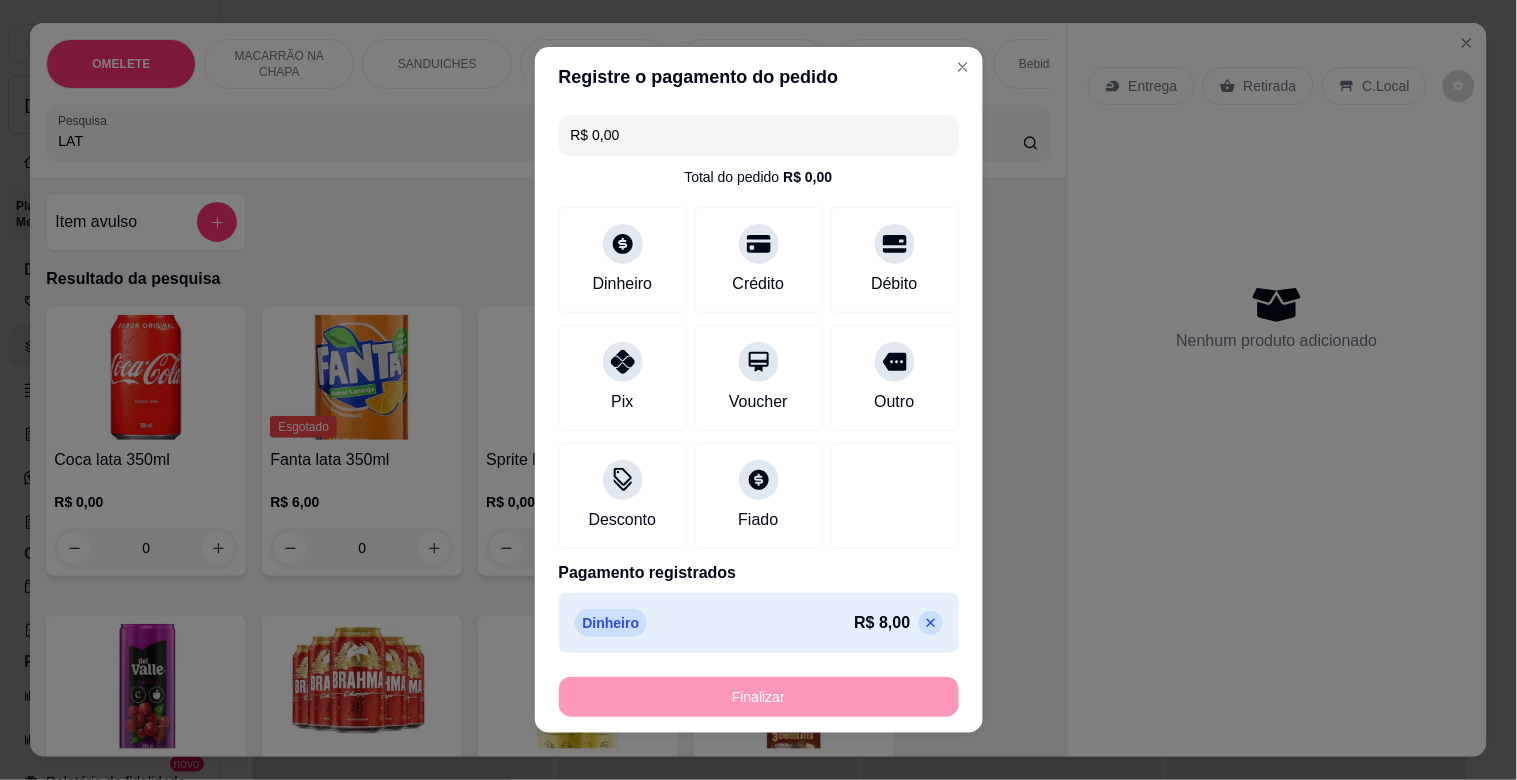 type on "-R$ 8,00" 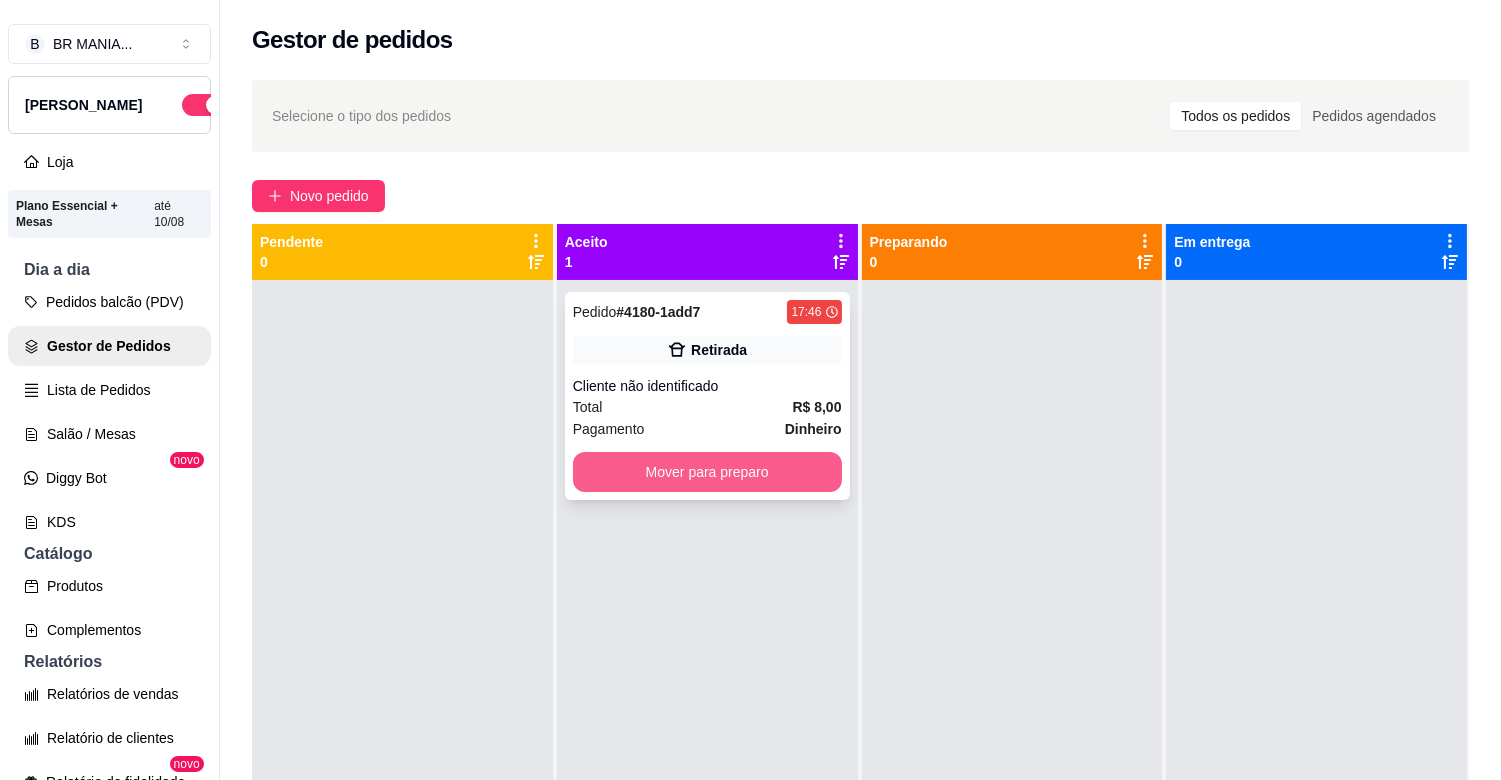 click on "Mover para preparo" at bounding box center (707, 472) 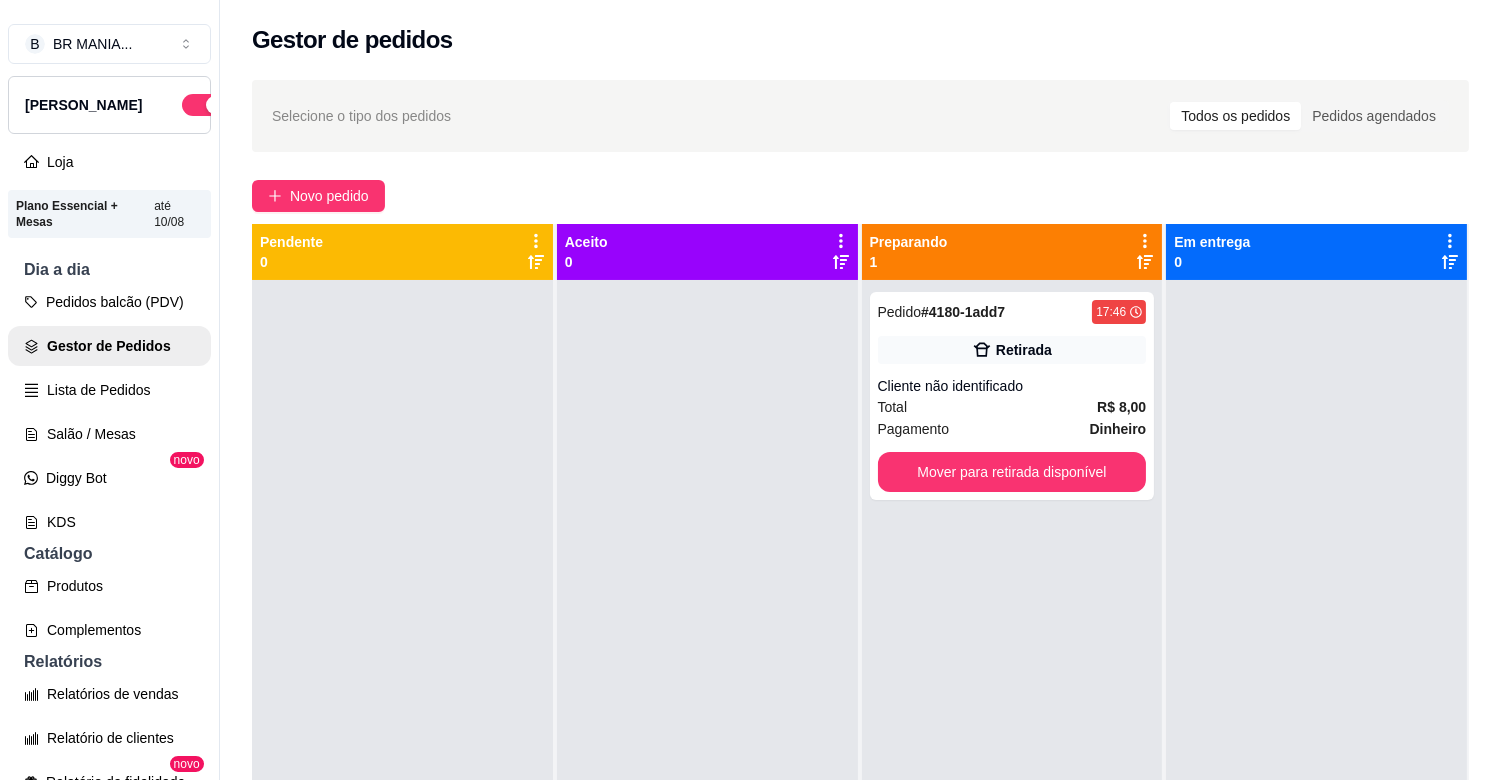 click on "Pedido  # 4180-1add7 17:46 Retirada Cliente não identificado Total R$ 8,00 Pagamento Dinheiro Mover para retirada disponível" at bounding box center (1012, 670) 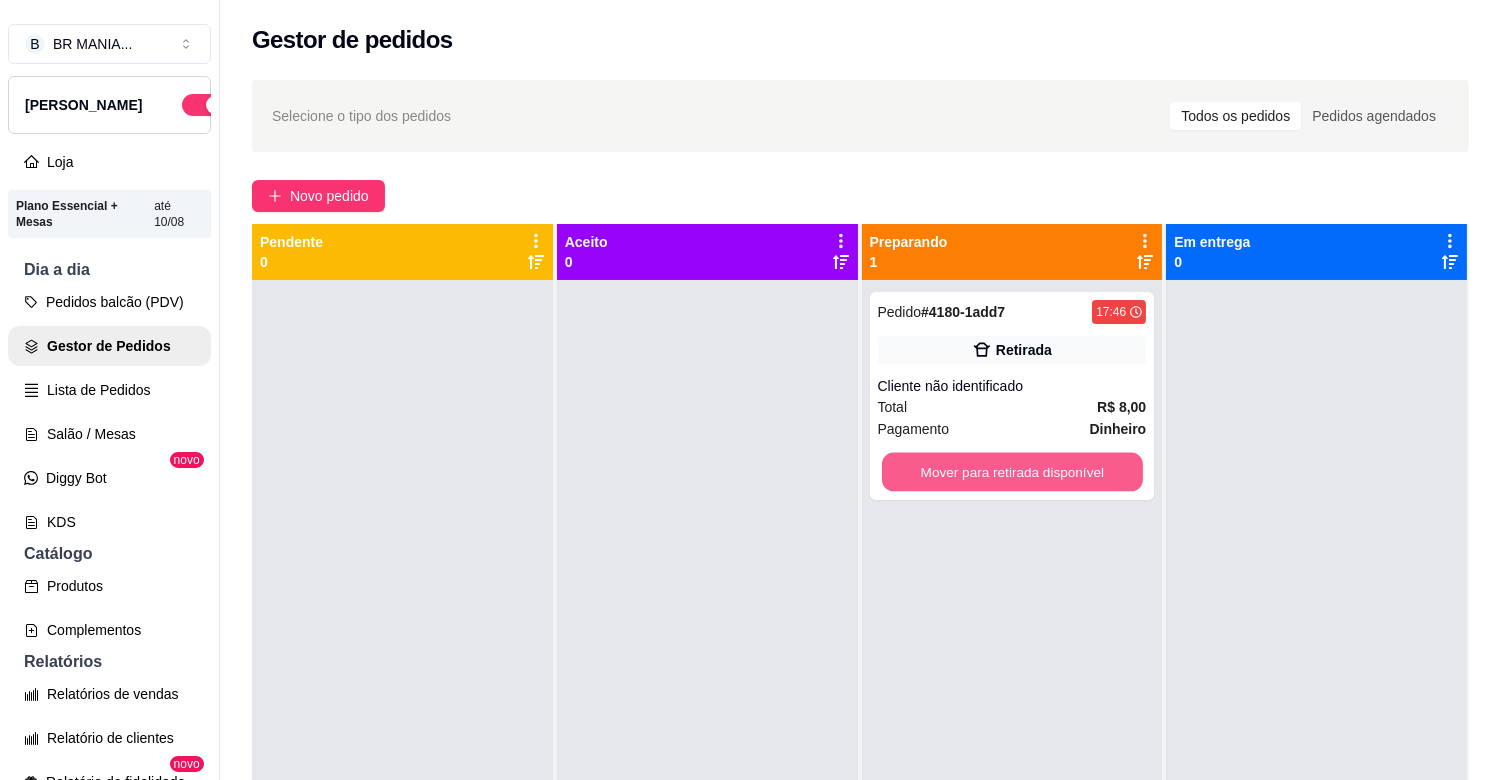 click on "Mover para retirada disponível" at bounding box center [1012, 472] 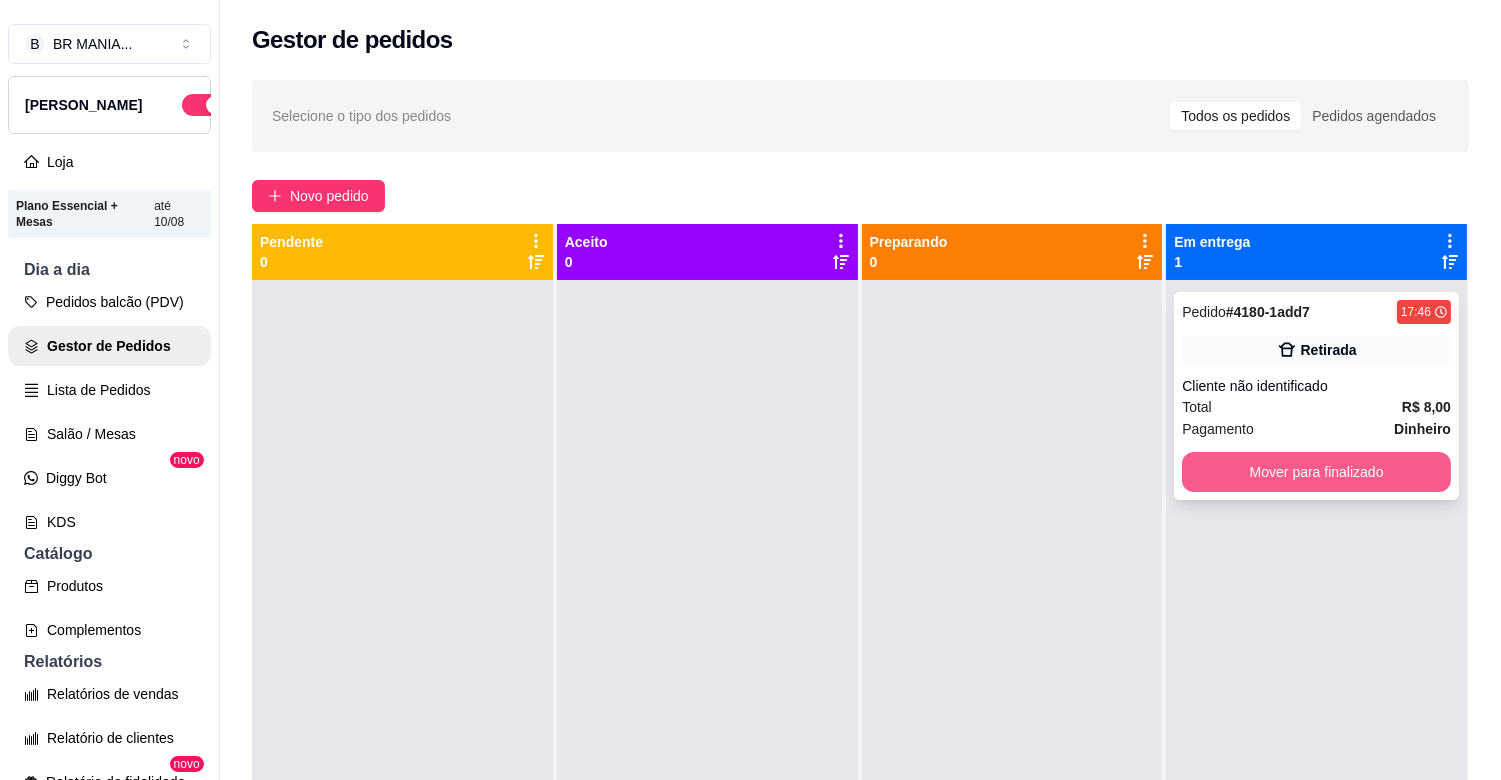 click on "Mover para finalizado" at bounding box center [1316, 472] 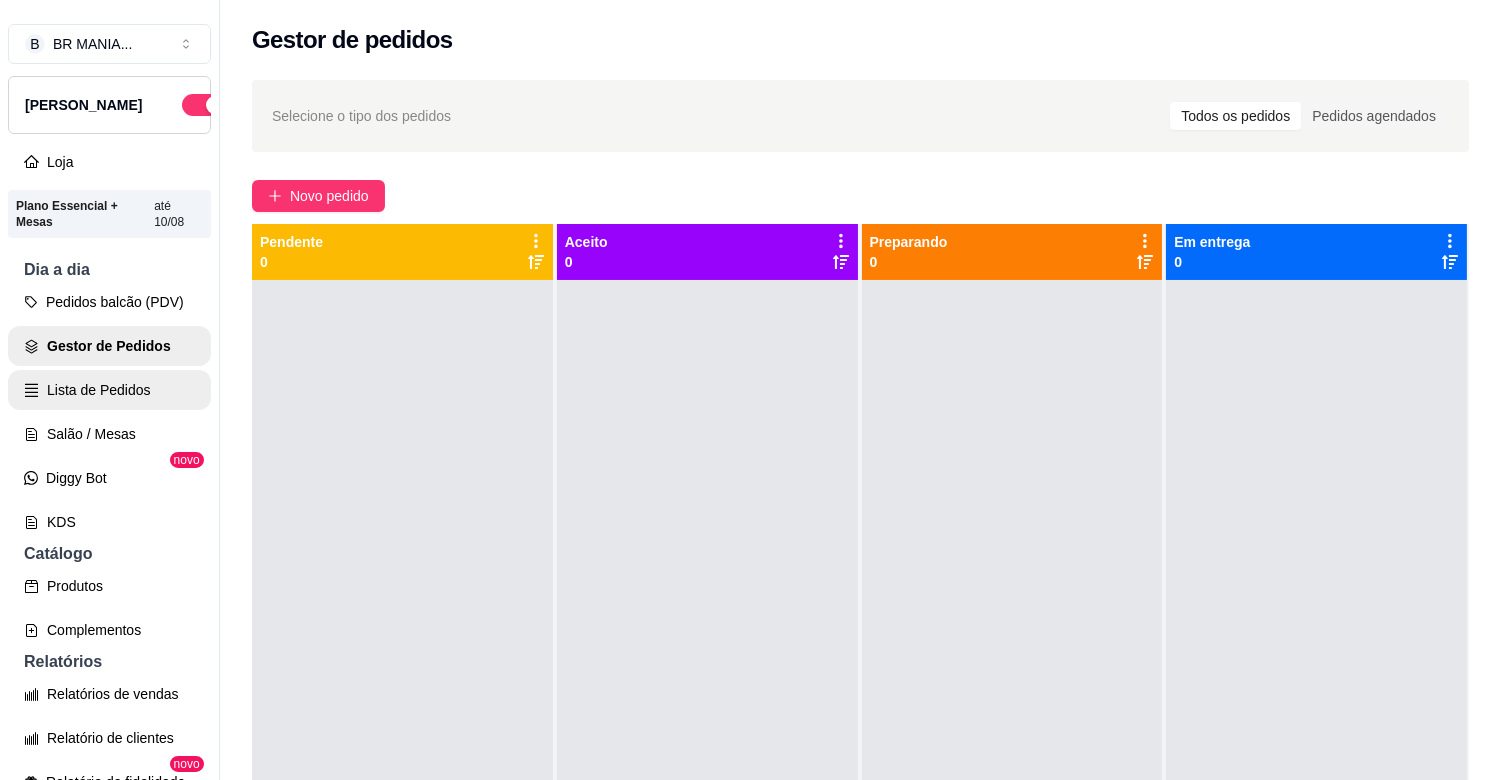 click on "Lista de Pedidos" at bounding box center (109, 390) 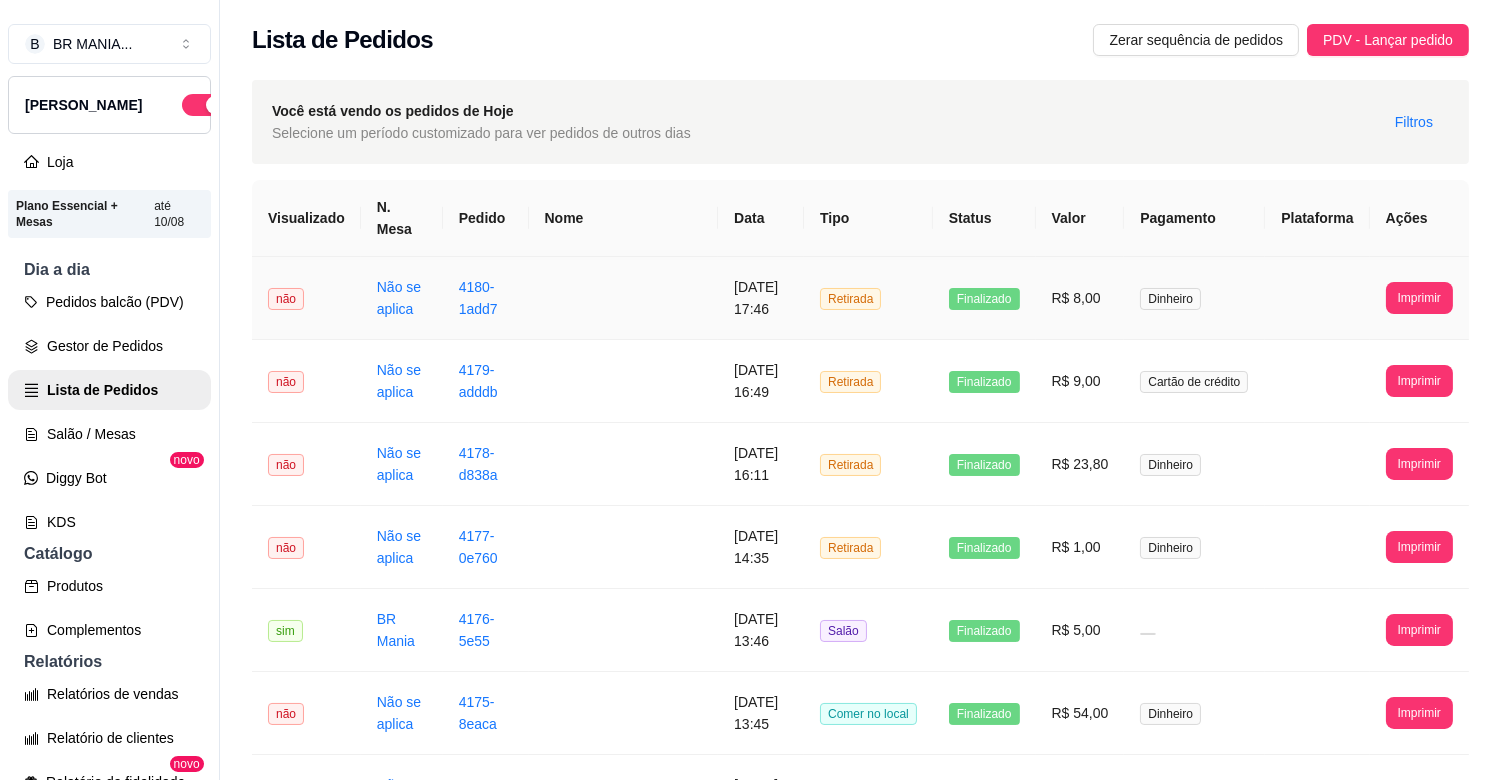 click at bounding box center (624, 298) 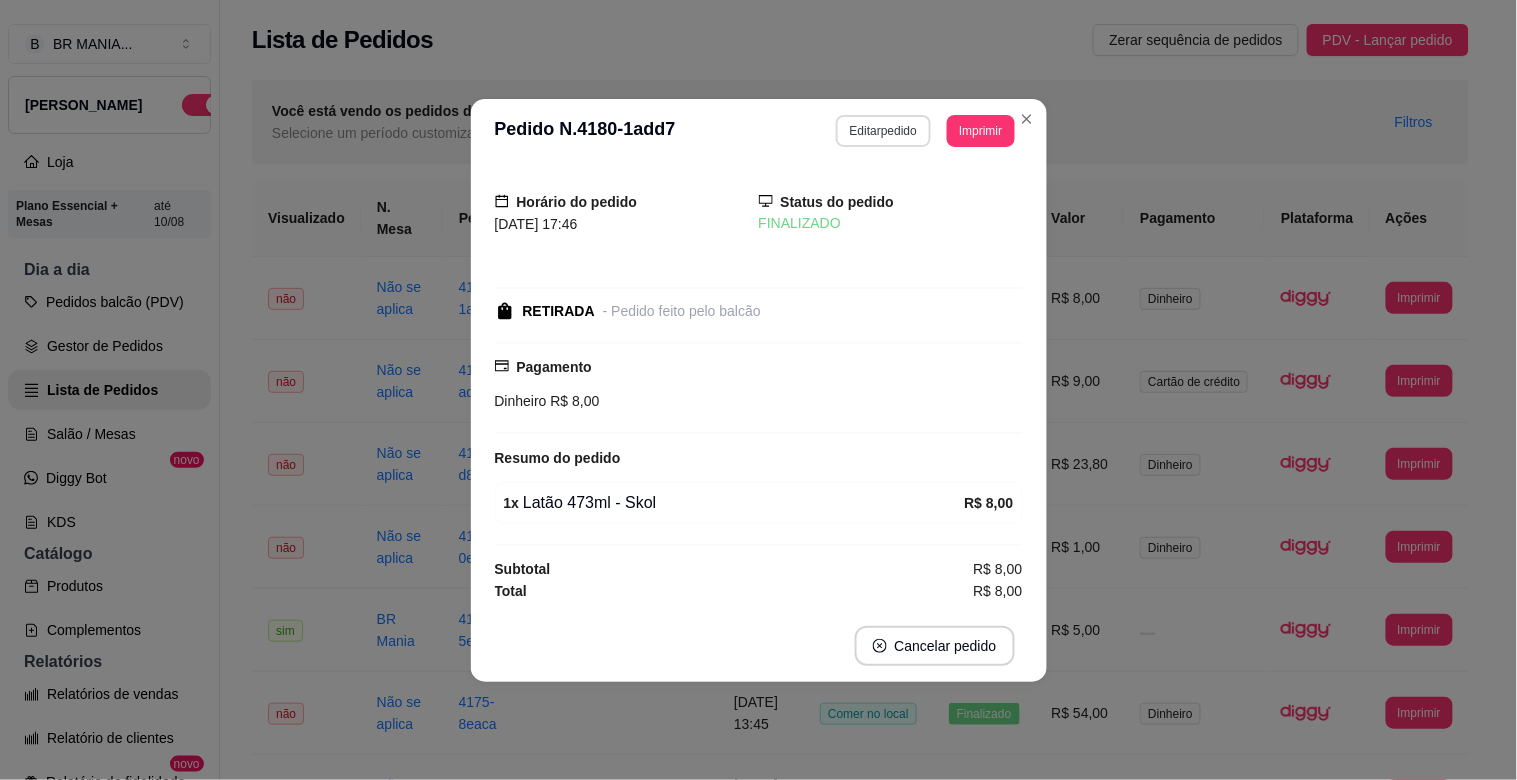 click on "Editar  pedido" at bounding box center (883, 131) 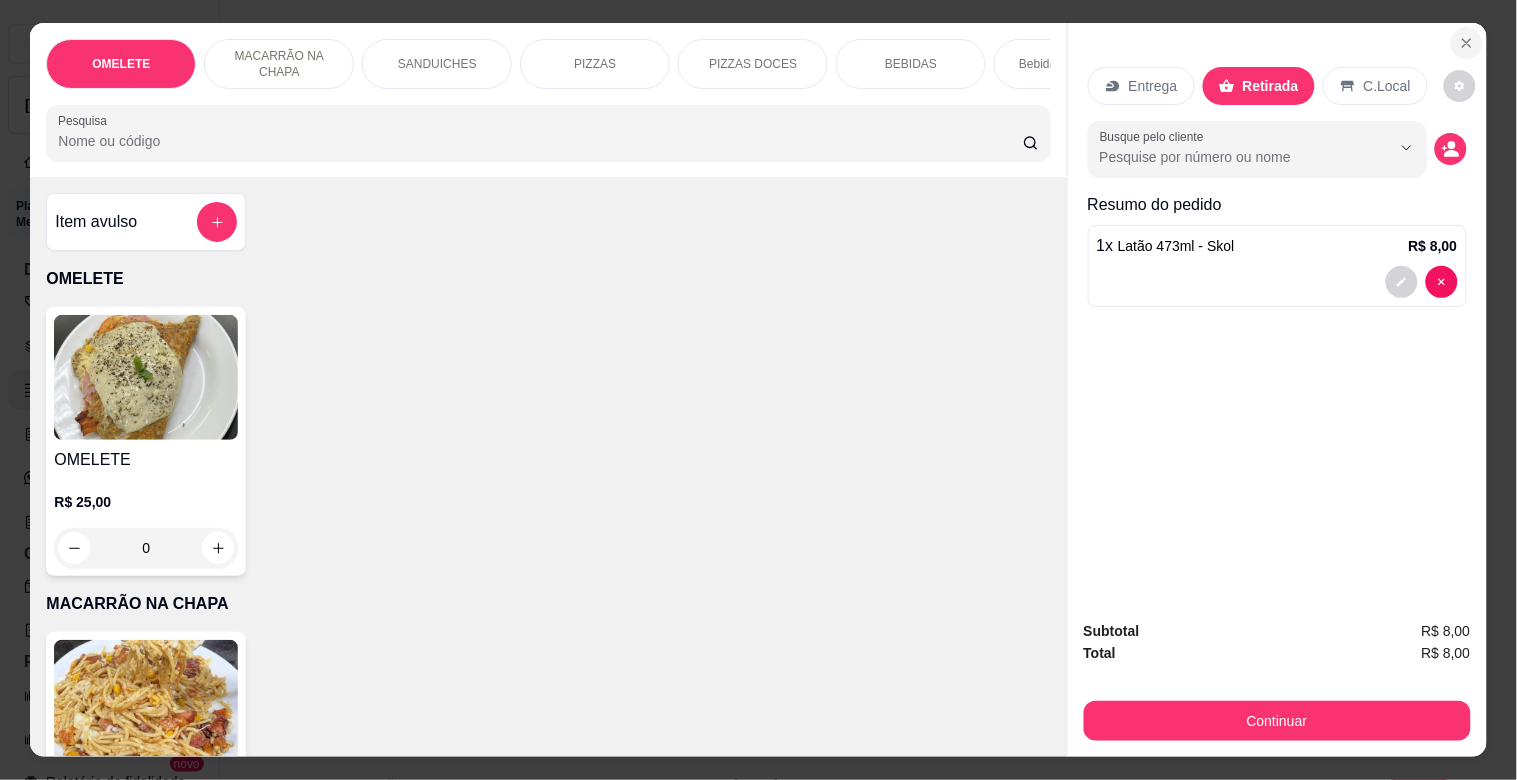 click 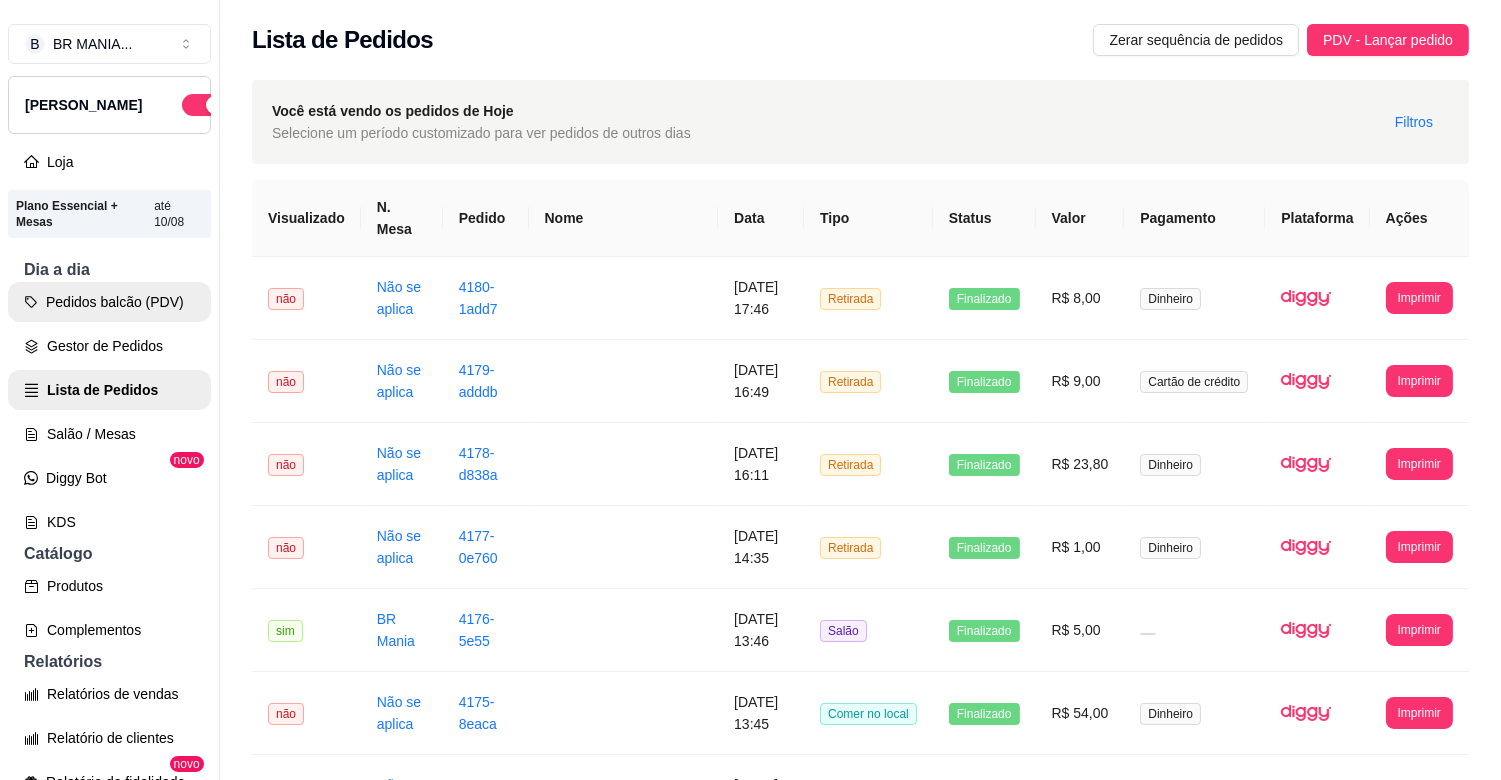 click on "Pedidos balcão (PDV)" at bounding box center [109, 302] 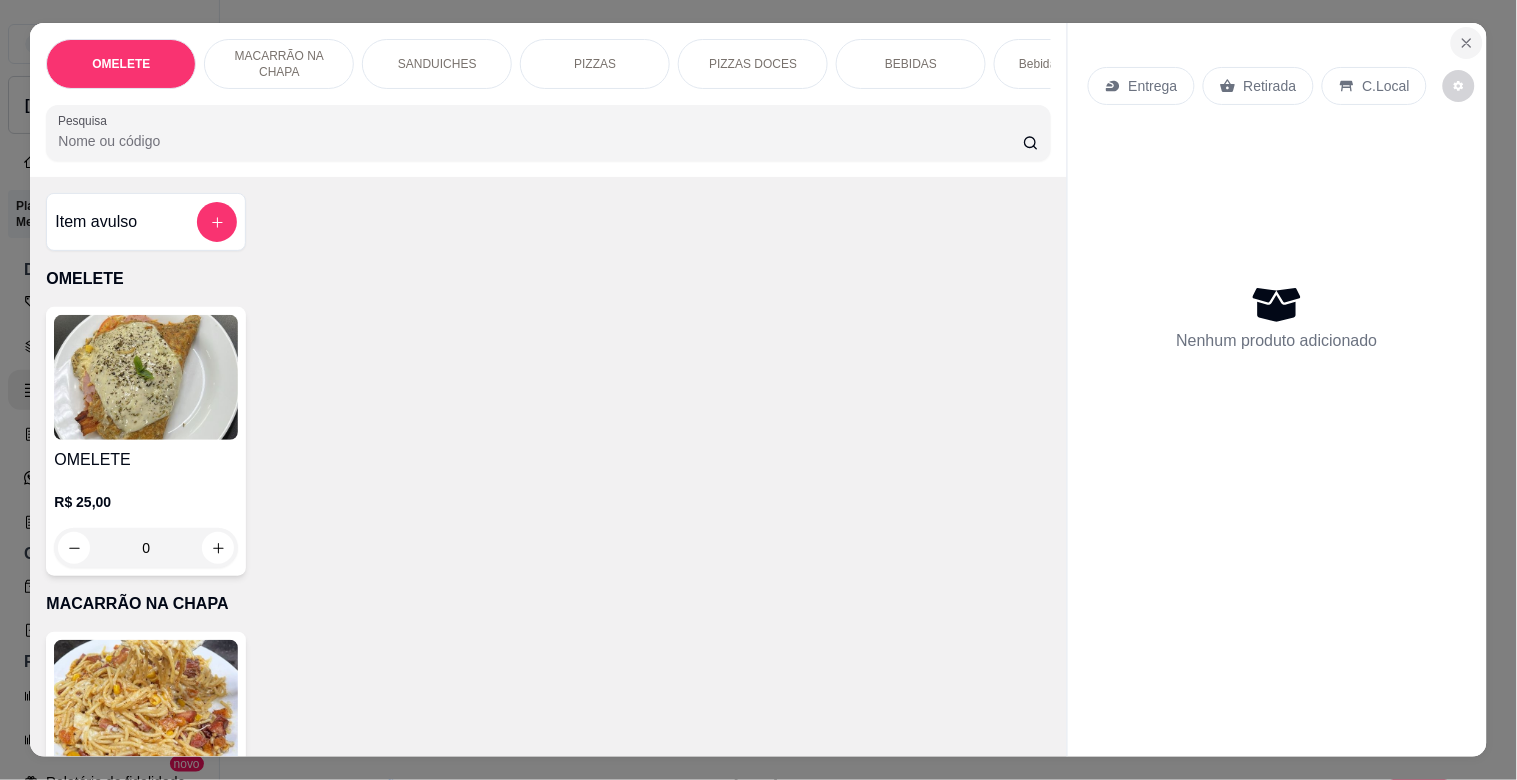 click 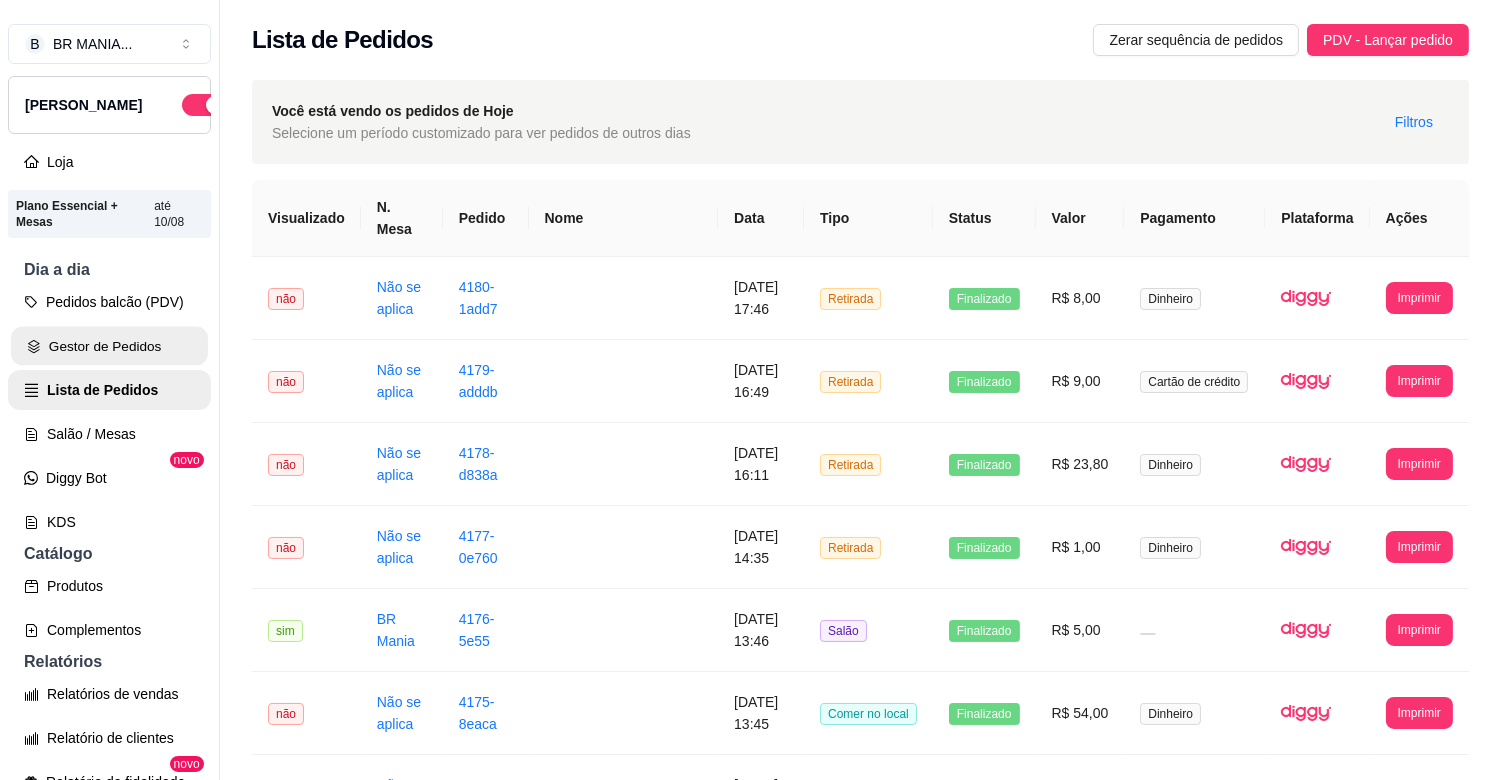 click on "Gestor de Pedidos" at bounding box center (109, 346) 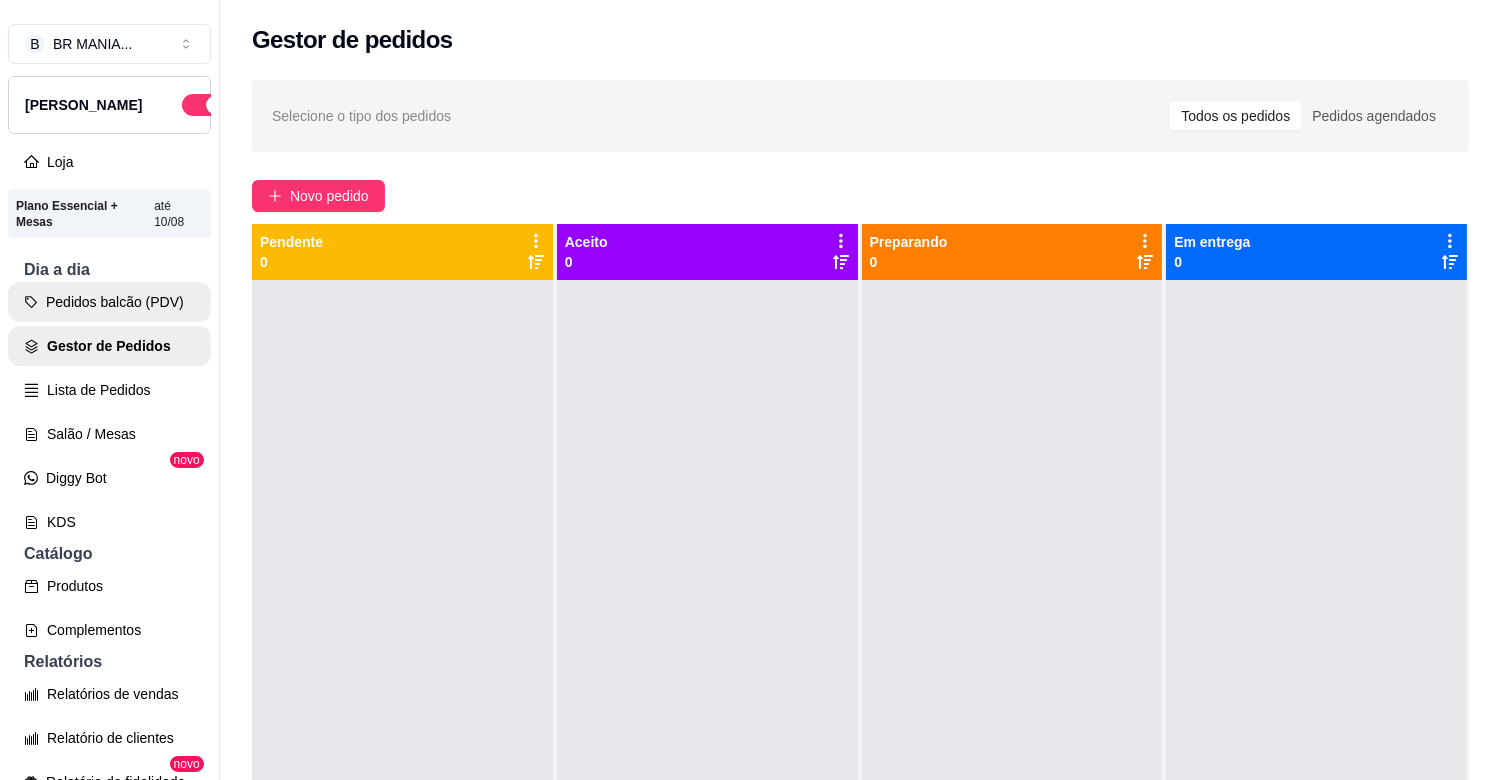 click on "Pedidos balcão (PDV)" at bounding box center [109, 302] 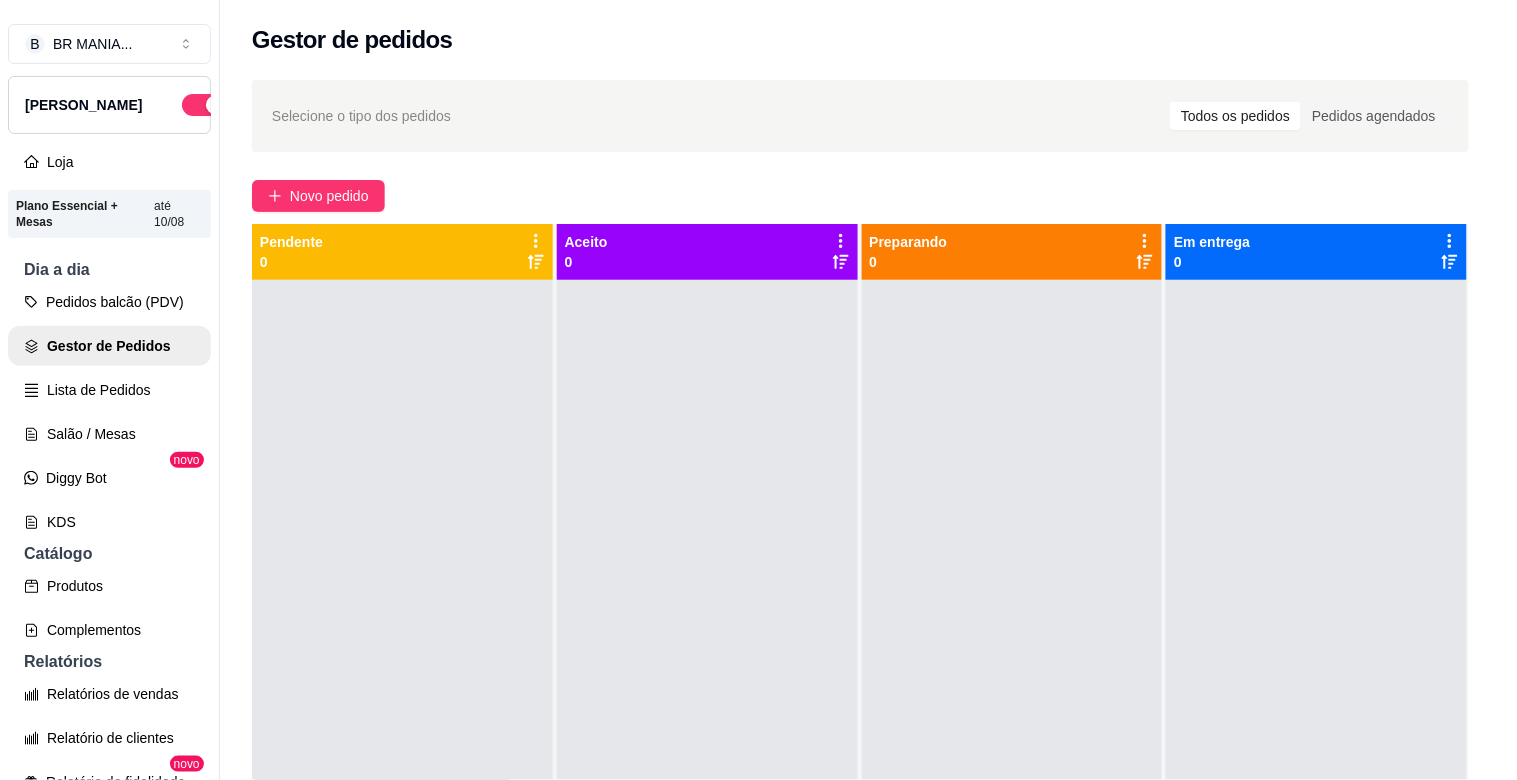 click at bounding box center (548, 133) 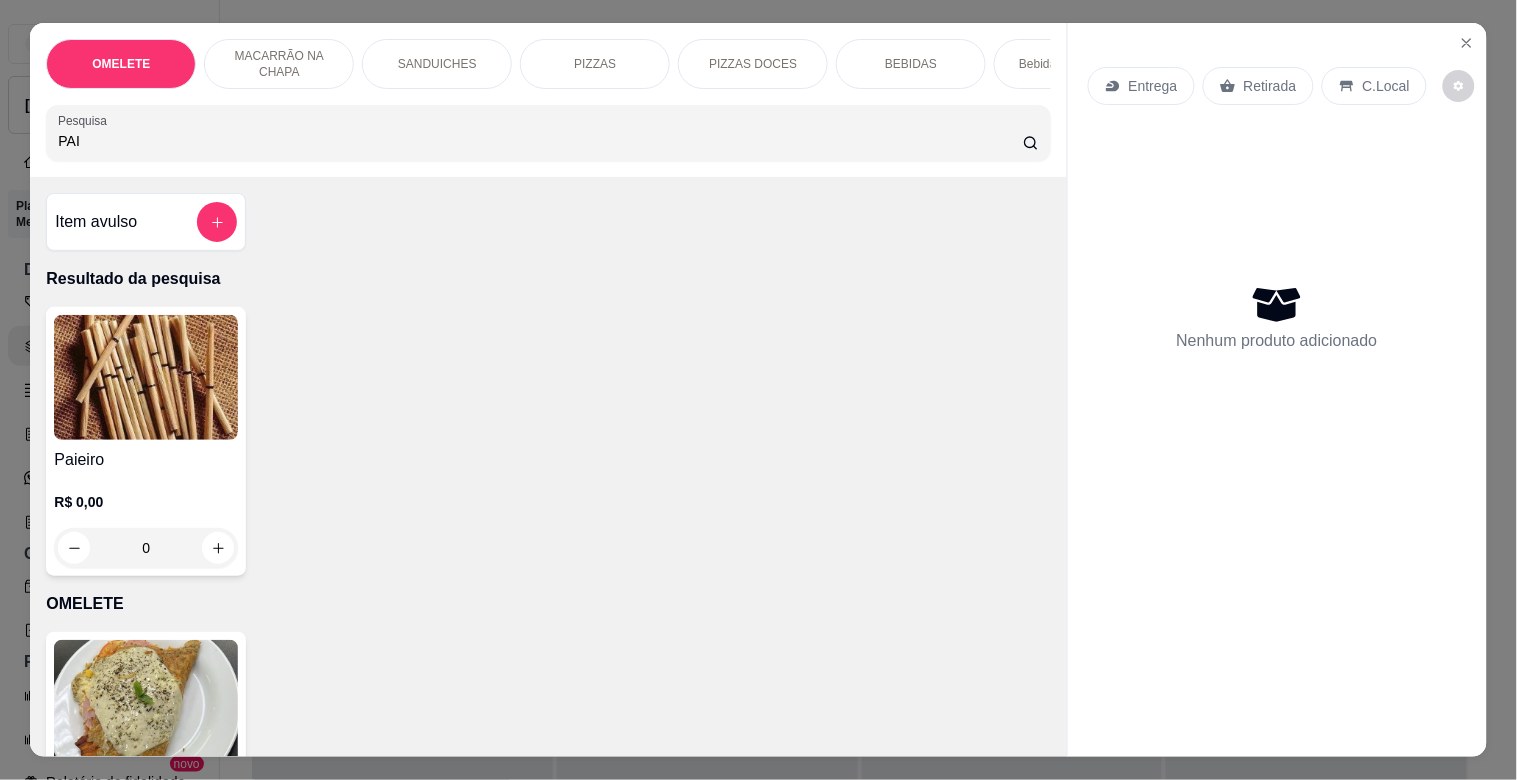 type on "PAI" 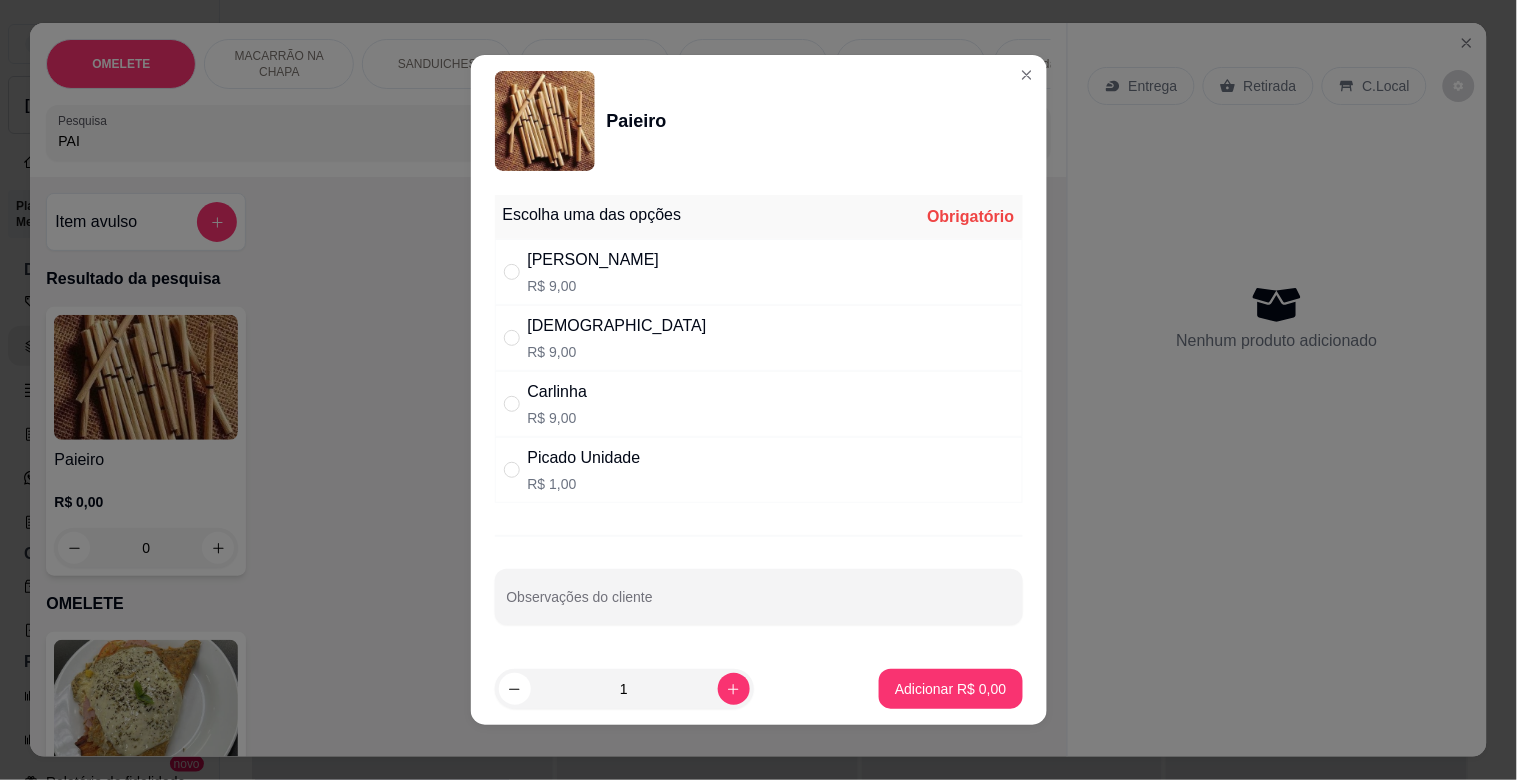 click on "Dinha  R$ 9,00" at bounding box center [759, 338] 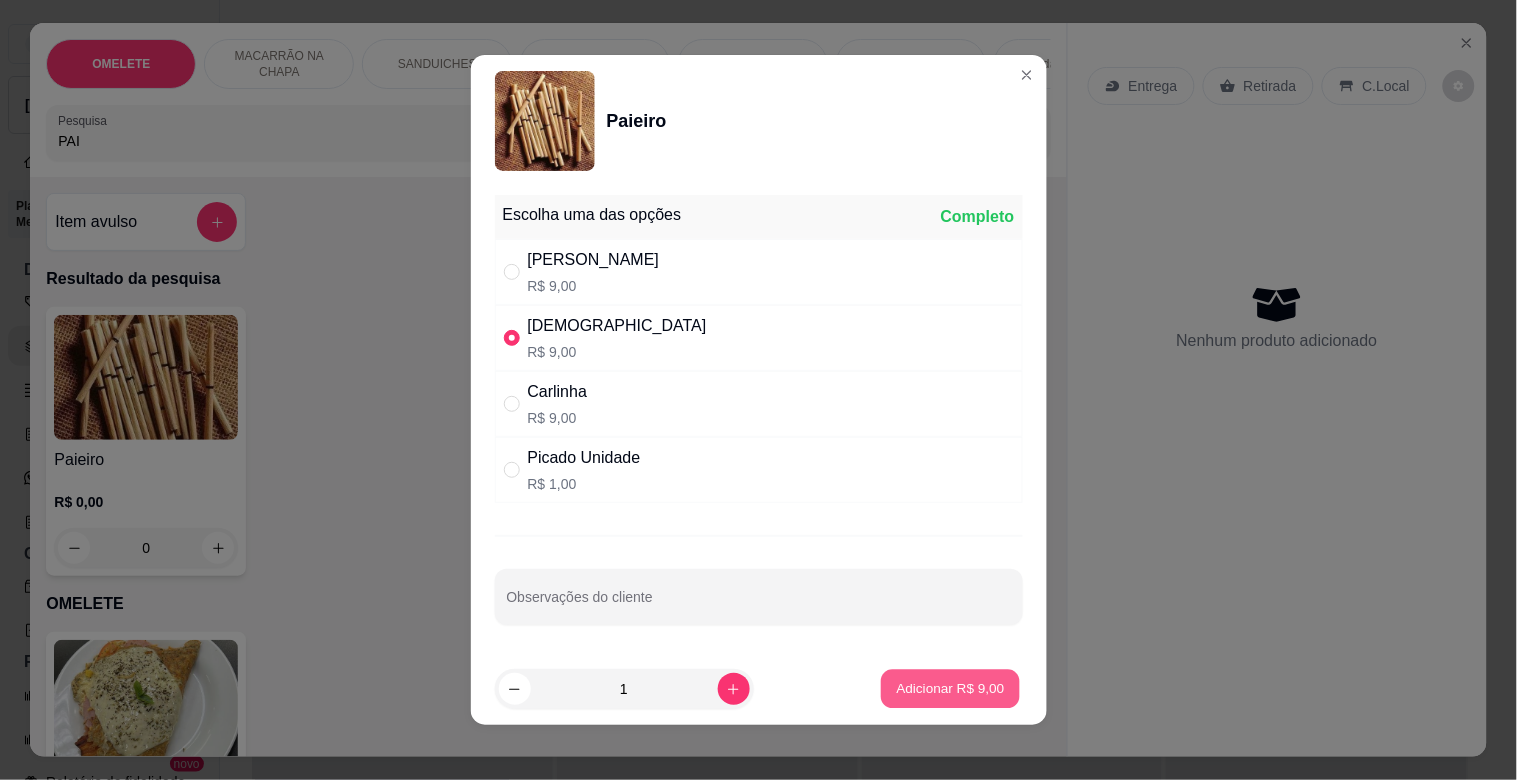 click on "Adicionar   R$ 9,00" at bounding box center (951, 688) 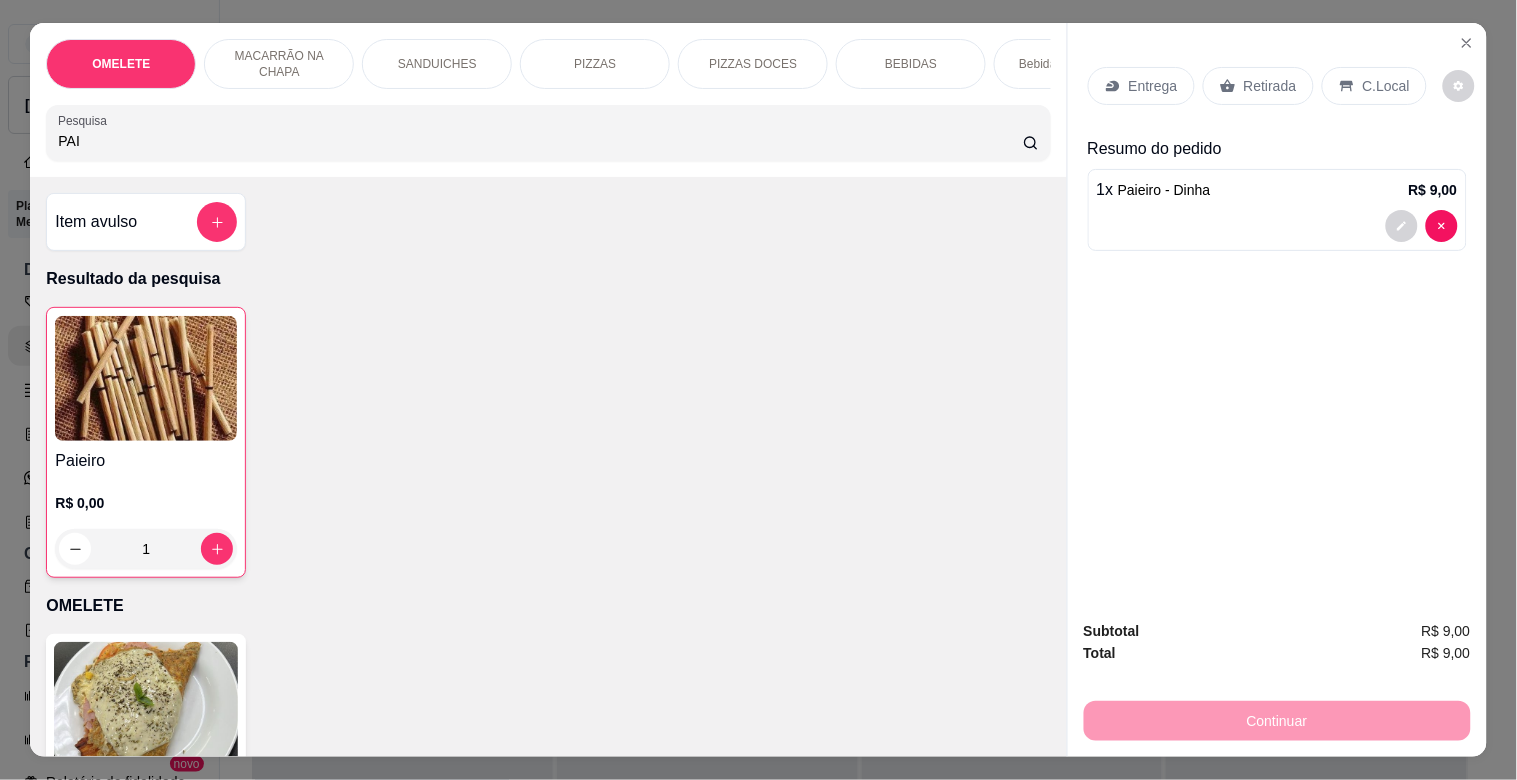 click on "Retirada" at bounding box center [1258, 86] 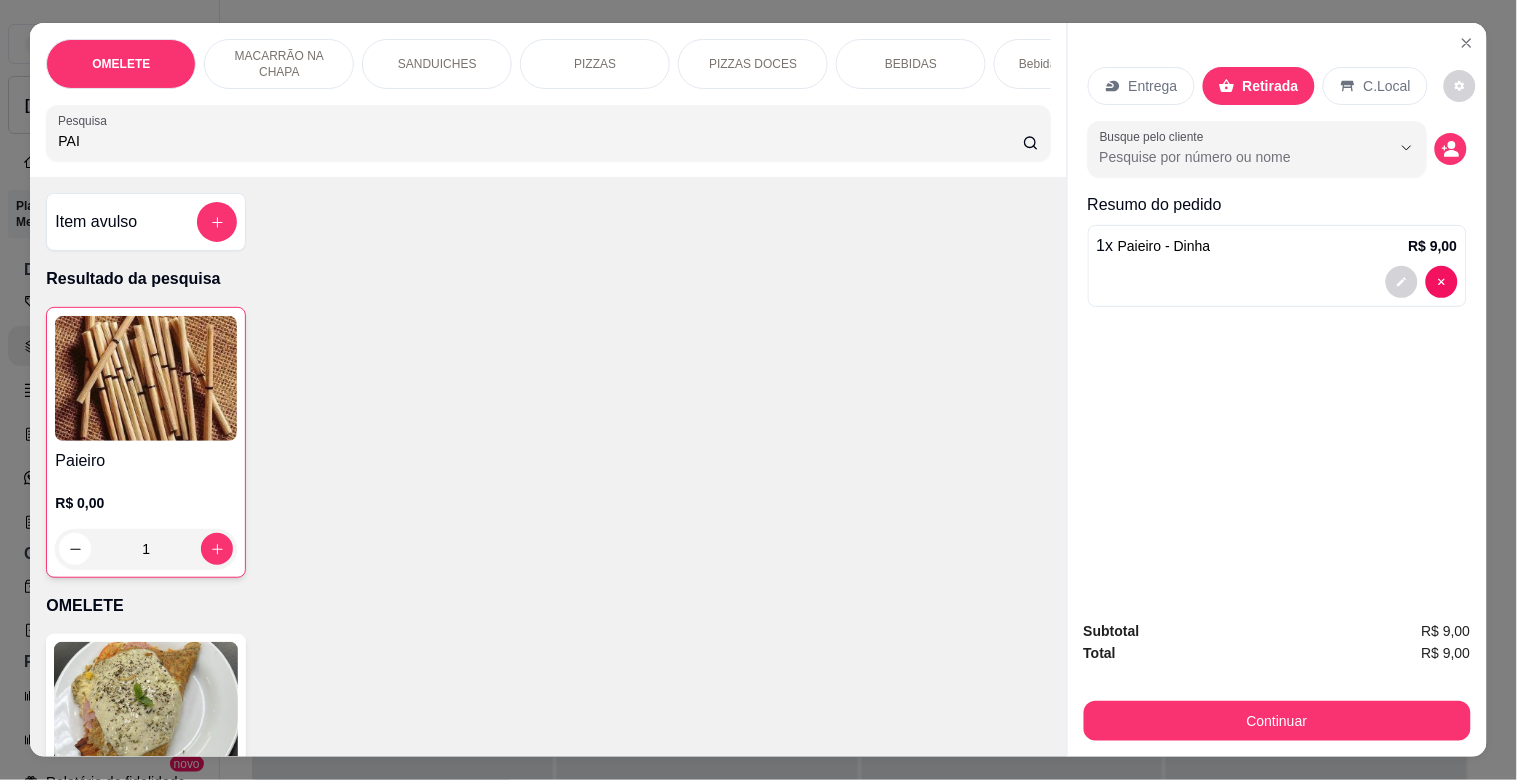 click 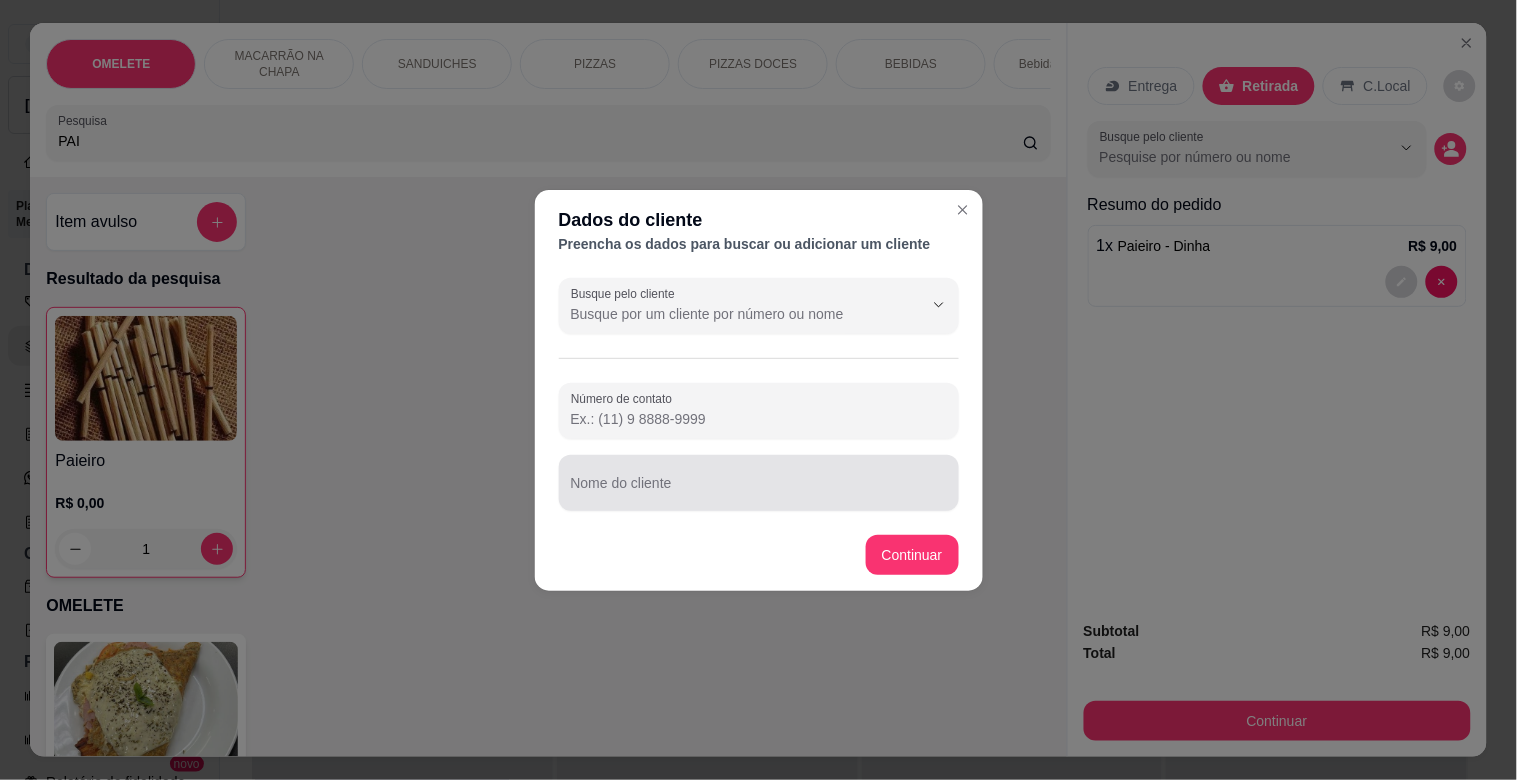 click at bounding box center [759, 483] 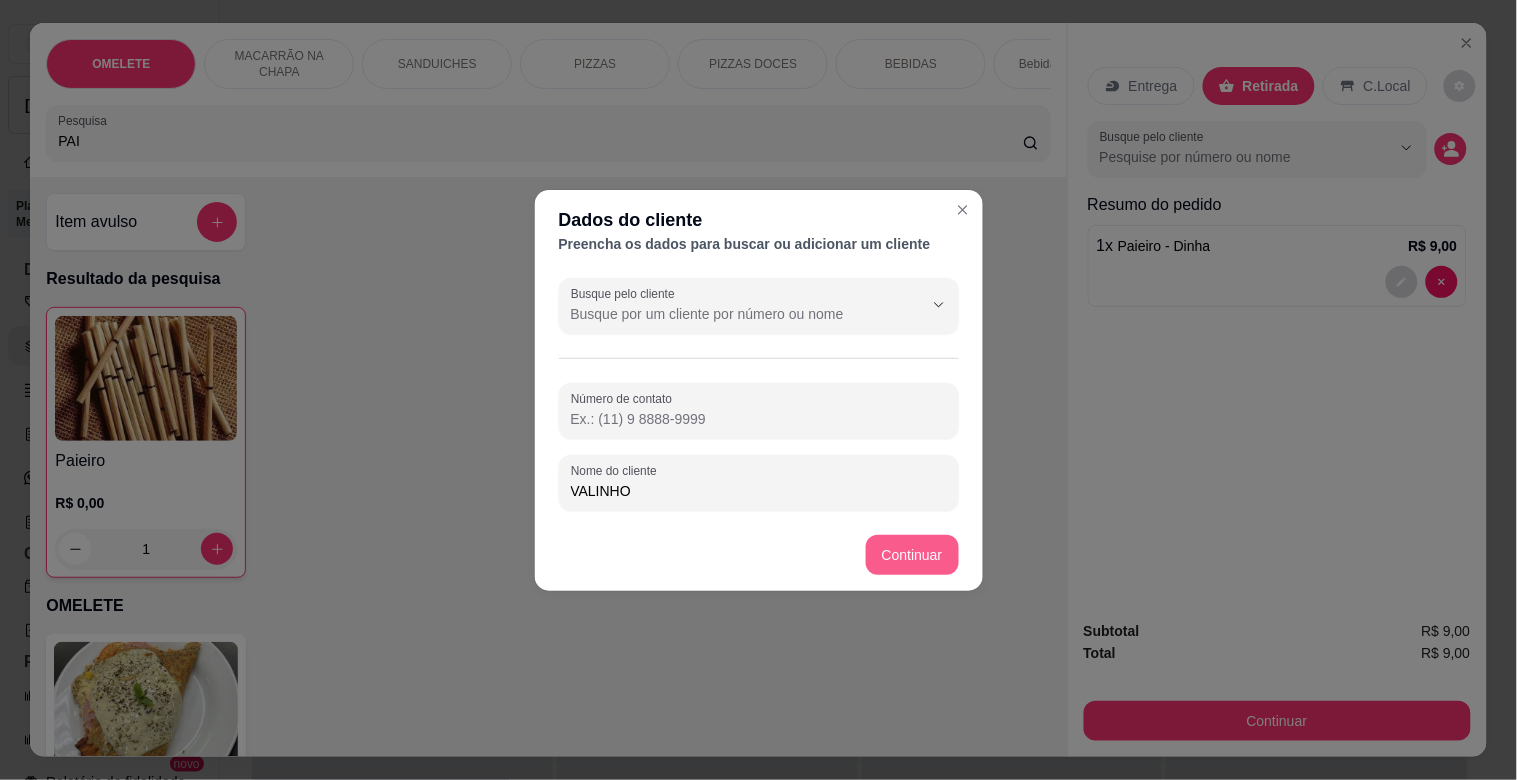 type on "VALINHO" 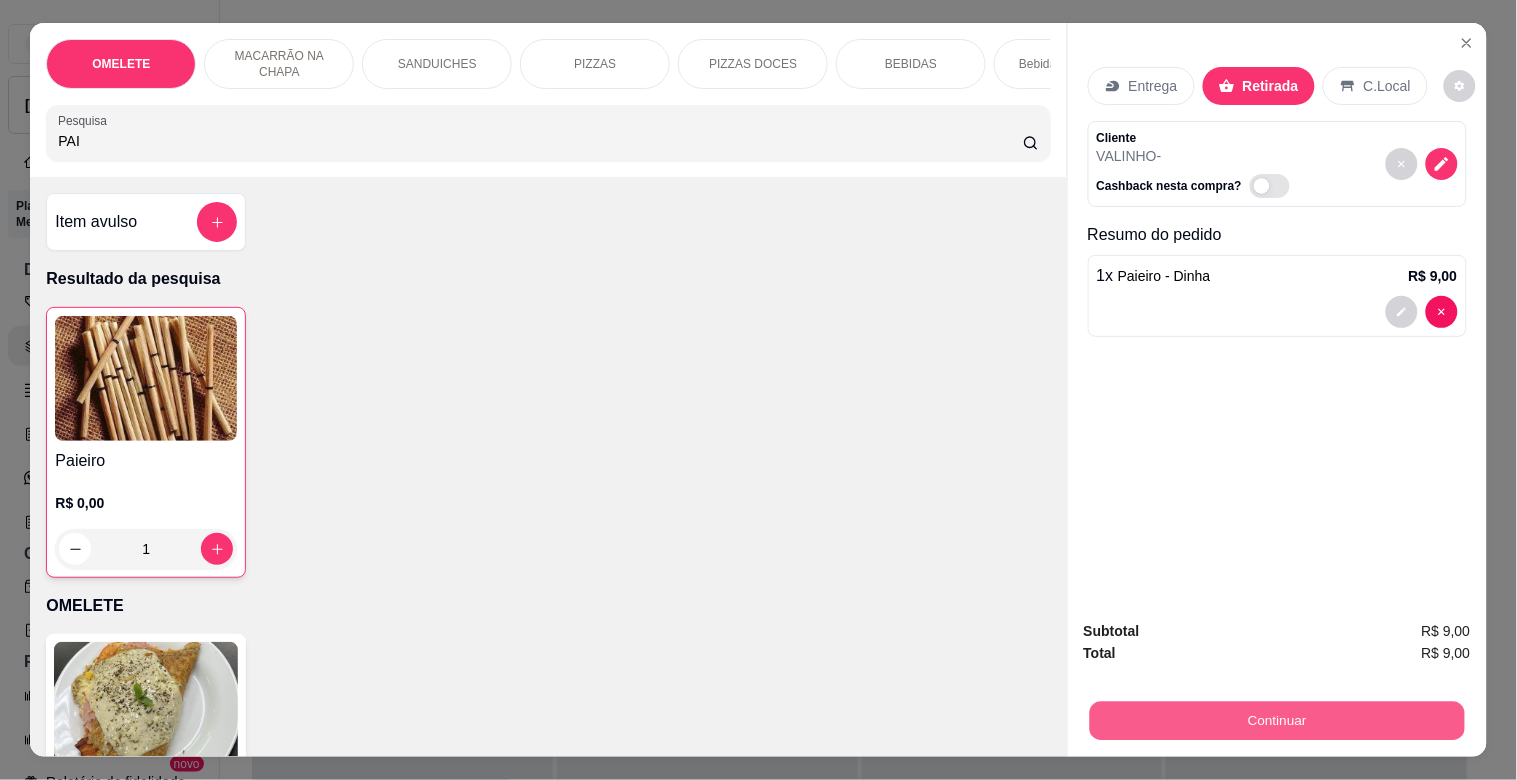 click on "Continuar" at bounding box center (1276, 720) 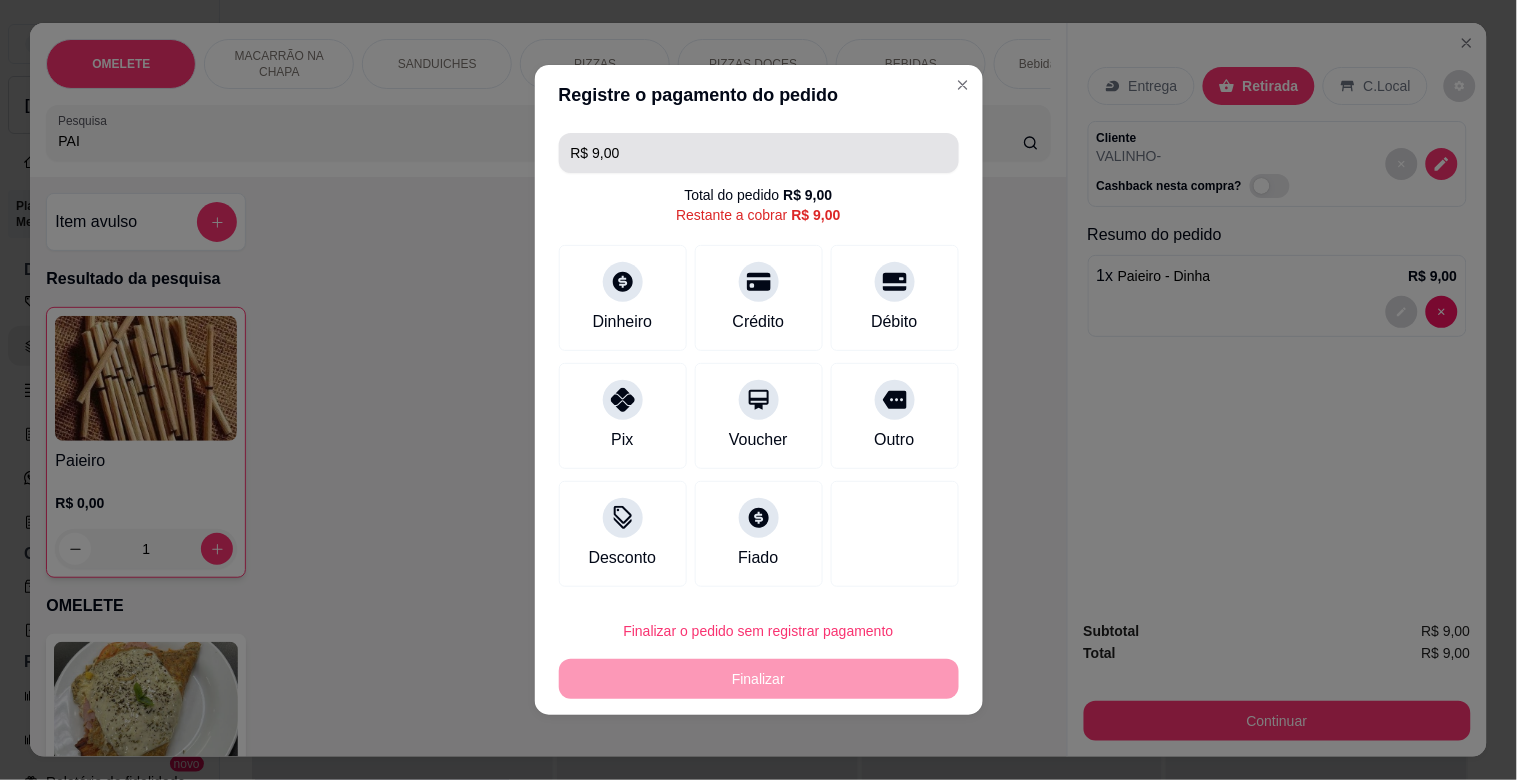 click on "R$ 9,00" at bounding box center [759, 153] 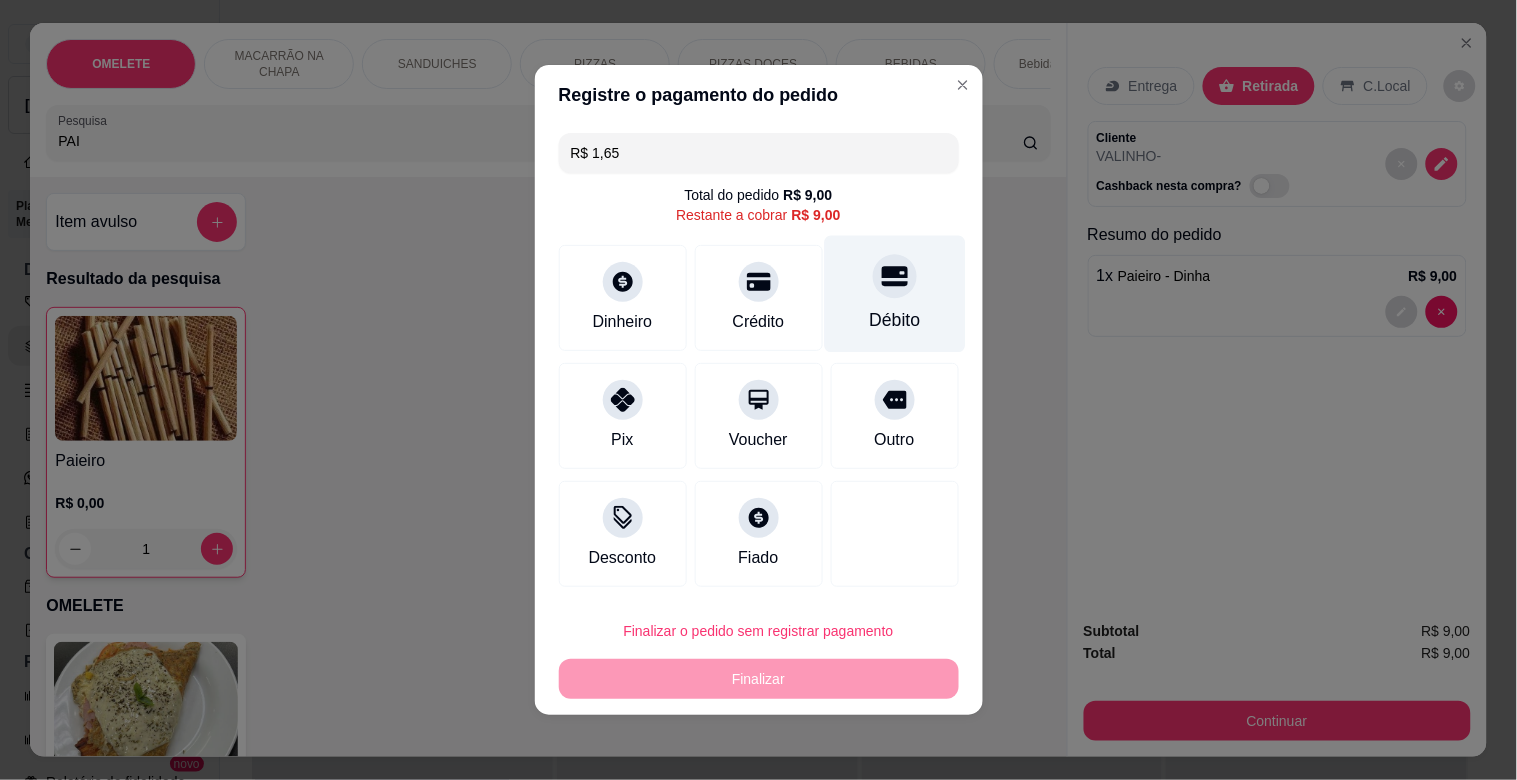click 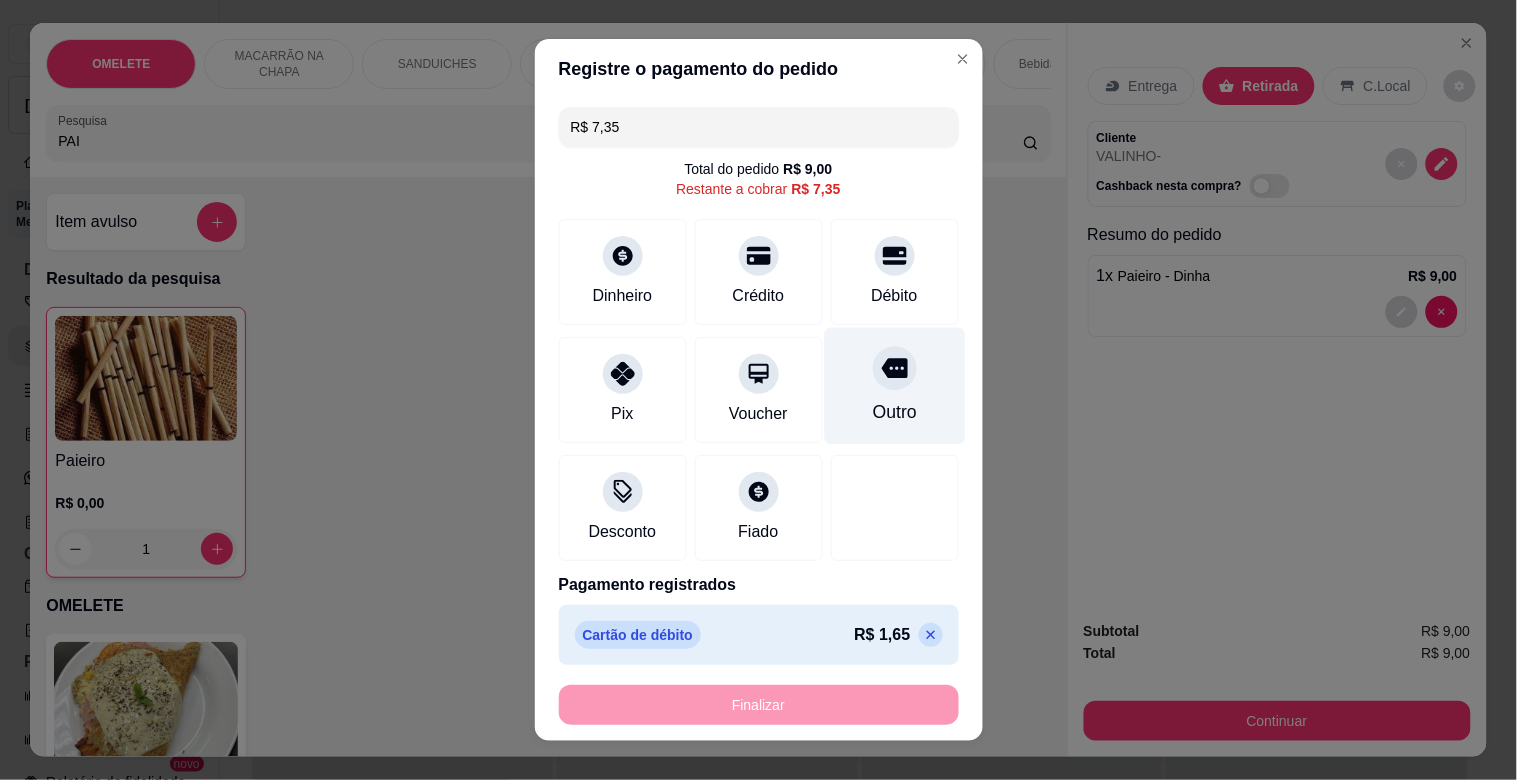 click on "Outro" at bounding box center [894, 386] 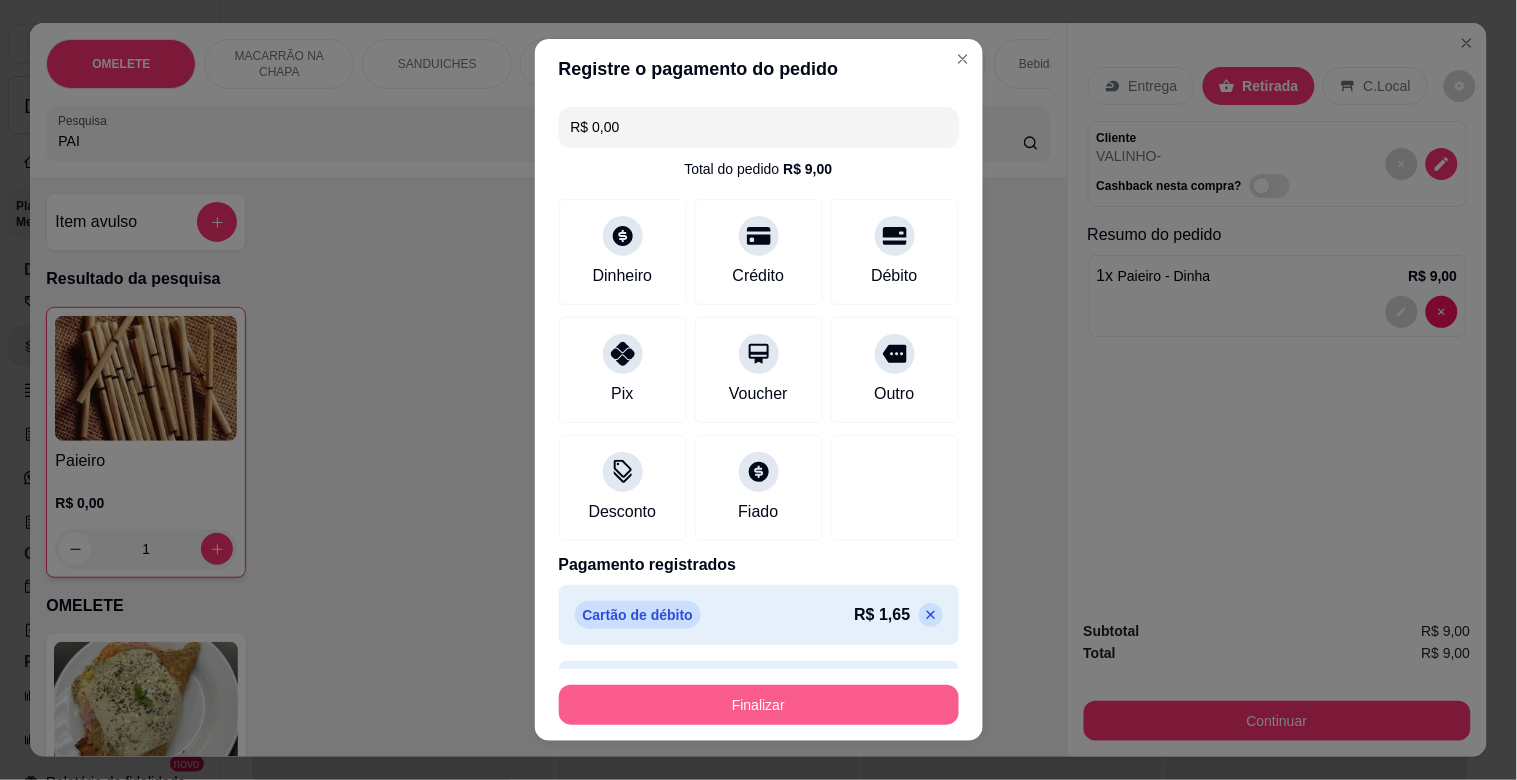 click on "Finalizar" at bounding box center [759, 705] 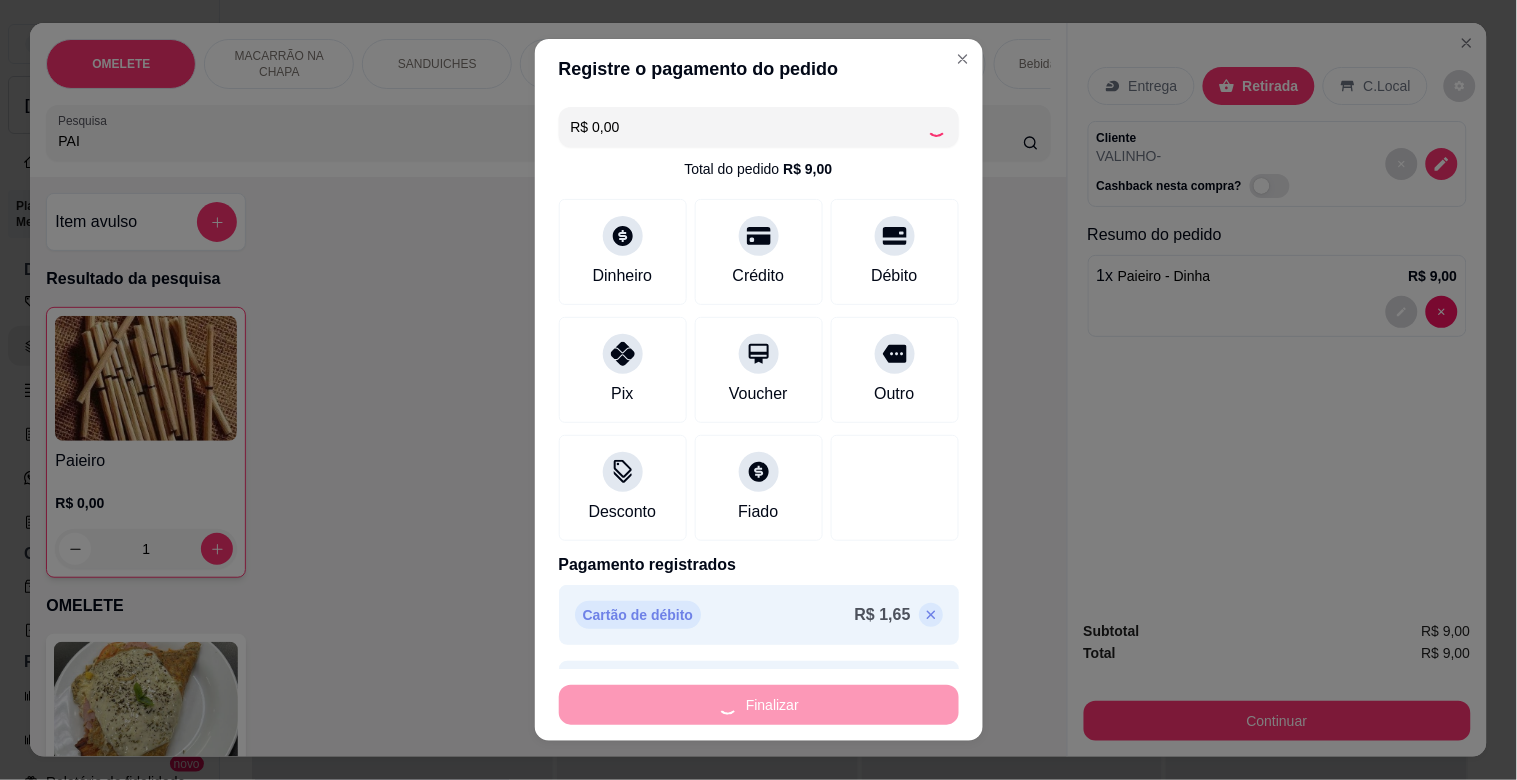 type on "0" 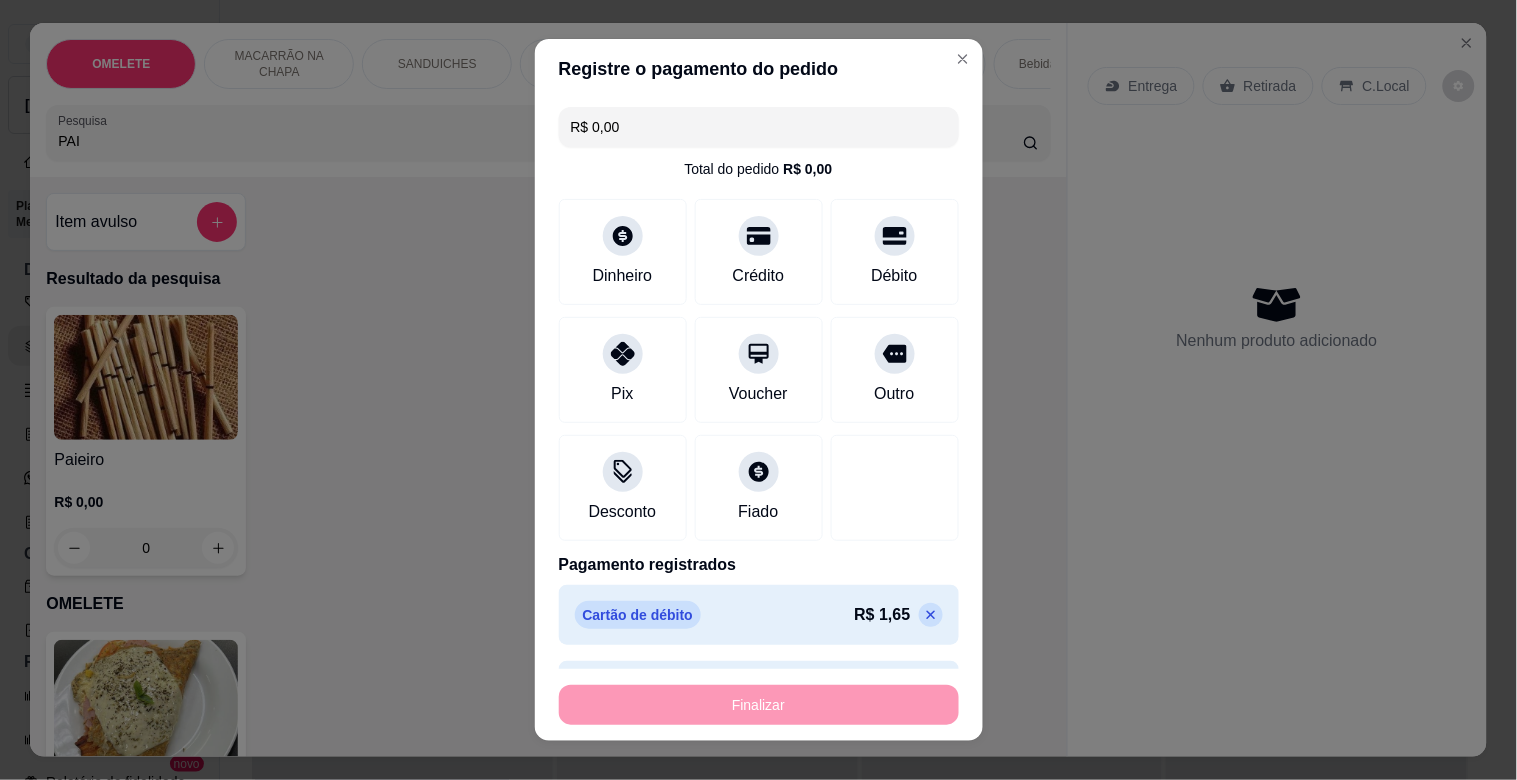 type on "-R$ 9,00" 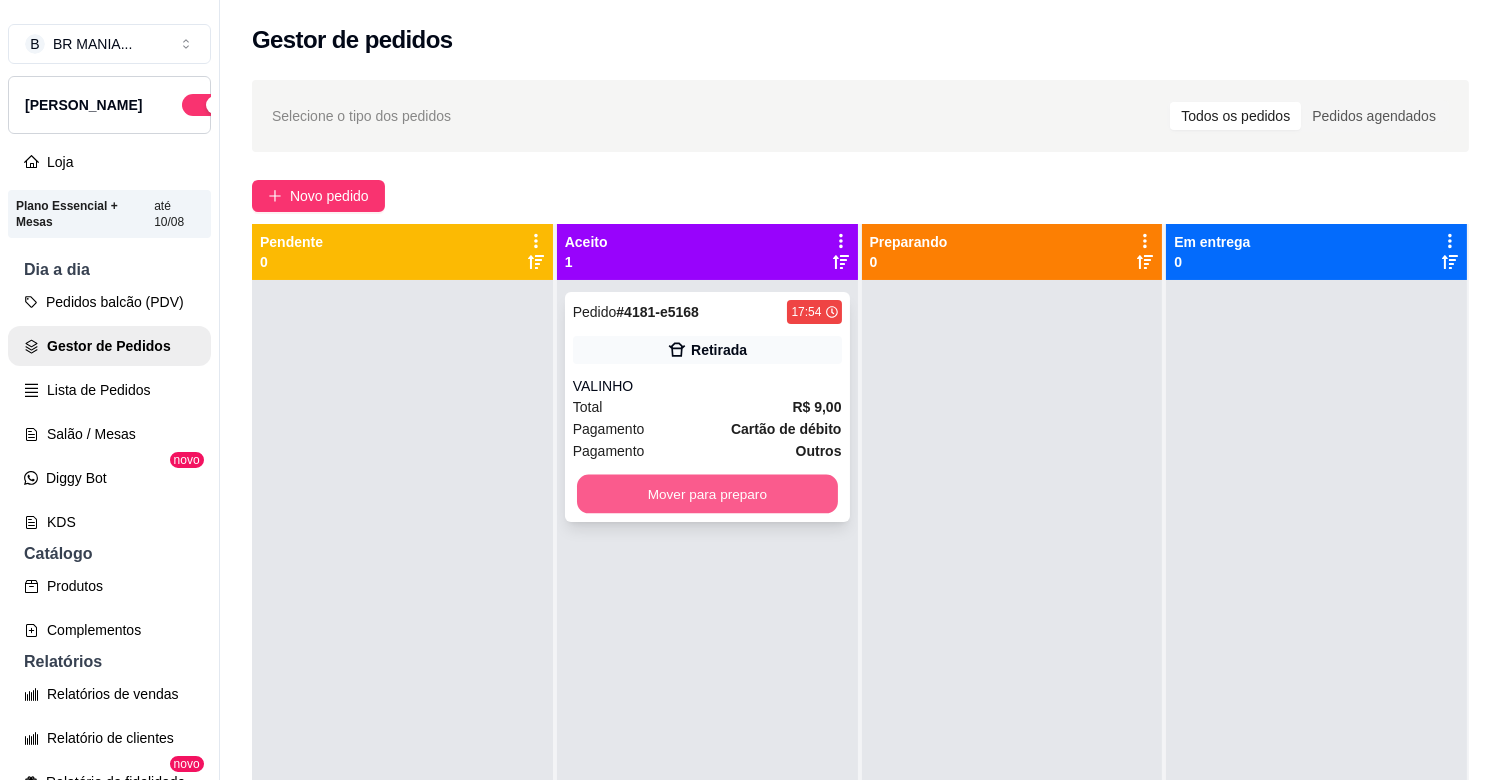 click on "Mover para preparo" at bounding box center (707, 494) 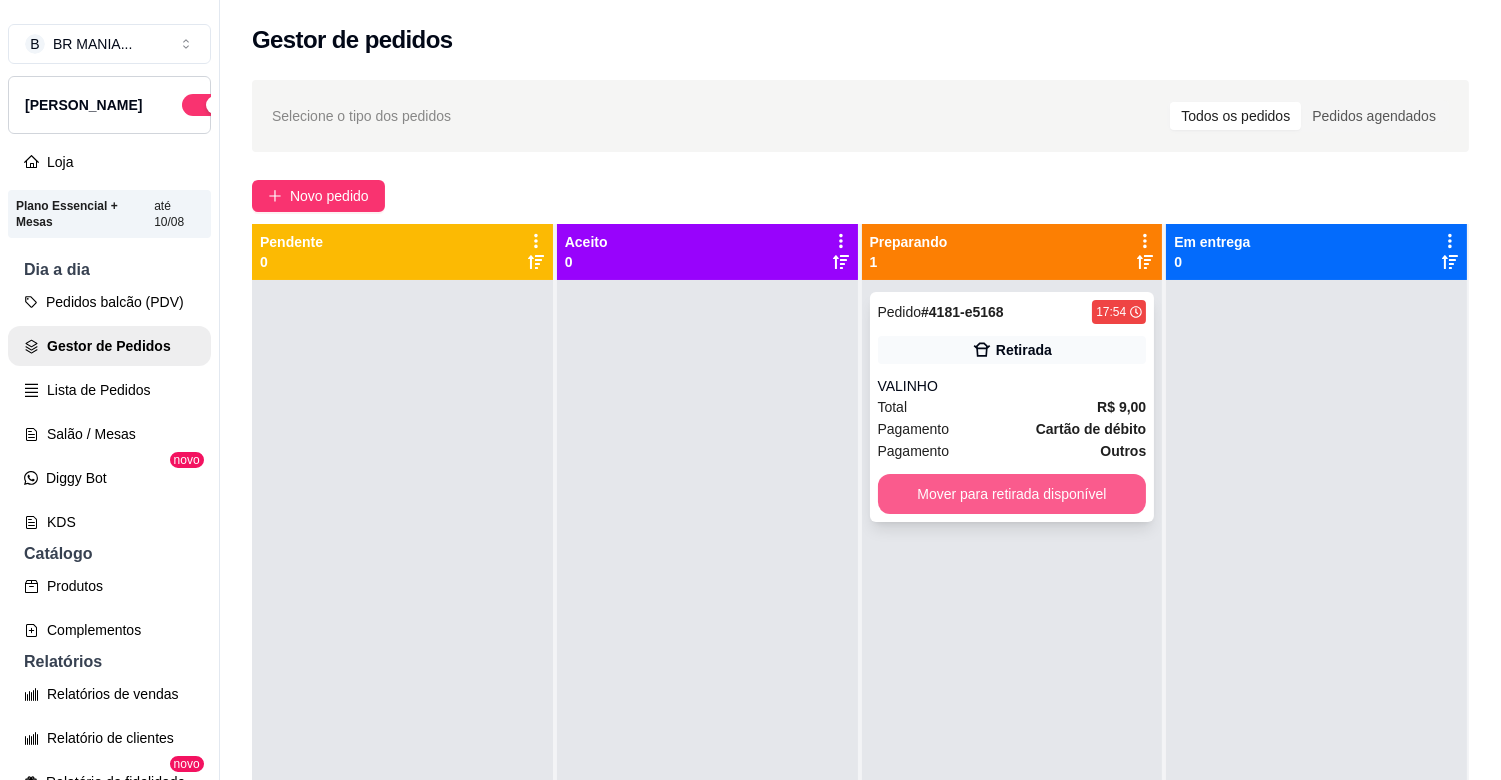 click on "Mover para retirada disponível" at bounding box center (1012, 494) 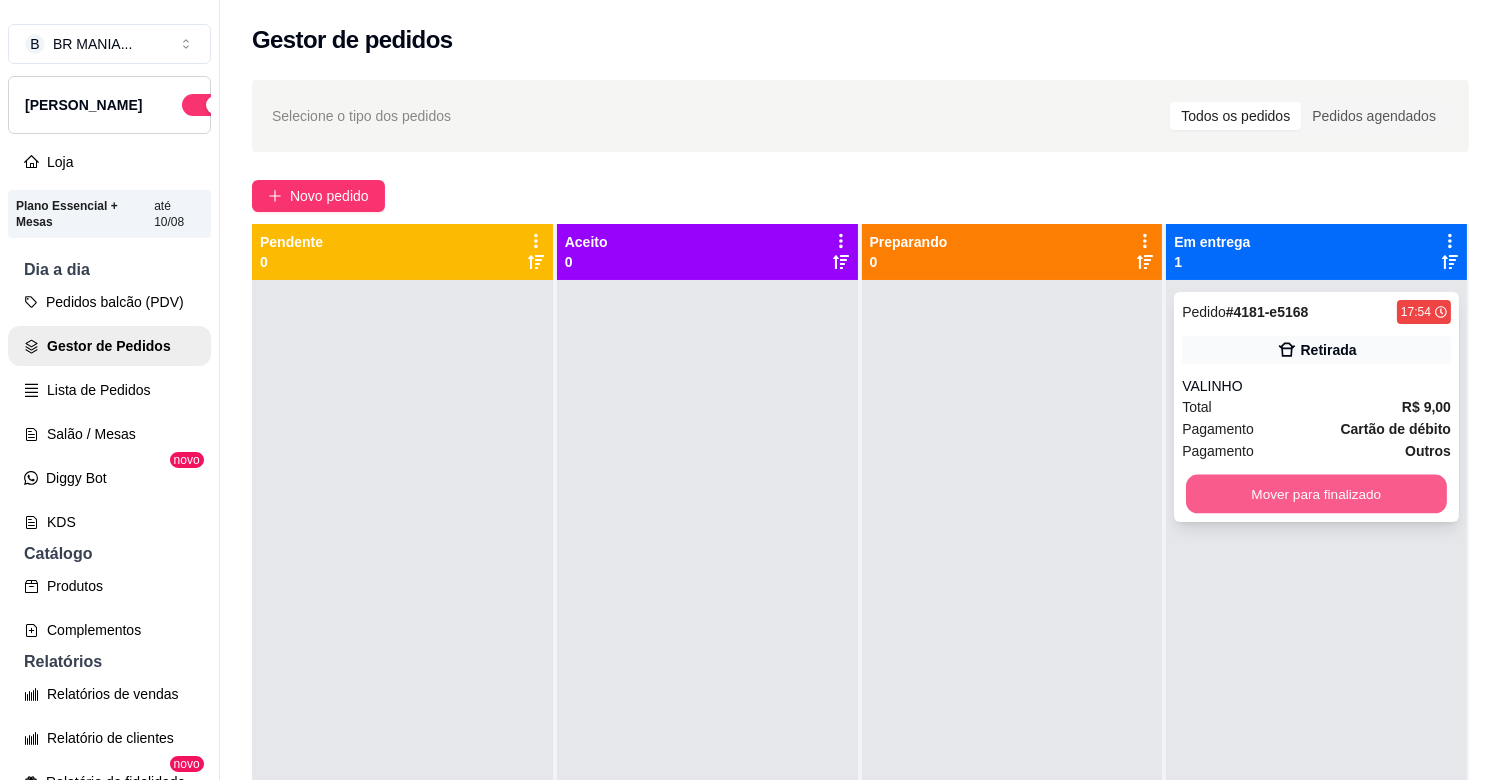 click on "Mover para finalizado" at bounding box center (1316, 494) 